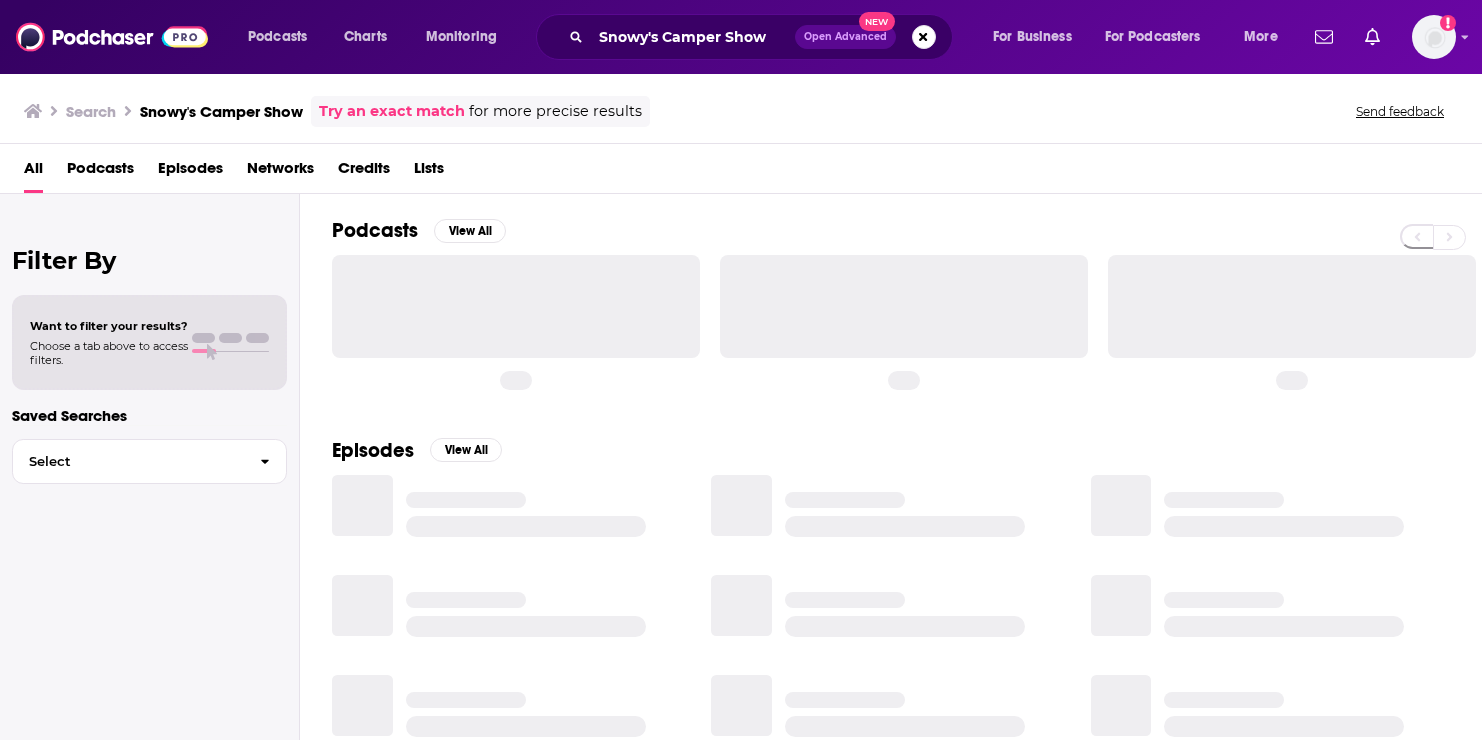 scroll, scrollTop: 0, scrollLeft: 0, axis: both 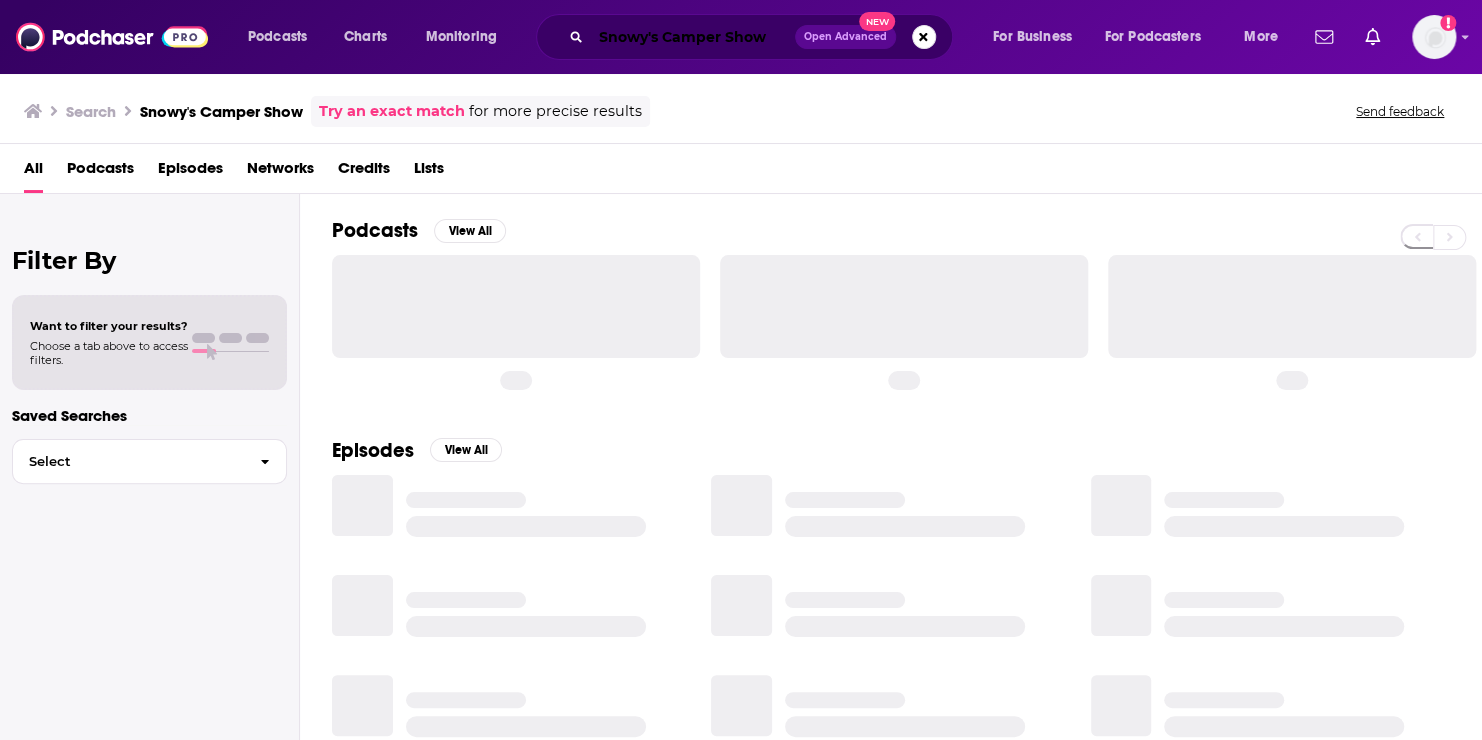 click on "Snowy's Camper Show" at bounding box center [693, 37] 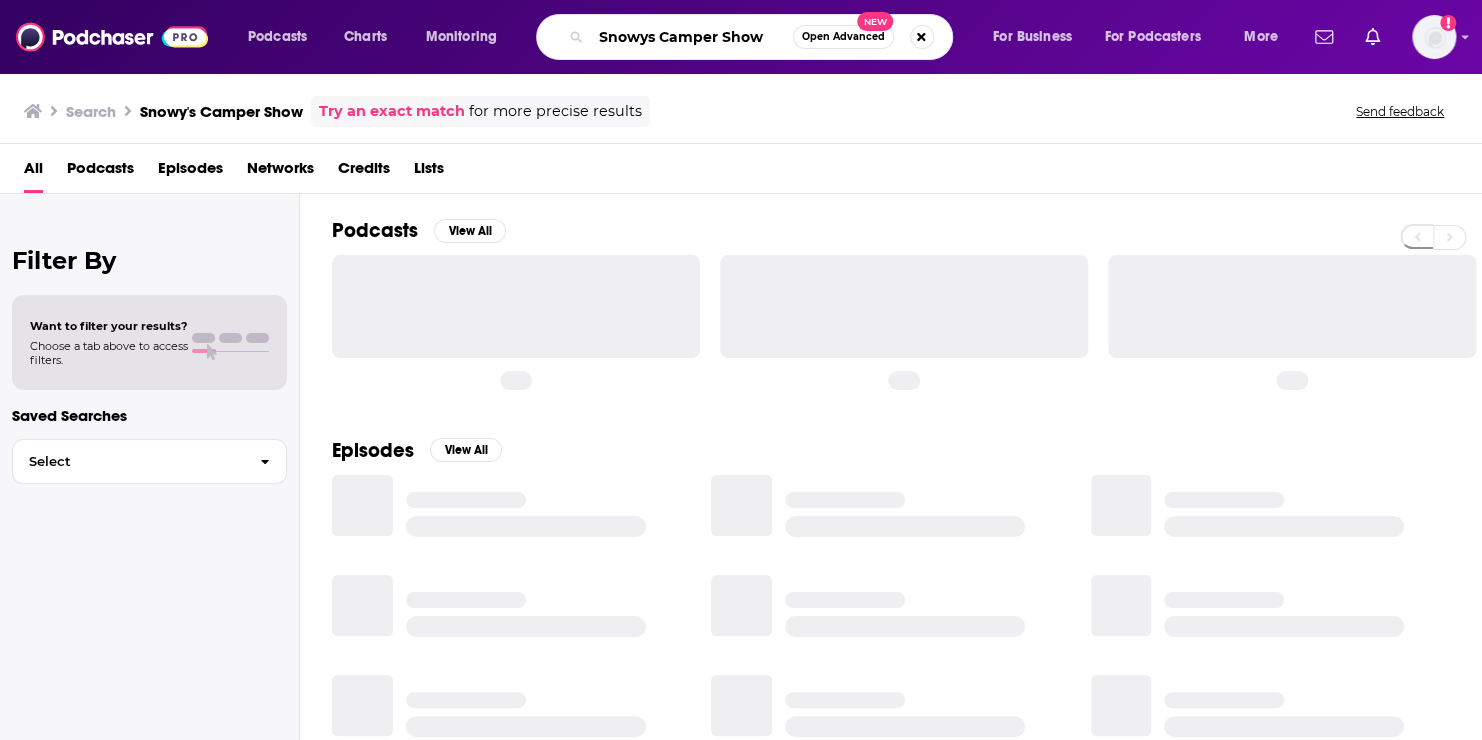 type on "Snowys Camper Show" 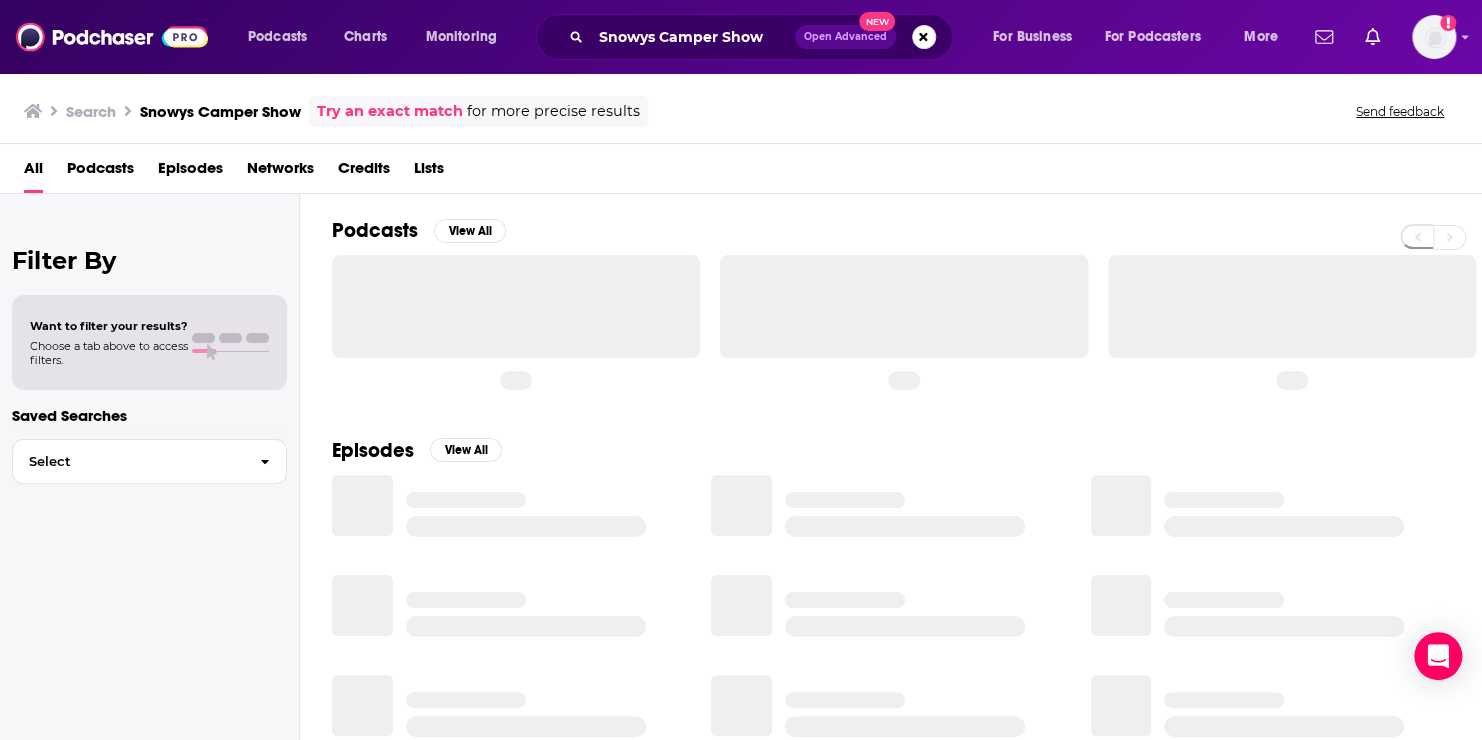 click on "Open Advanced" at bounding box center (845, 37) 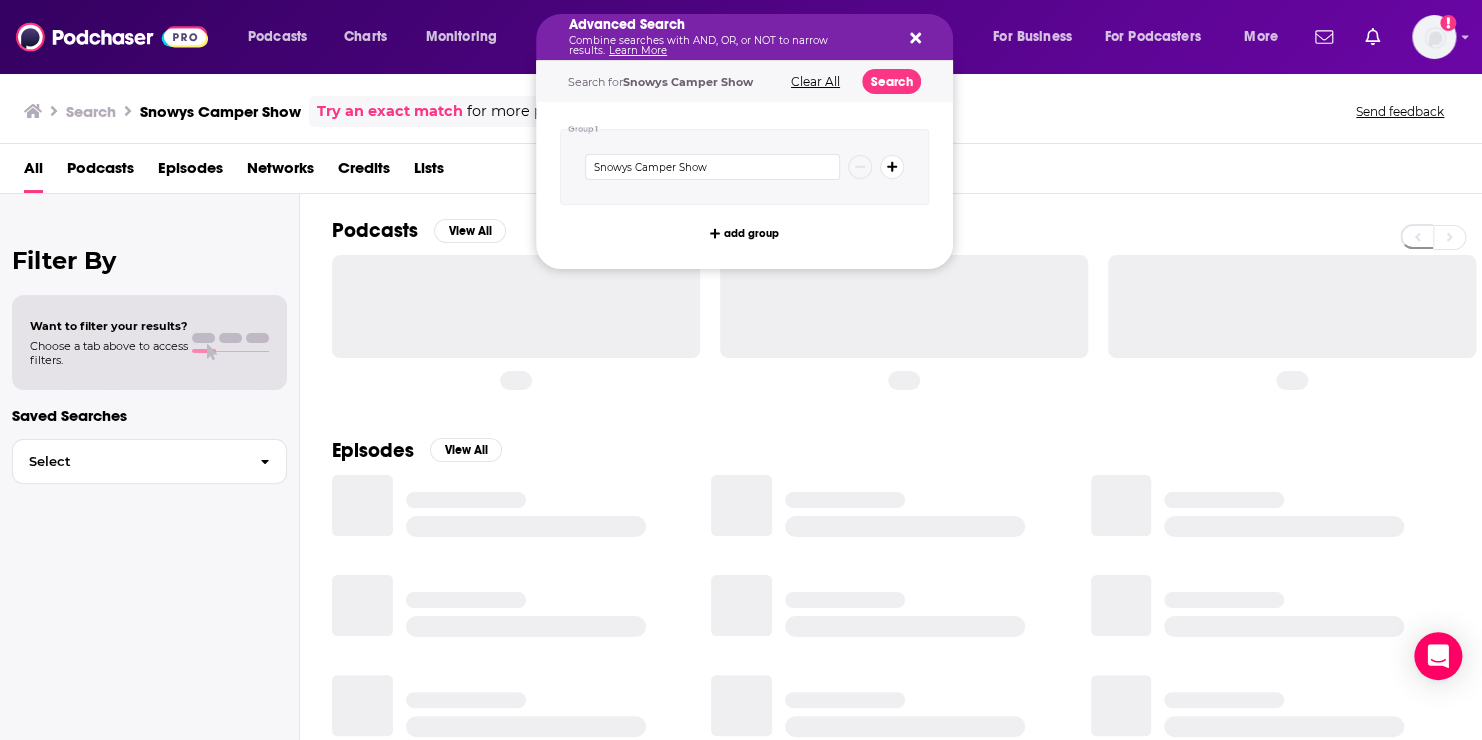 click 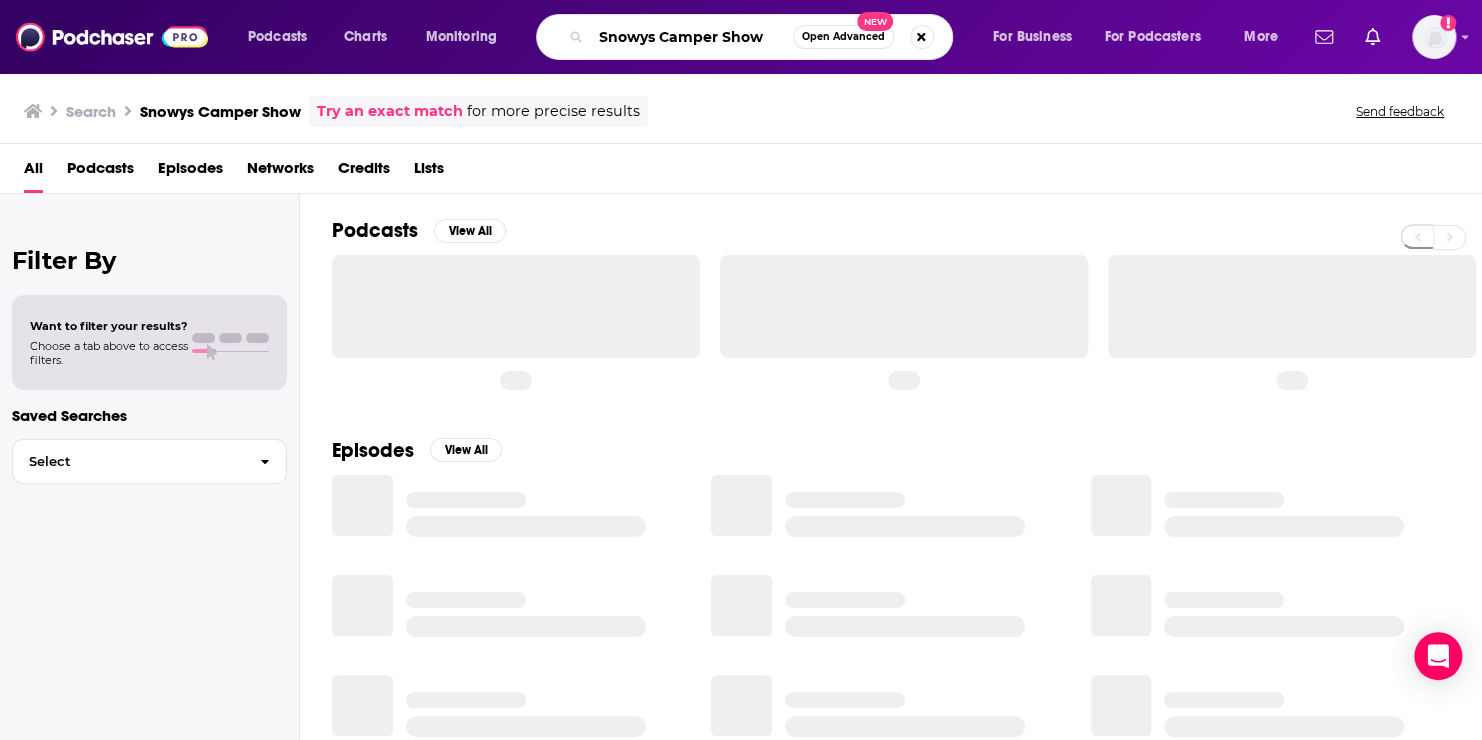 drag, startPoint x: 767, startPoint y: 36, endPoint x: 582, endPoint y: 29, distance: 185.13239 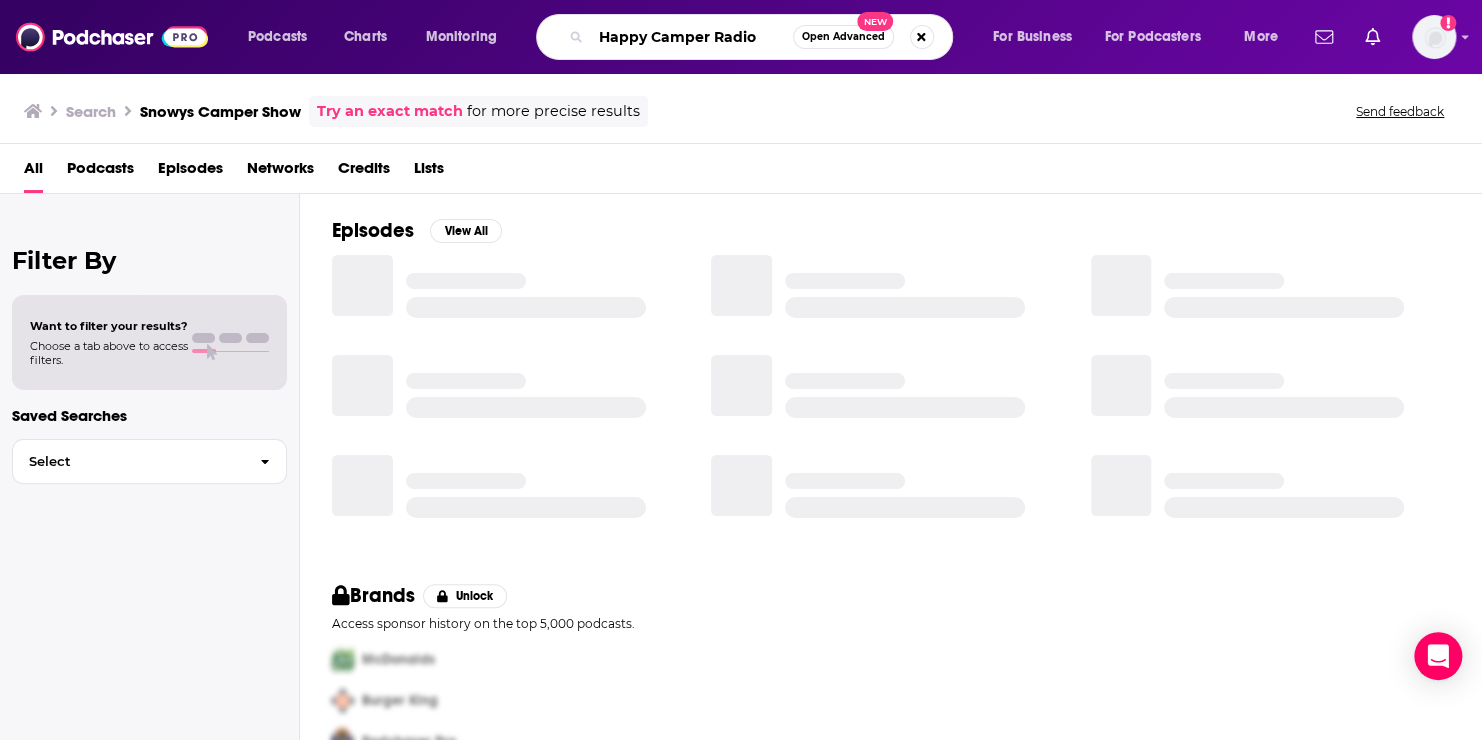 type on "Happy Camper Radio" 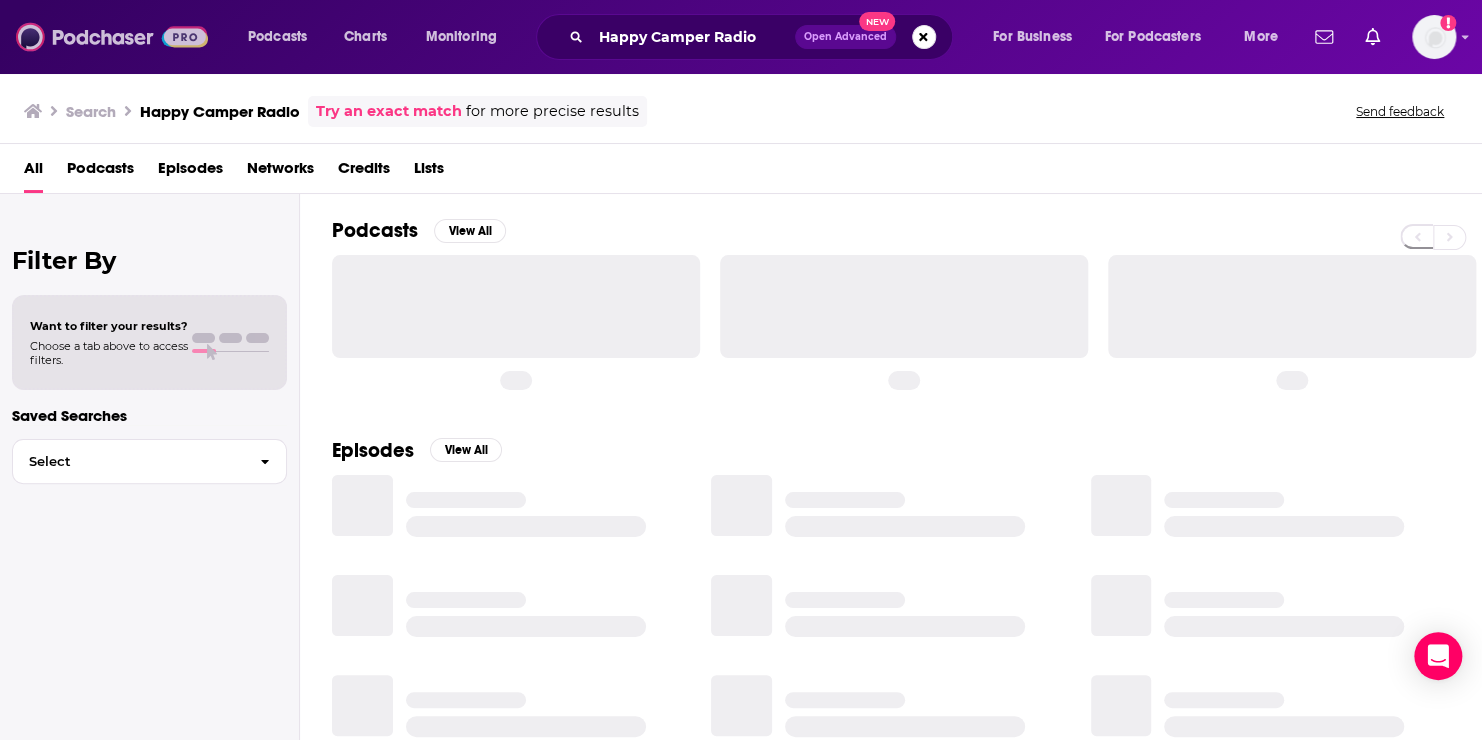 click at bounding box center (112, 37) 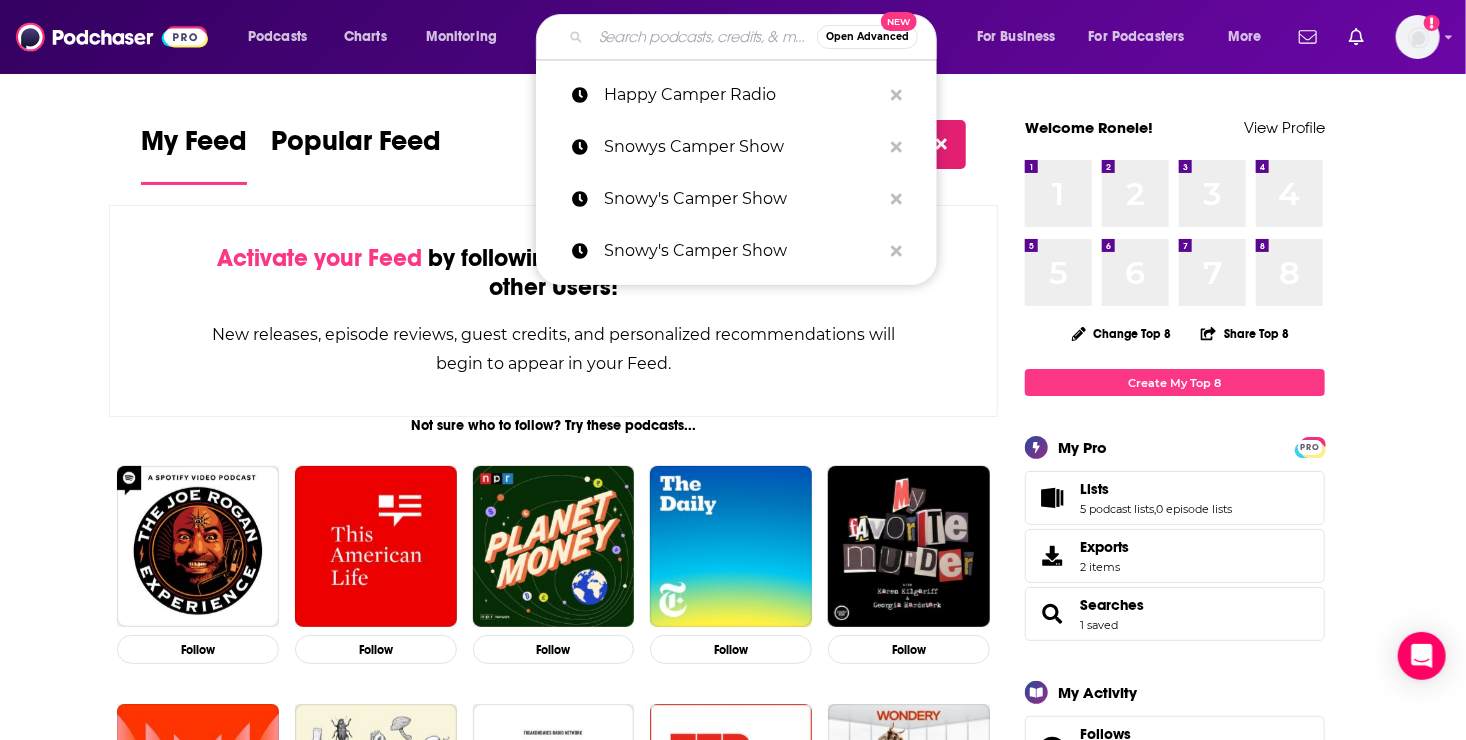 click at bounding box center [704, 37] 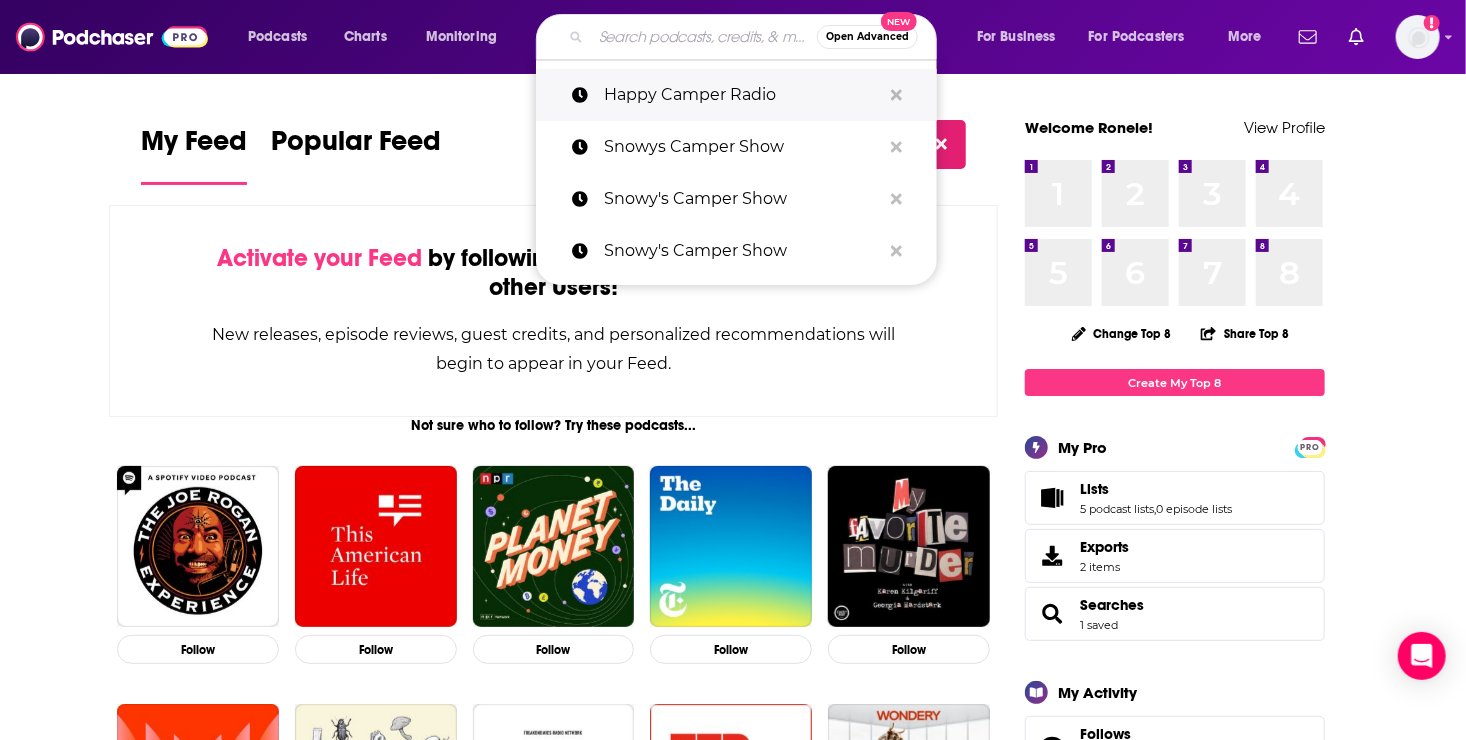 click on "Happy Camper Radio" at bounding box center [742, 95] 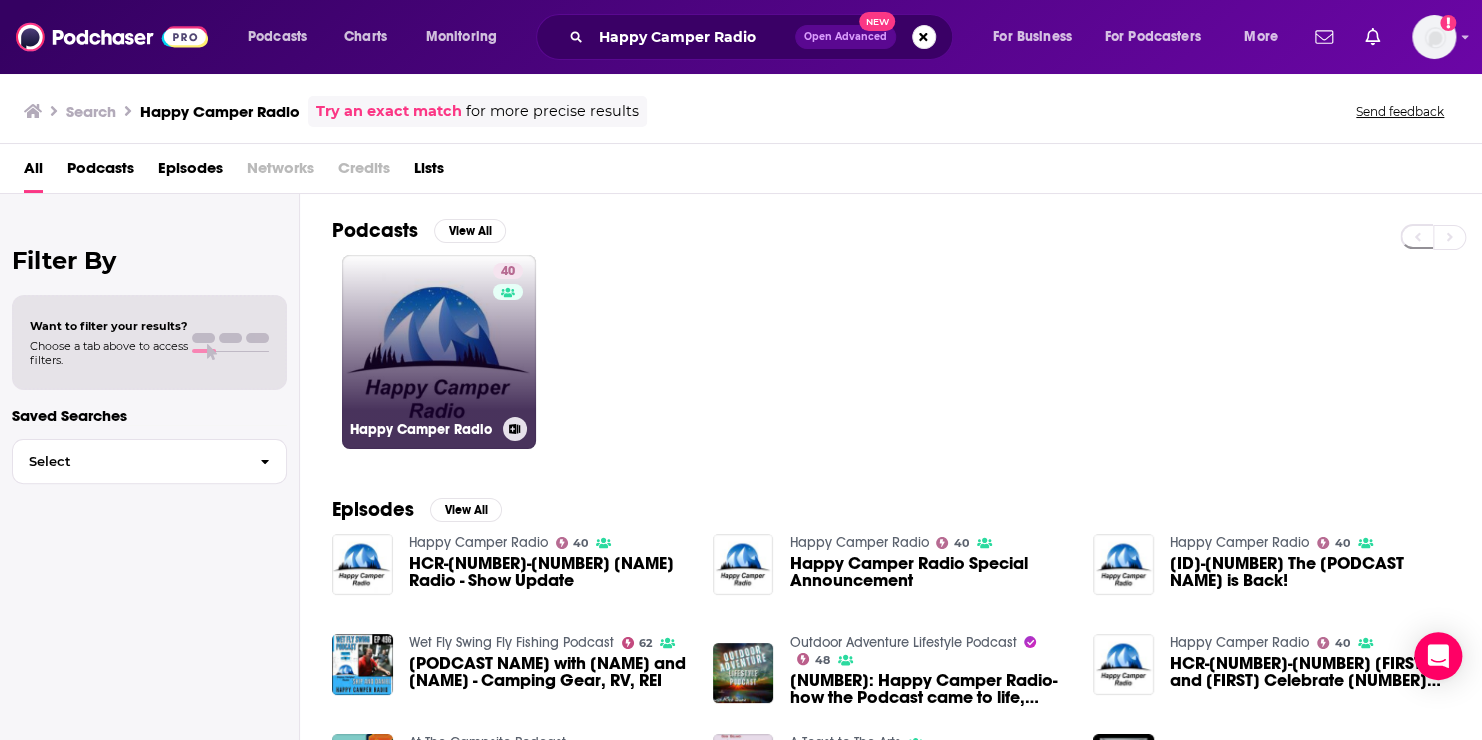 click on "40 Happy Camper Radio" at bounding box center (439, 352) 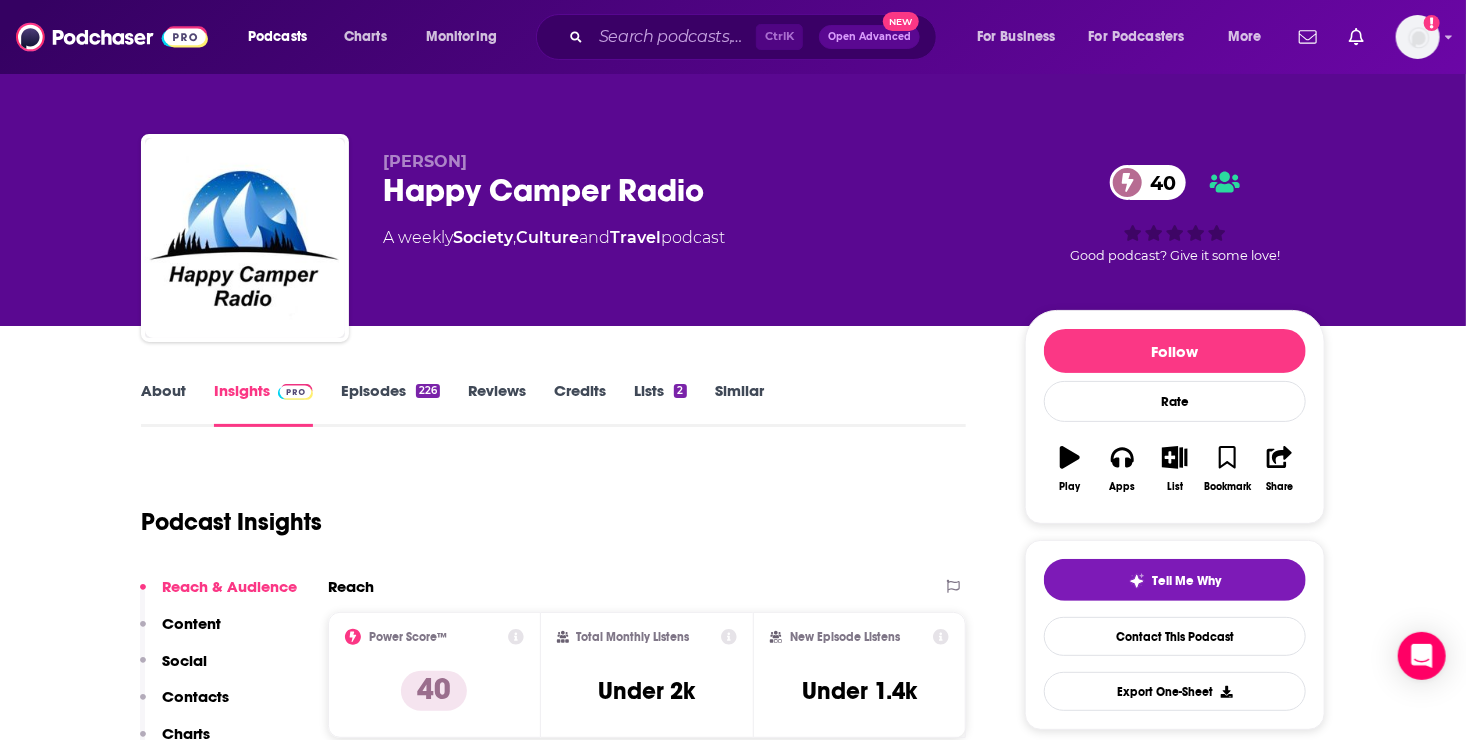 click on "About" at bounding box center [163, 404] 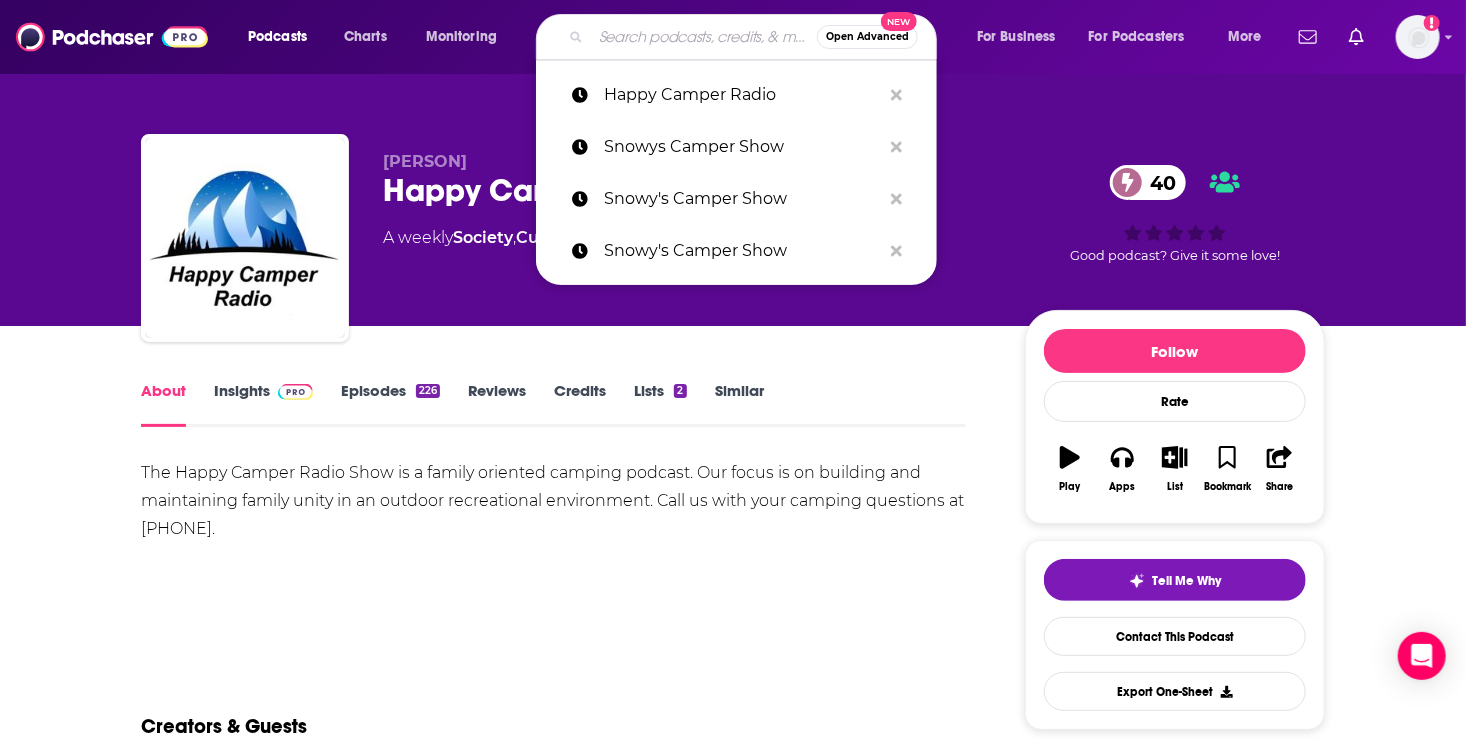 click at bounding box center [704, 37] 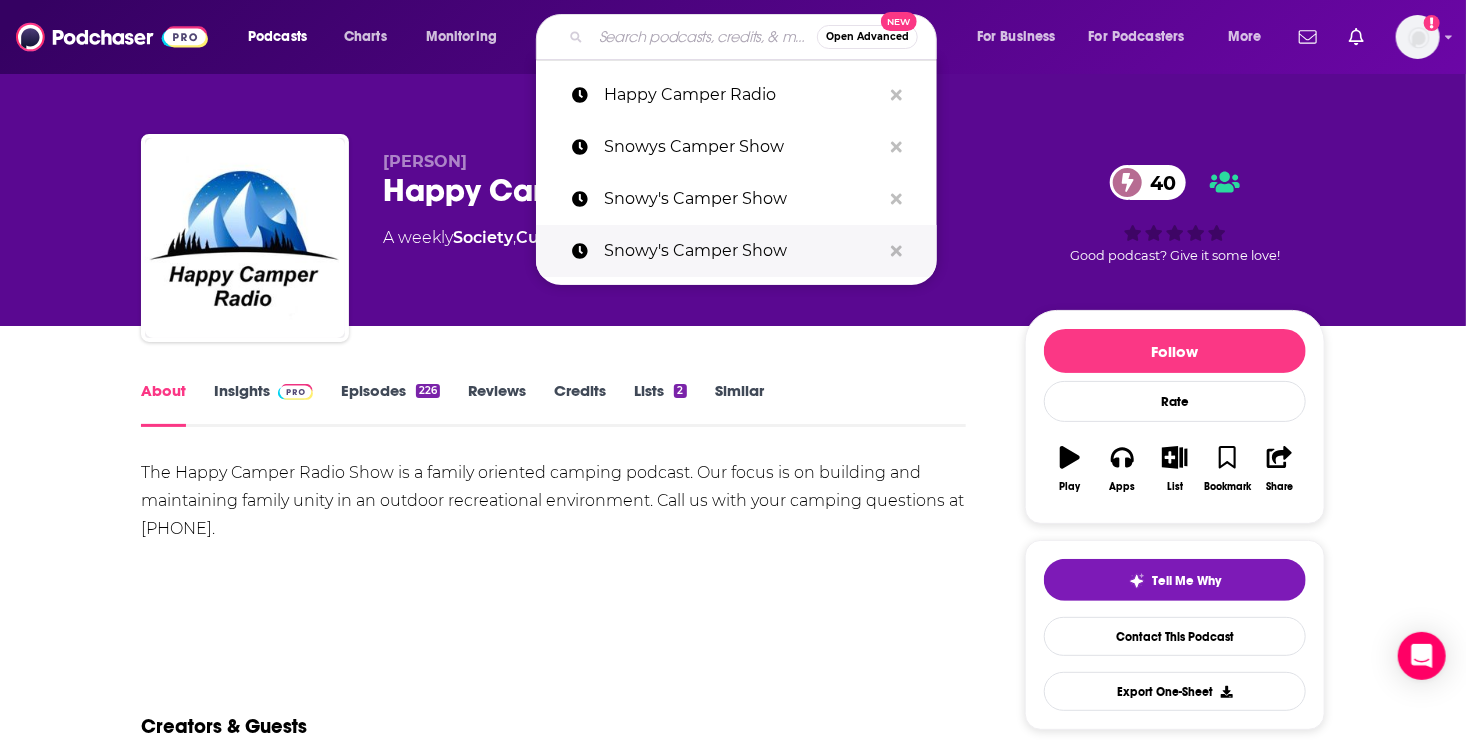 click on "Snowy's Camper Show" at bounding box center [742, 251] 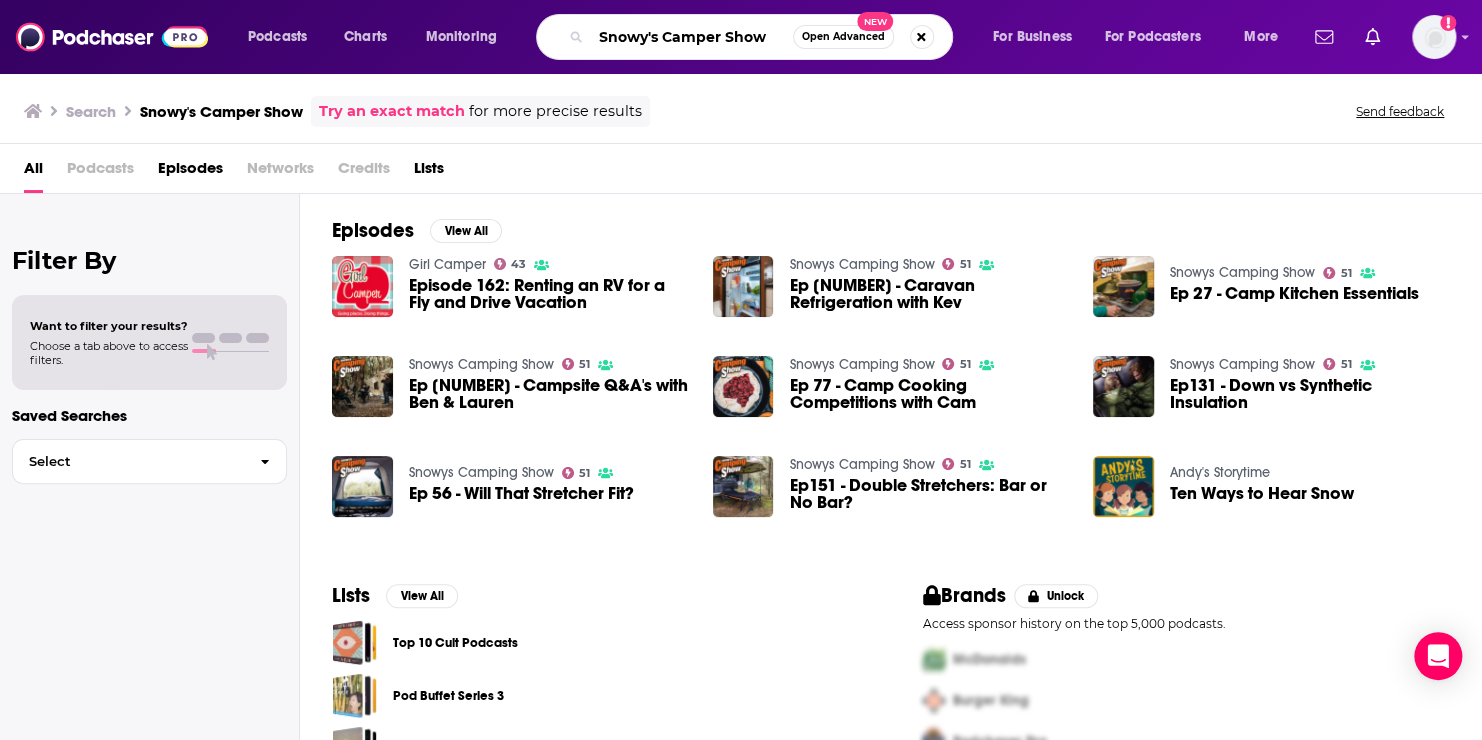 click on "Snowy's Camper Show" at bounding box center (692, 37) 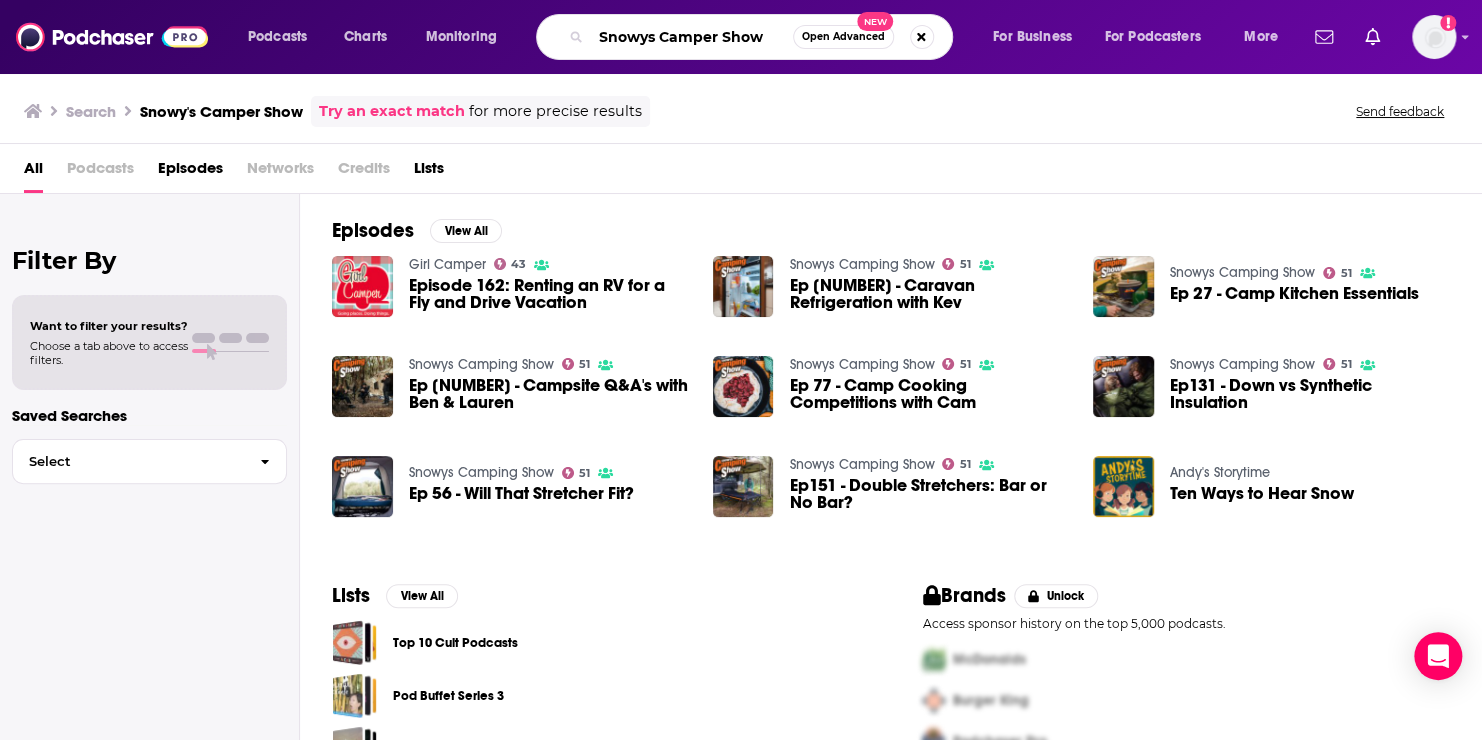 type on "Snowys Camper Show" 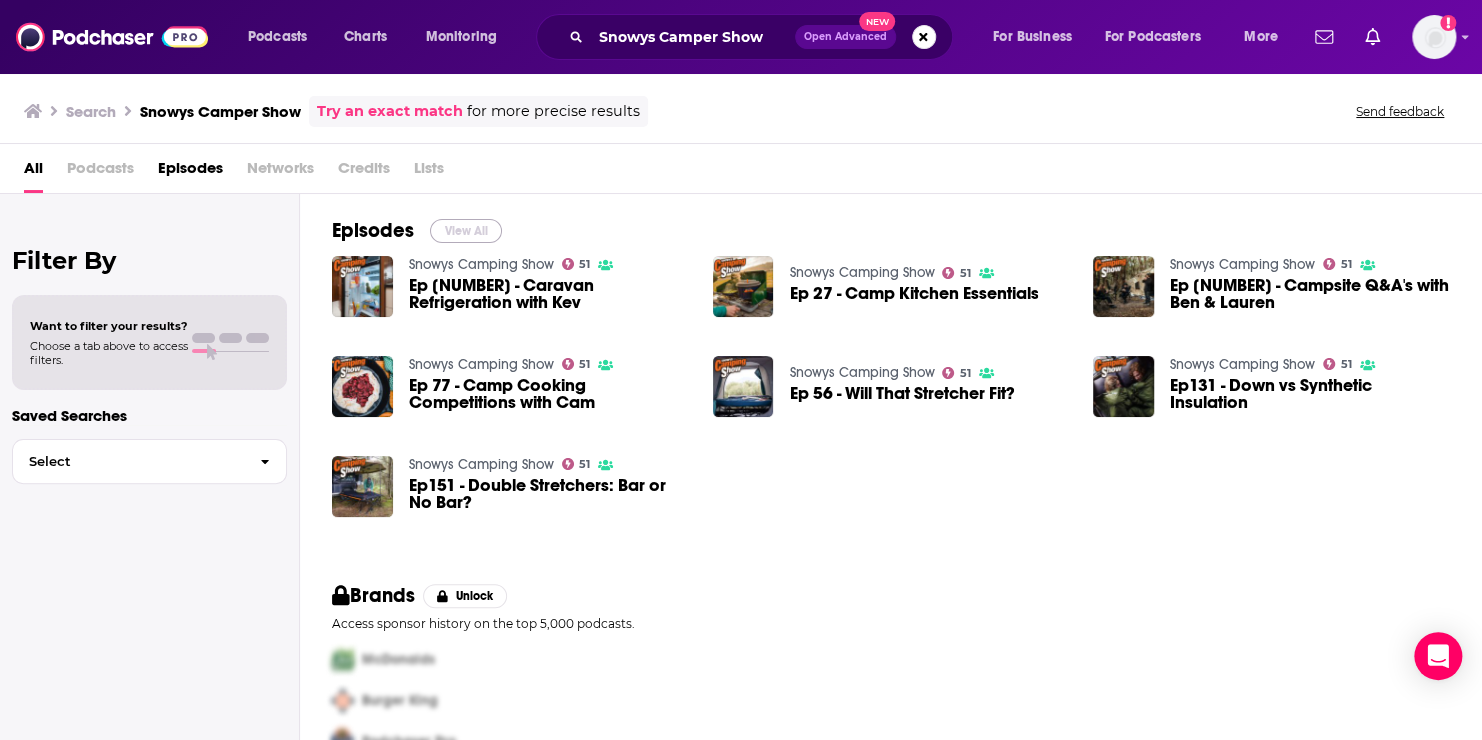 click on "View All" at bounding box center (466, 231) 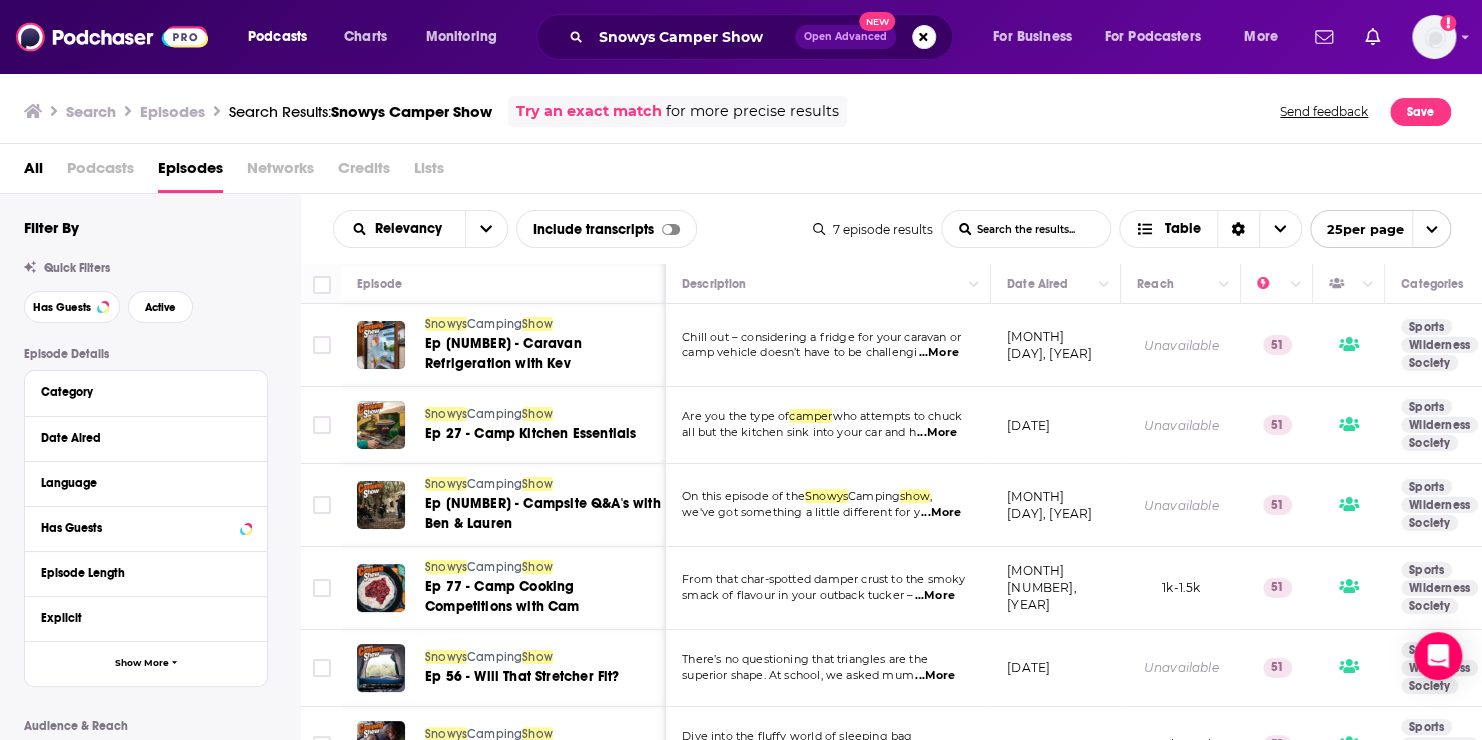 click on "All" at bounding box center (33, 172) 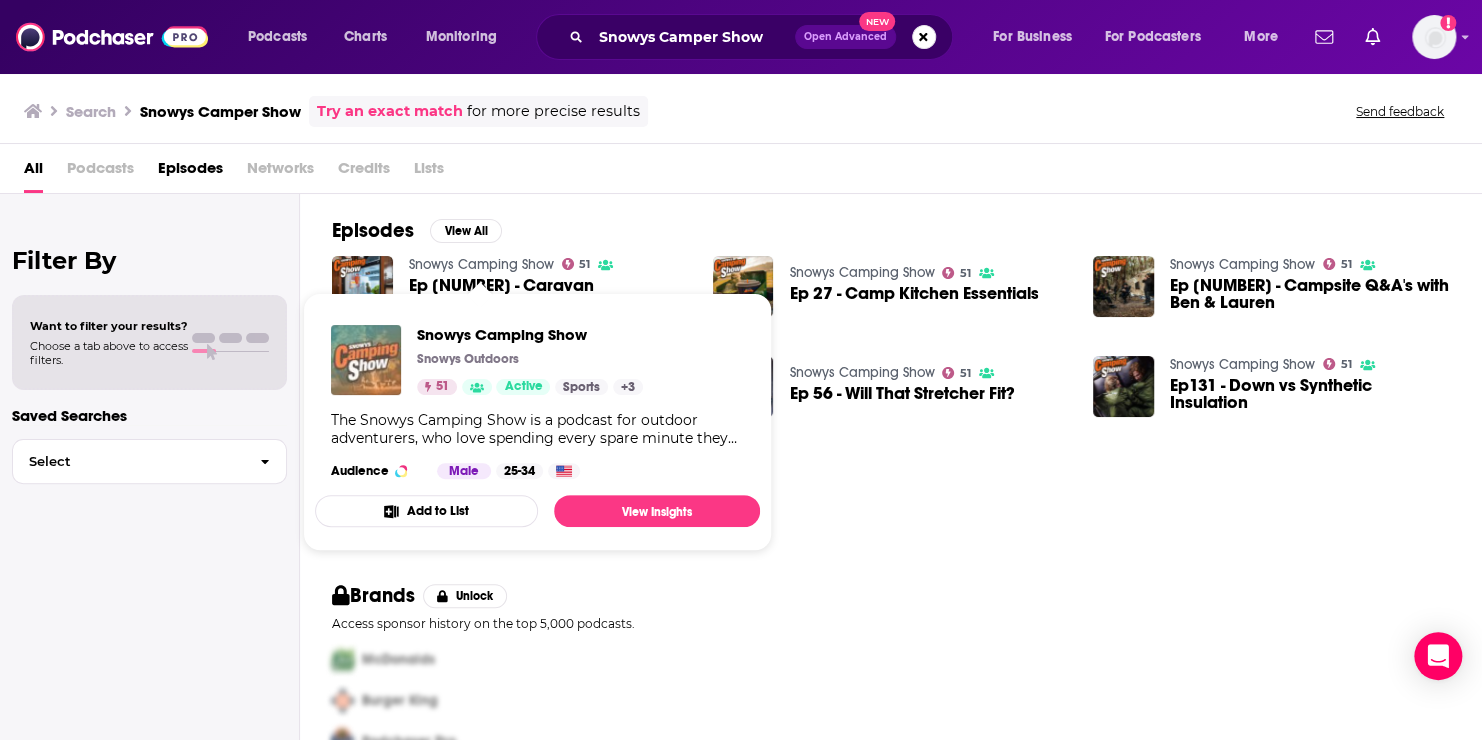 click at bounding box center (366, 360) 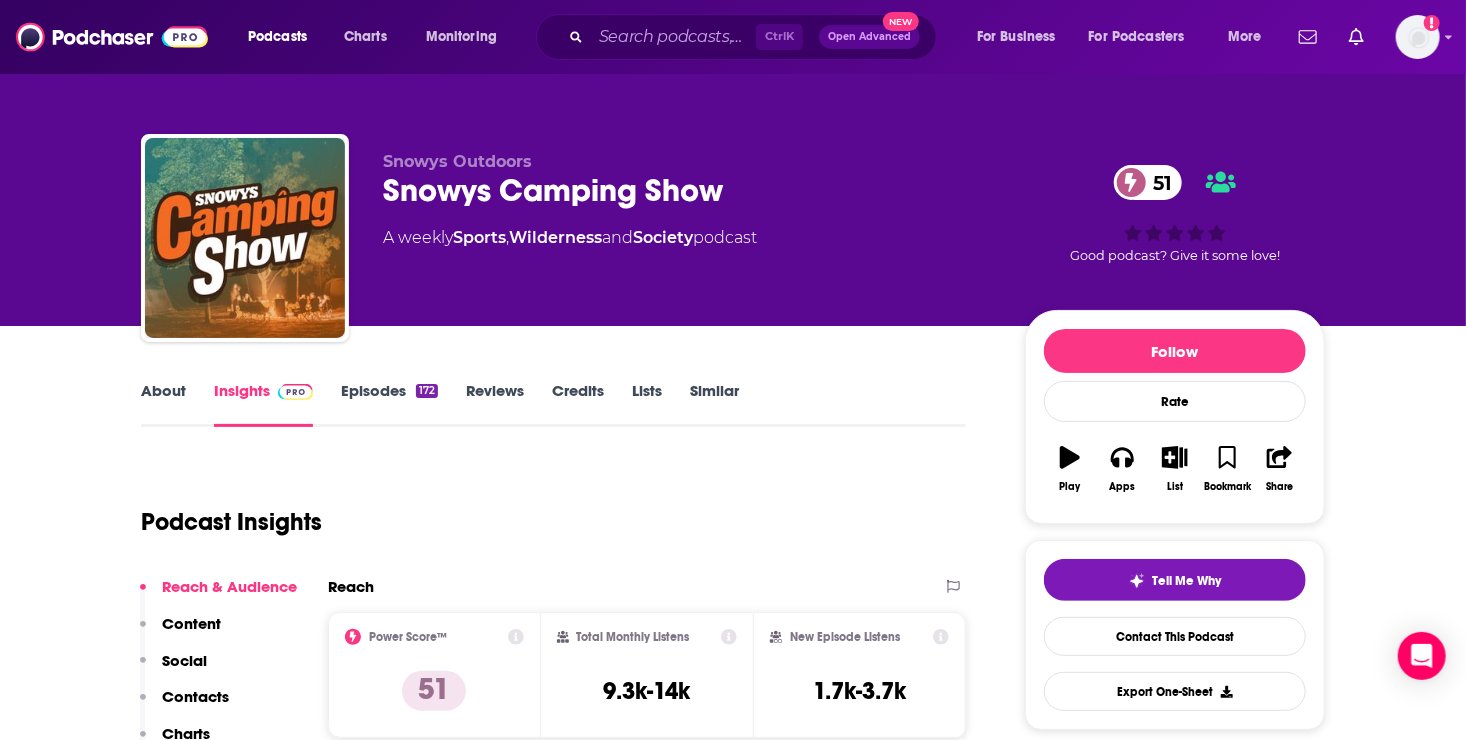 click on "About" at bounding box center (163, 404) 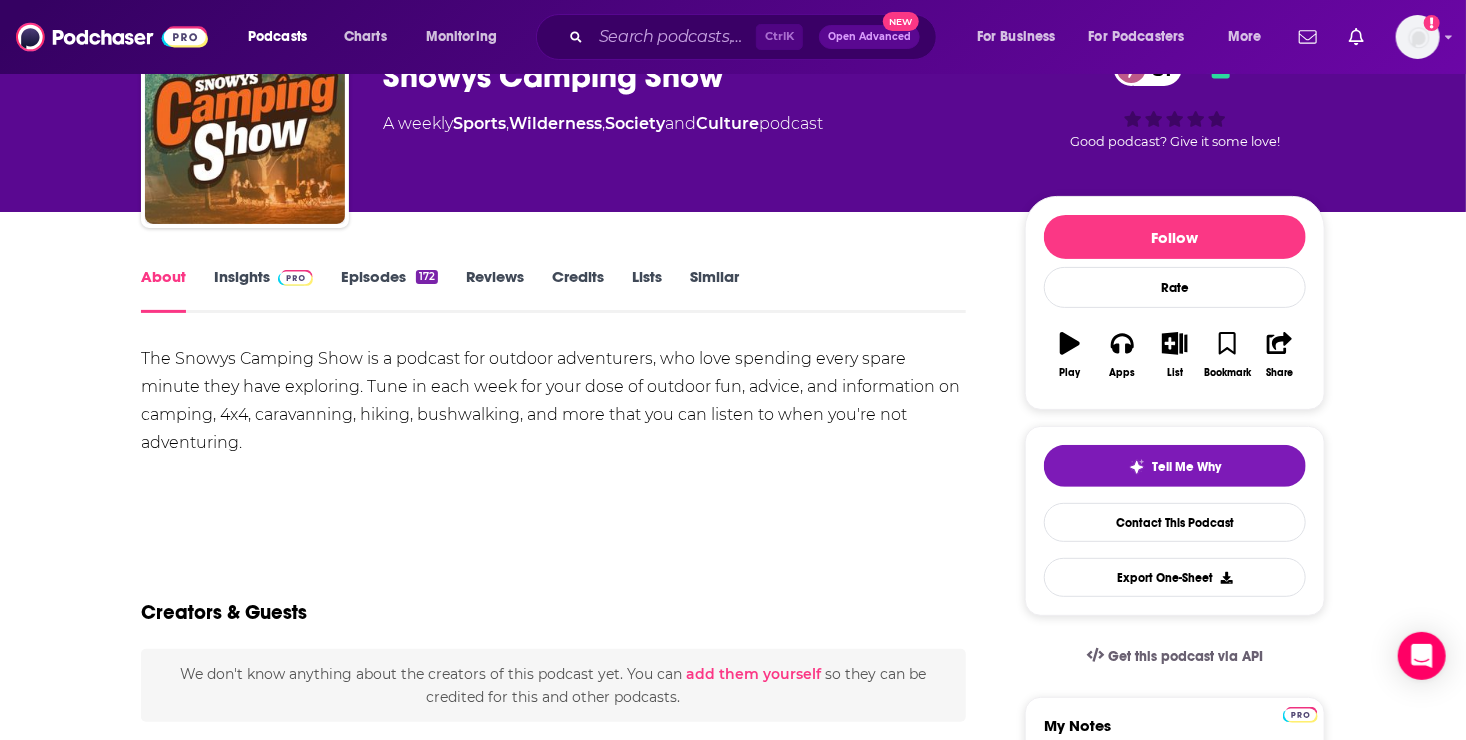 scroll, scrollTop: 112, scrollLeft: 0, axis: vertical 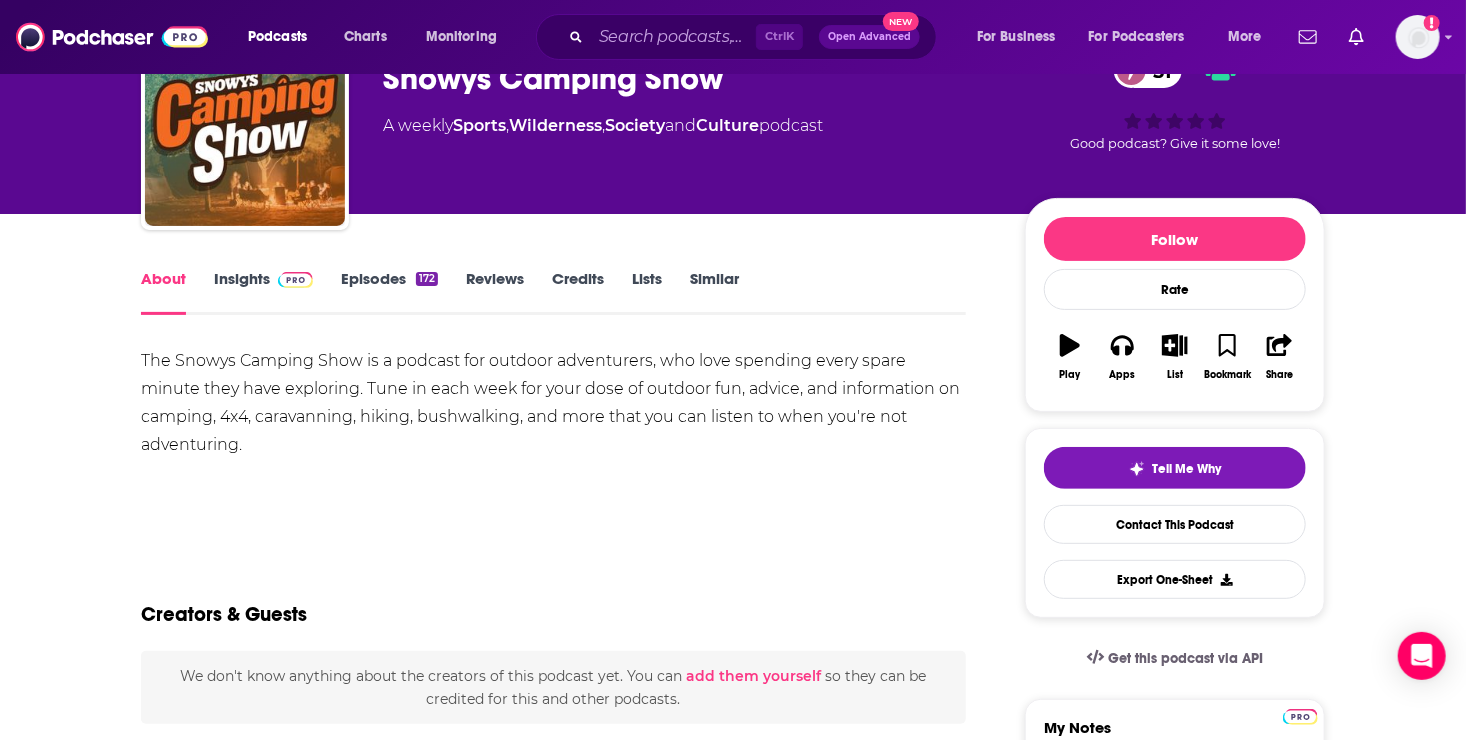 click on "Insights" at bounding box center [263, 292] 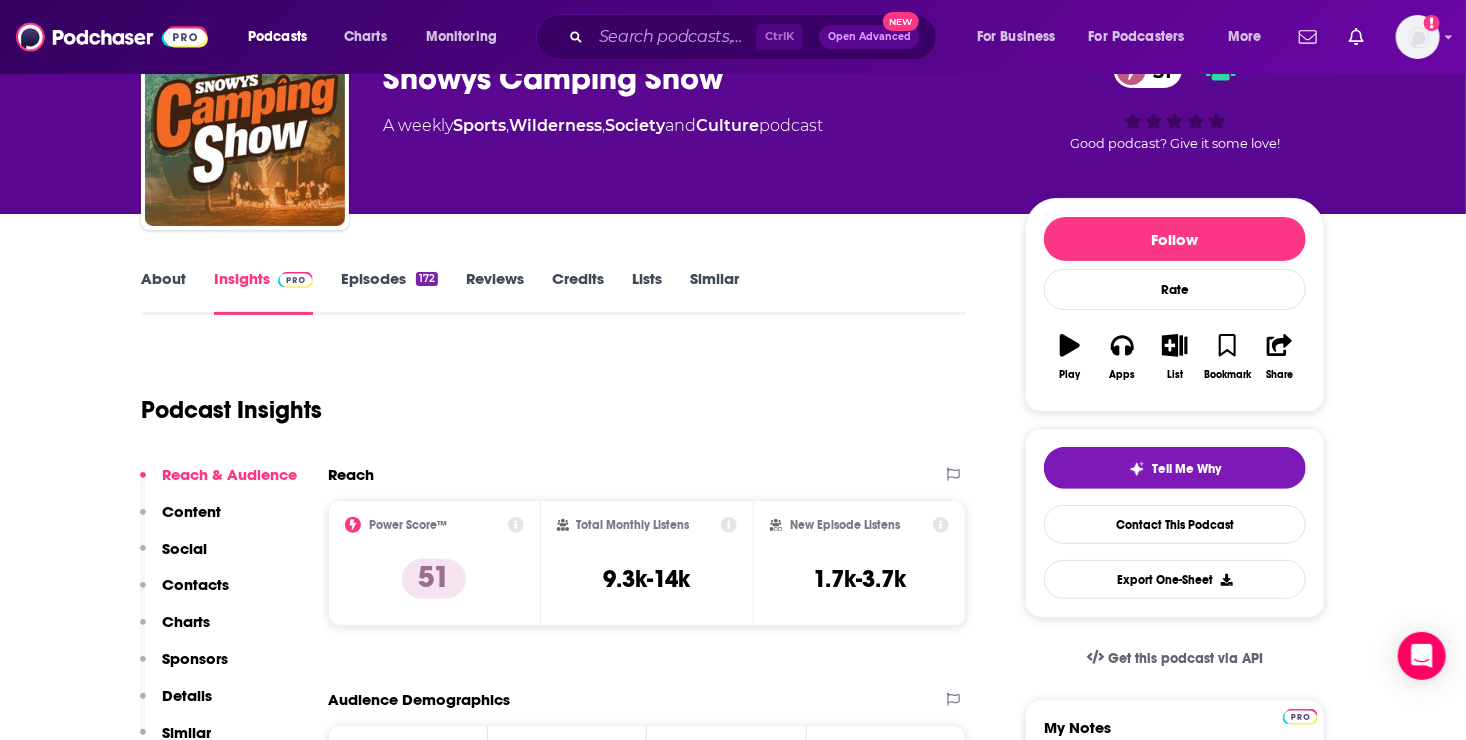 scroll, scrollTop: 0, scrollLeft: 0, axis: both 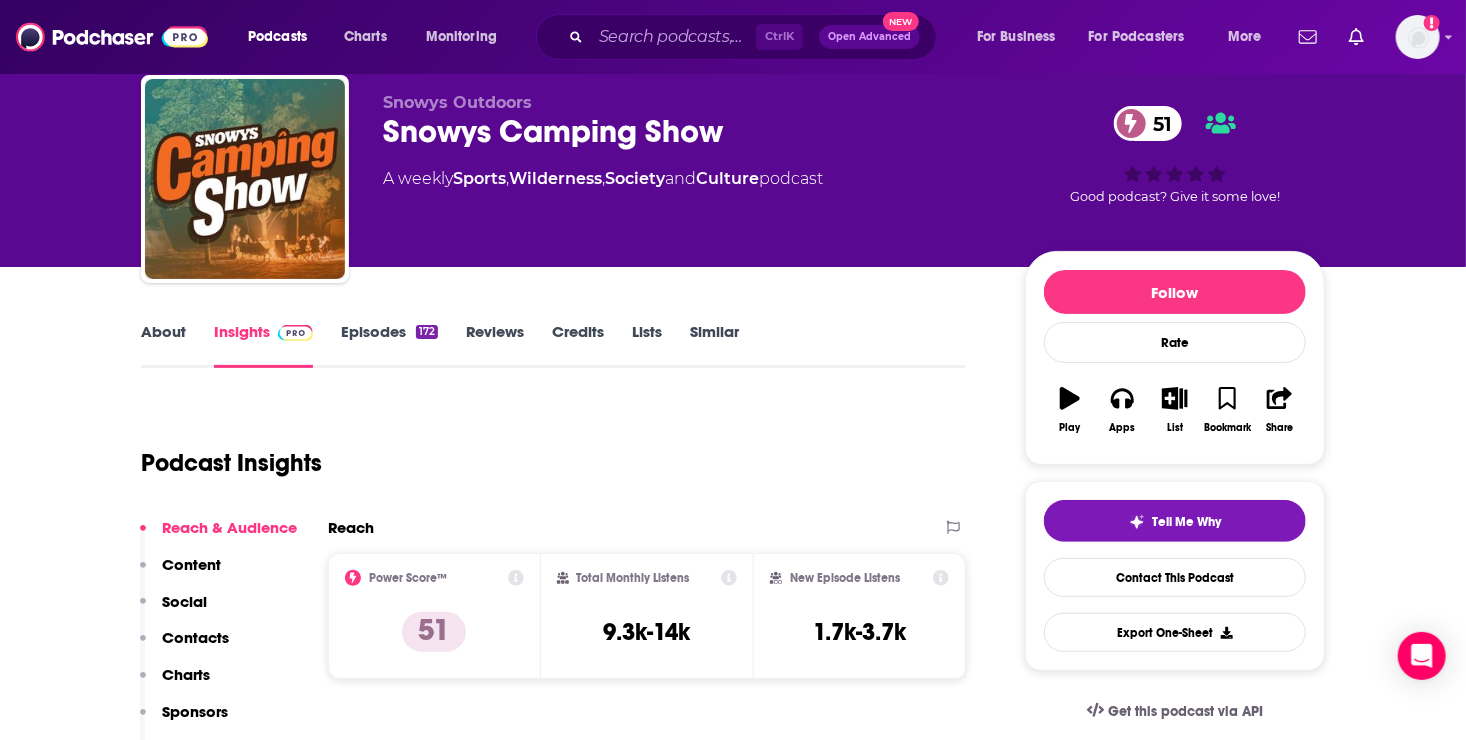 click on "Episodes 172" at bounding box center [389, 345] 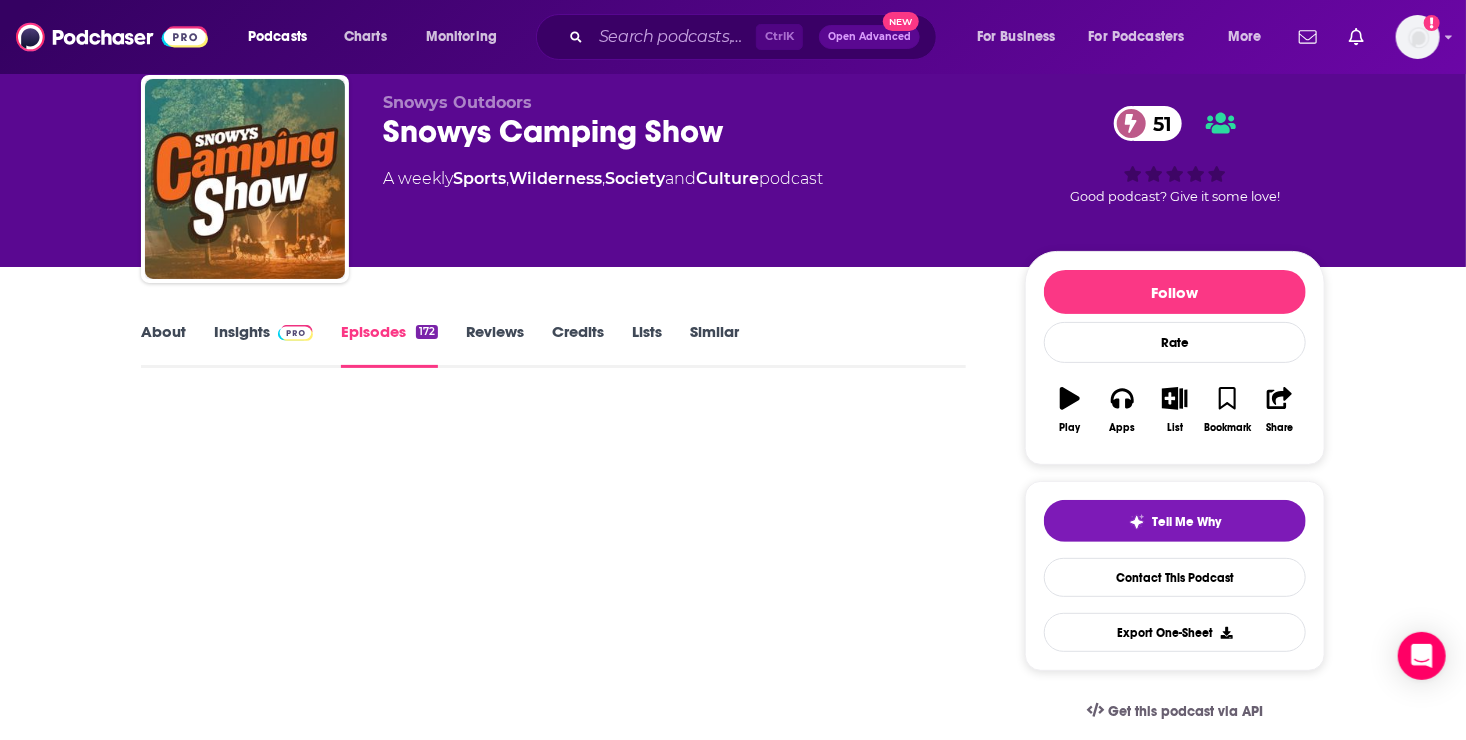 scroll, scrollTop: 0, scrollLeft: 0, axis: both 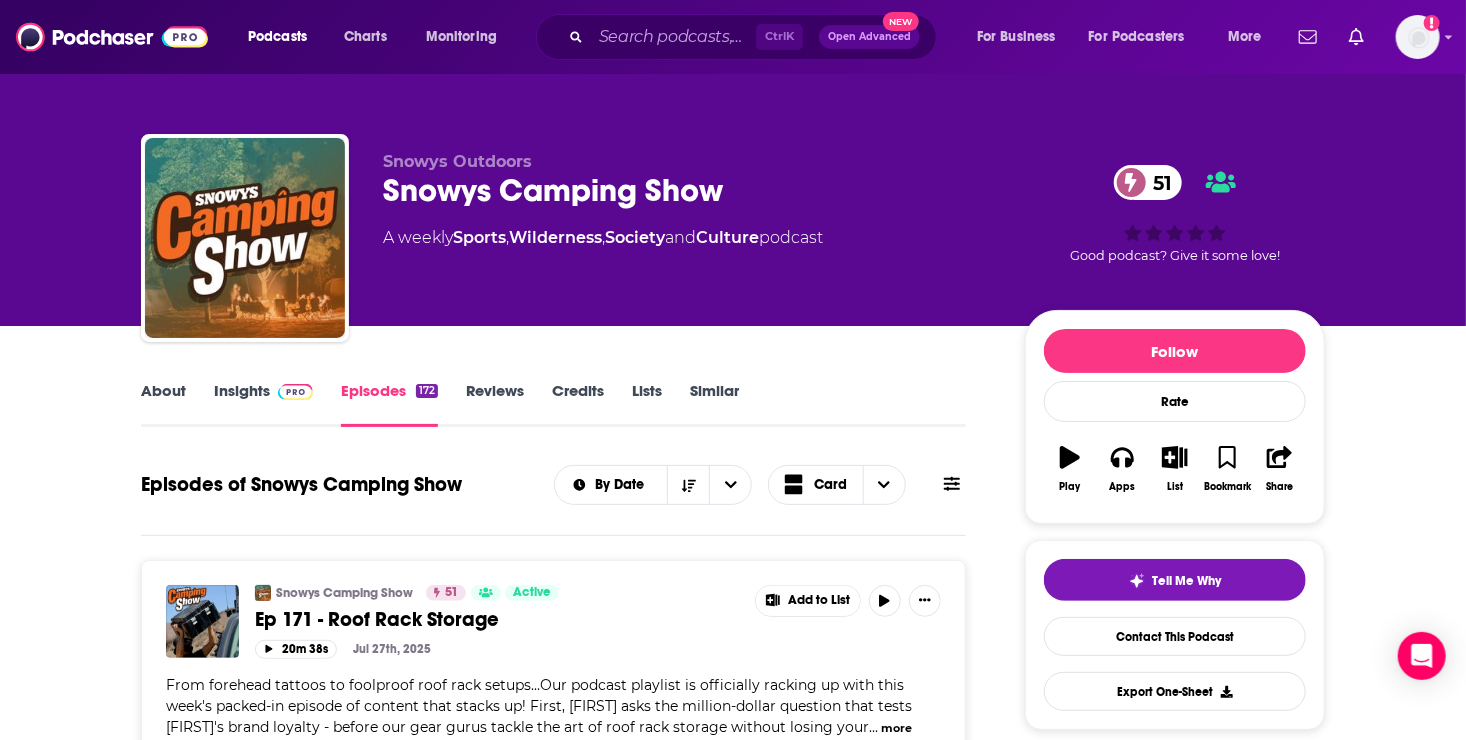 click on "Insights" at bounding box center [263, 404] 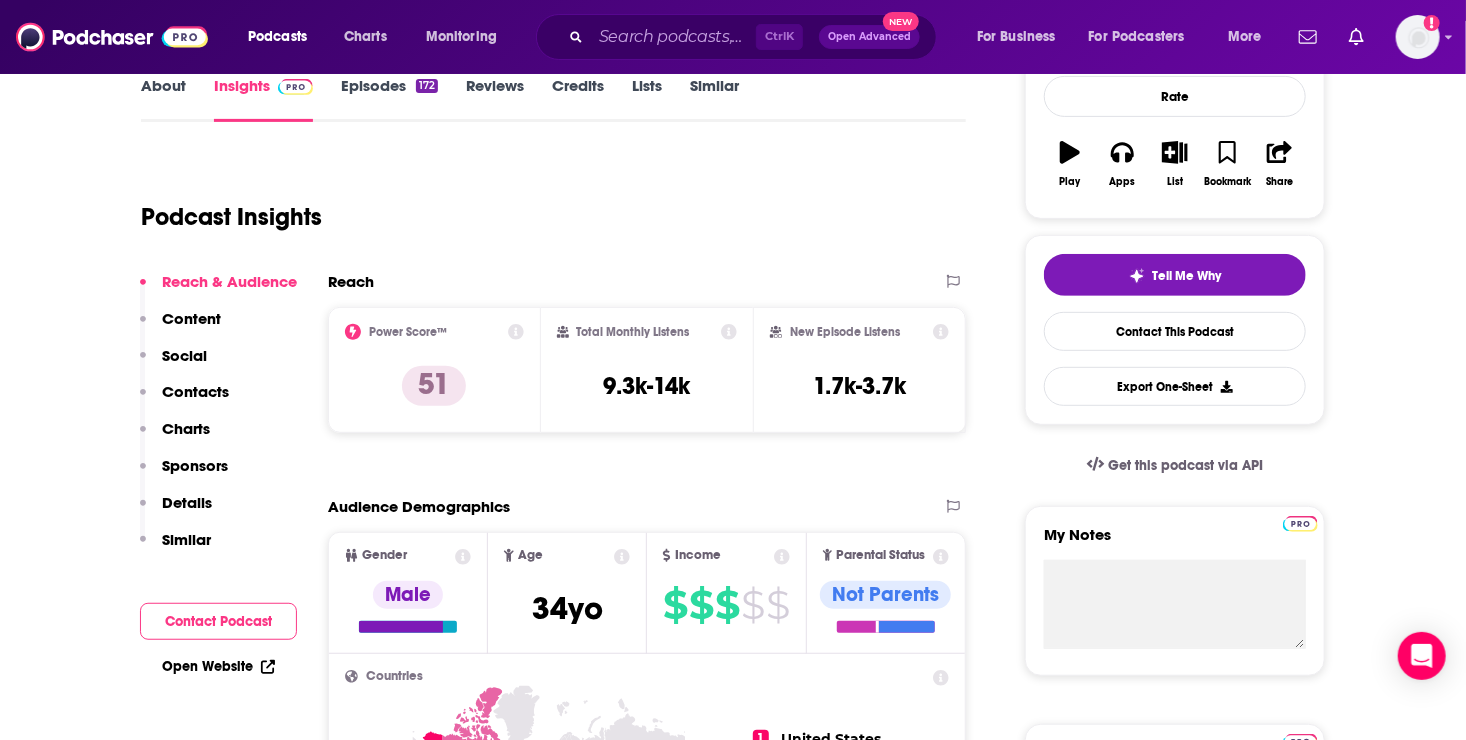 scroll, scrollTop: 376, scrollLeft: 0, axis: vertical 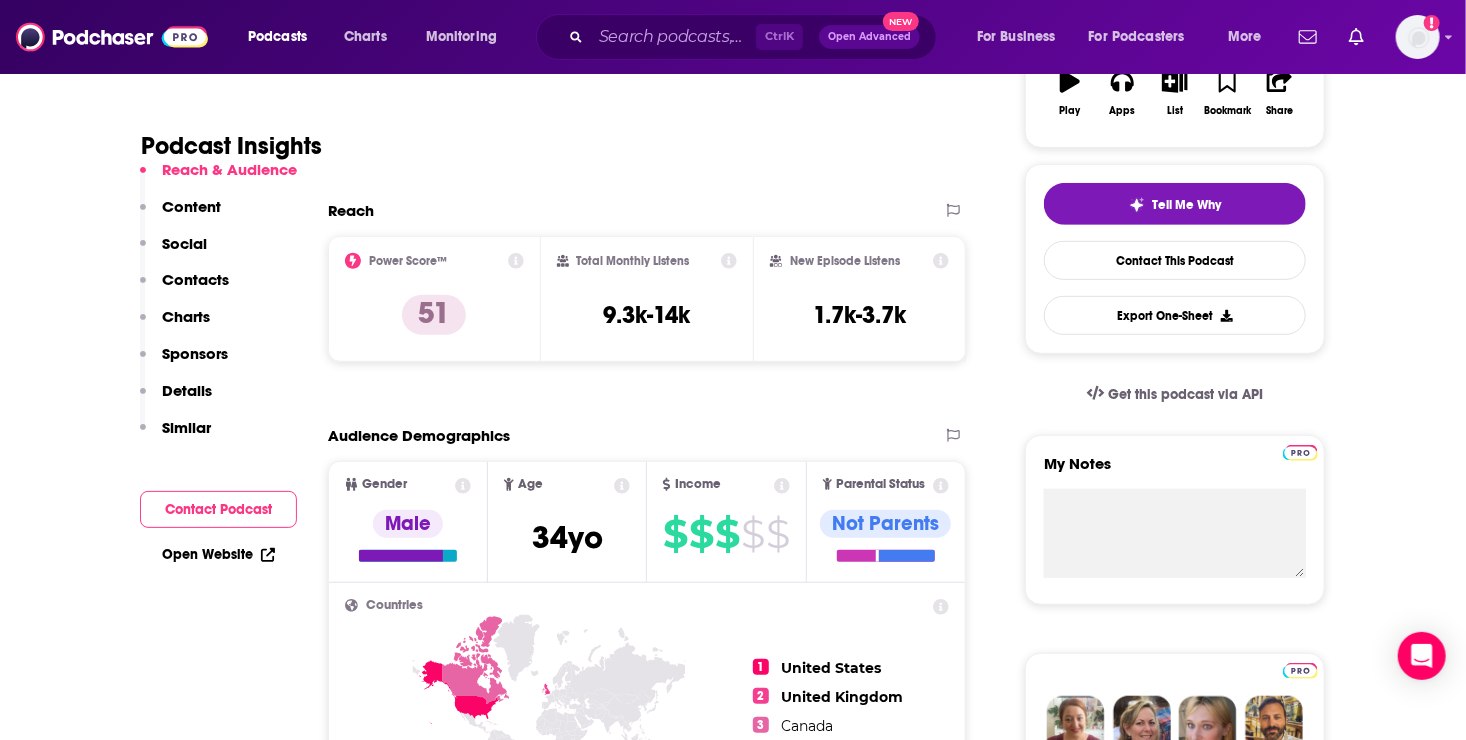 click on "Open Website" at bounding box center (218, 554) 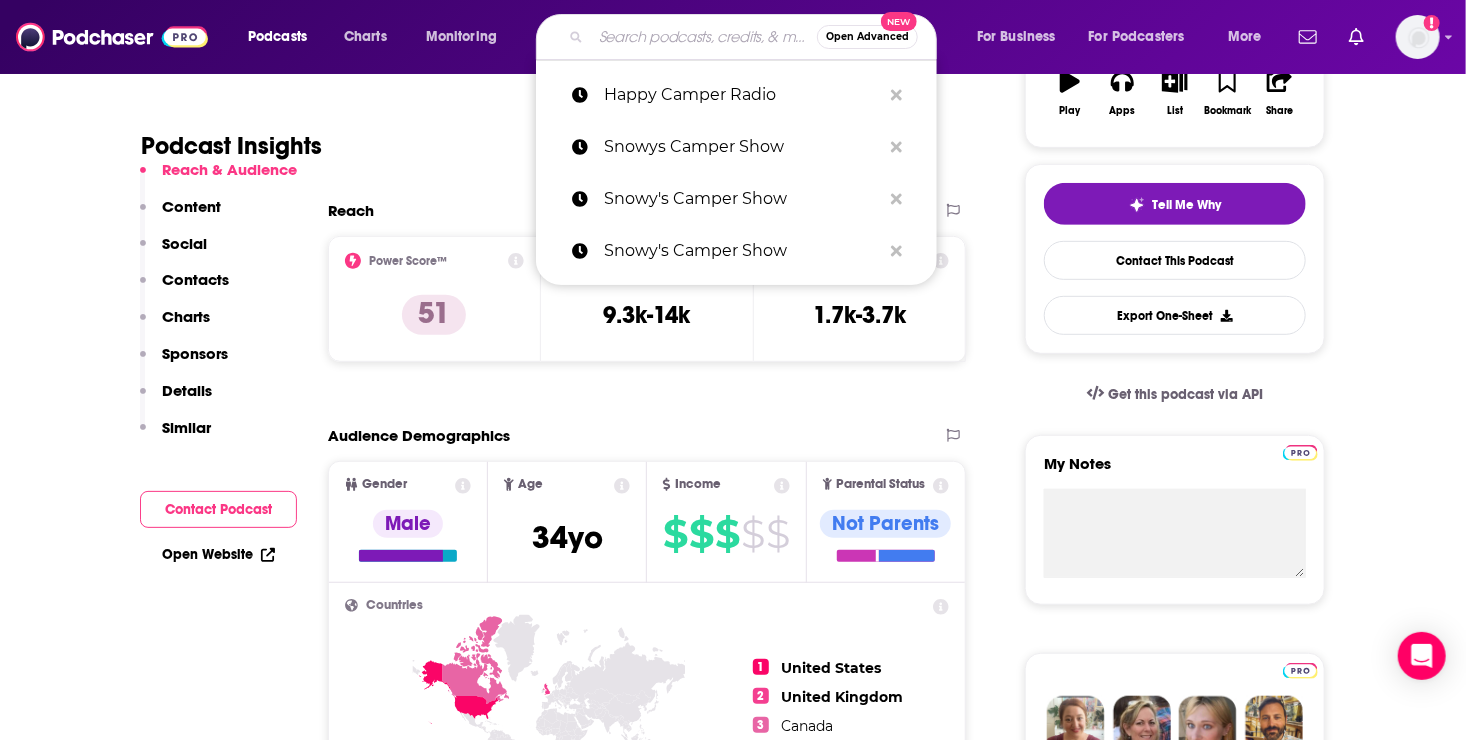 click at bounding box center (704, 37) 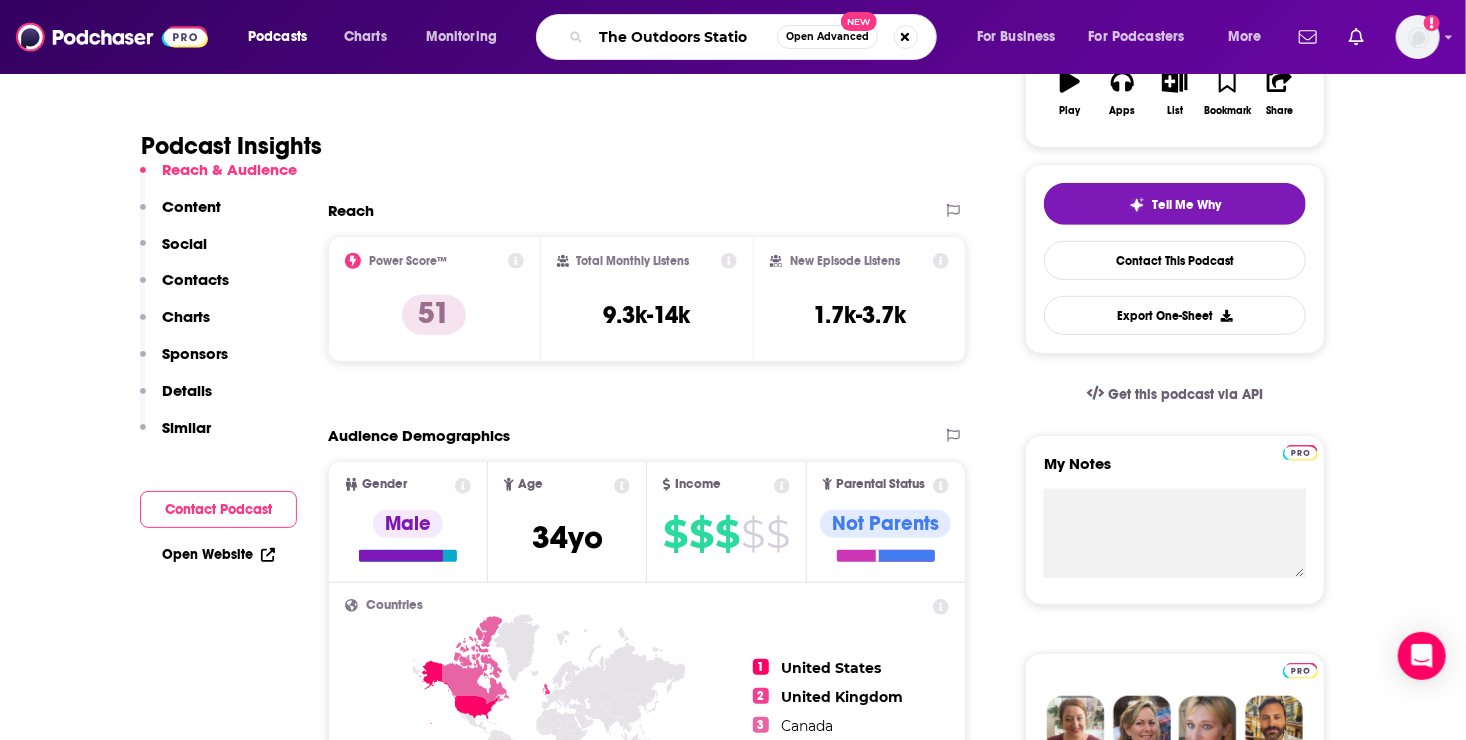 type on "The Outdoors Station" 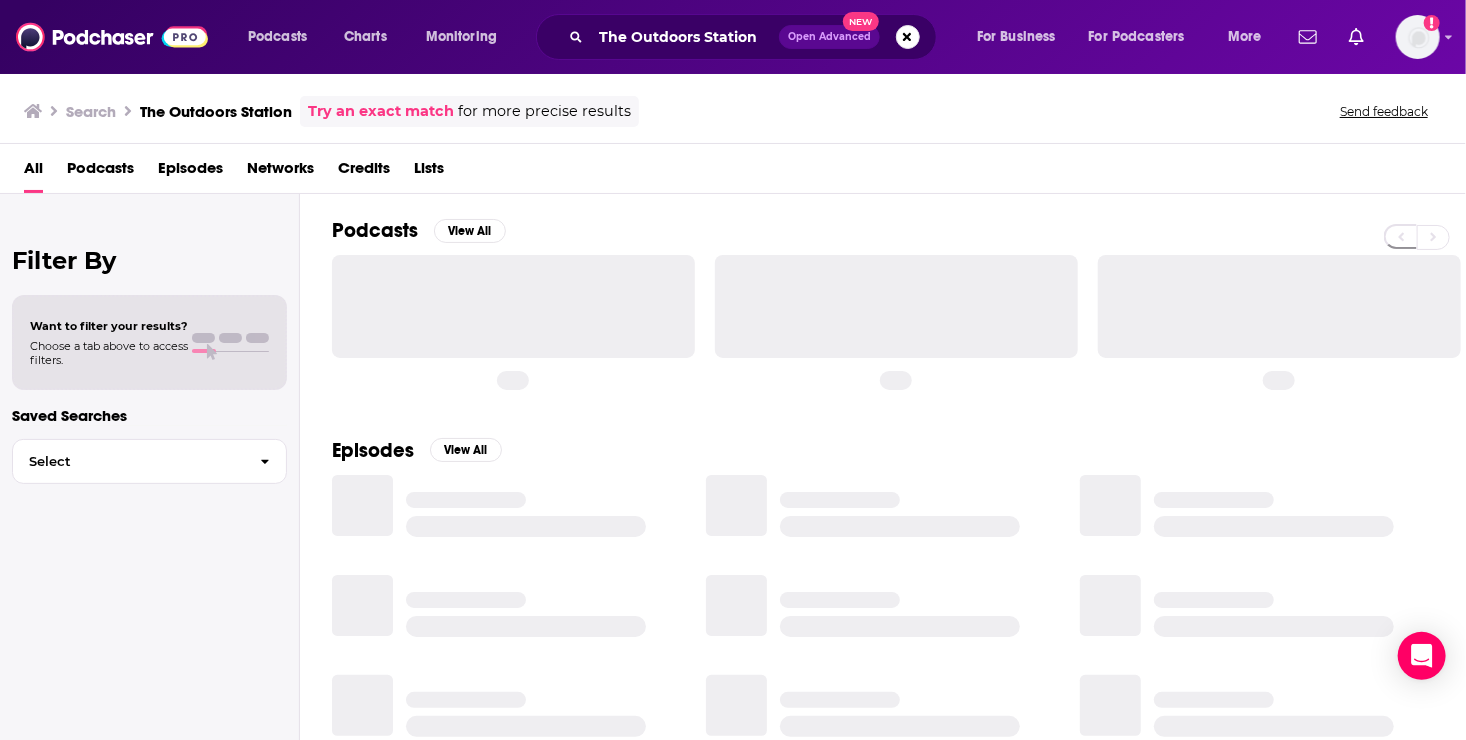scroll, scrollTop: 0, scrollLeft: 0, axis: both 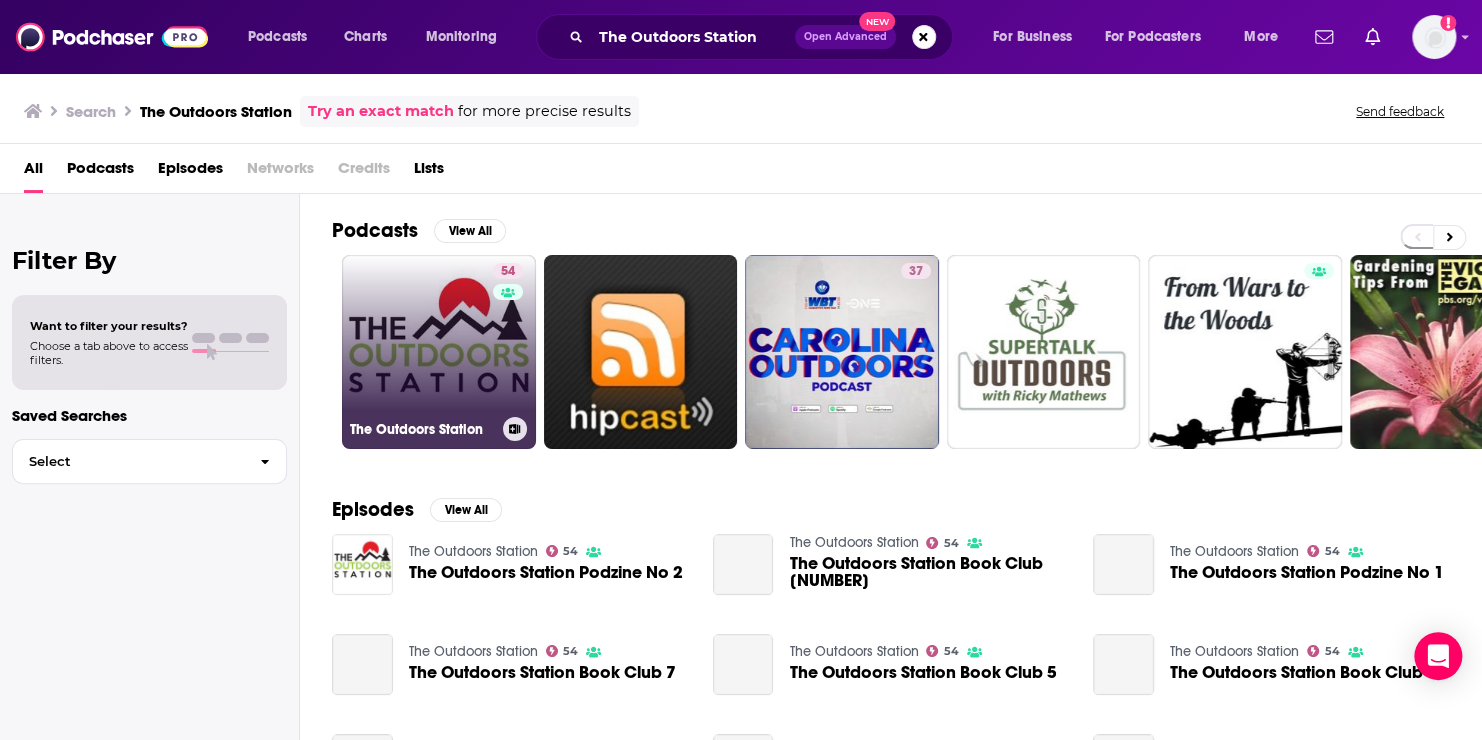 click on "[NUMBER] The Outdoors Station" at bounding box center (439, 352) 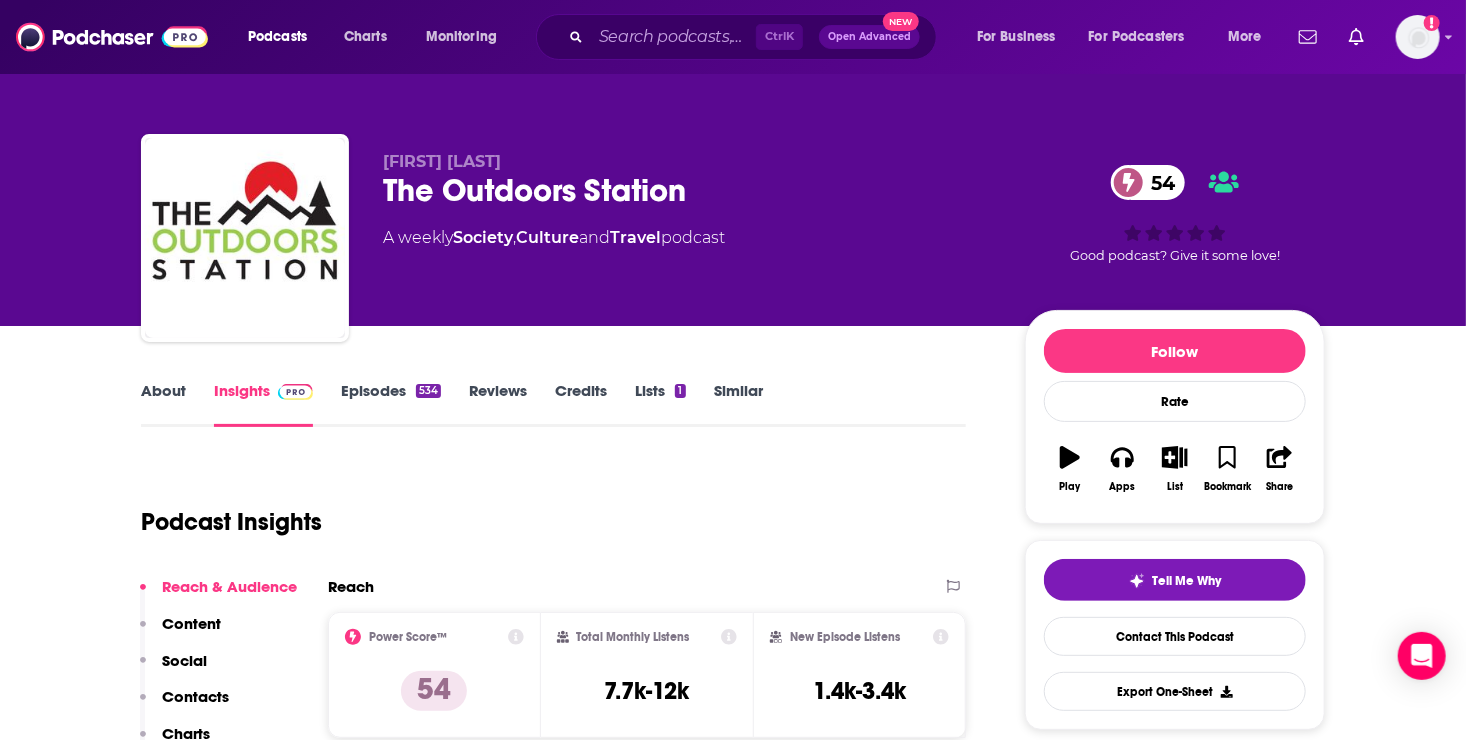click on "About" at bounding box center (163, 404) 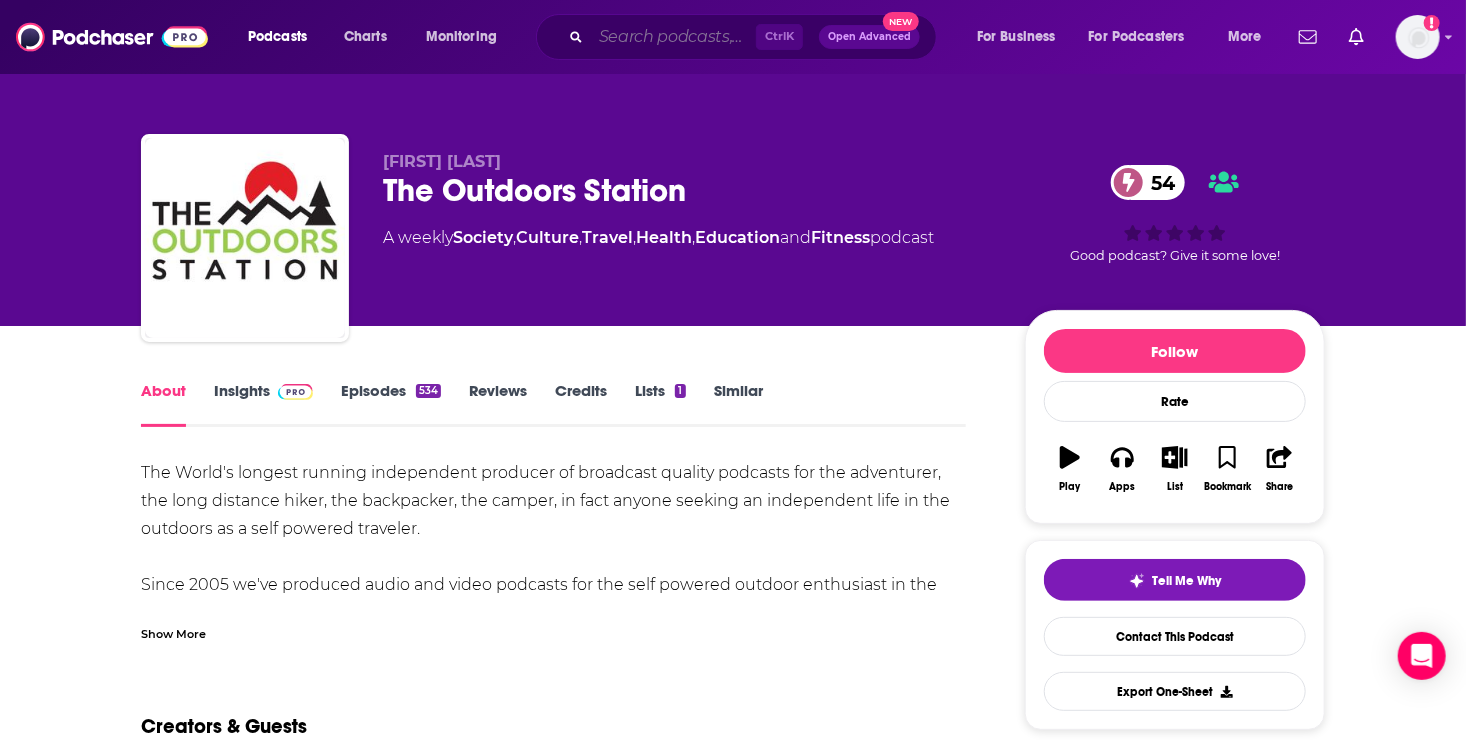 click at bounding box center (673, 37) 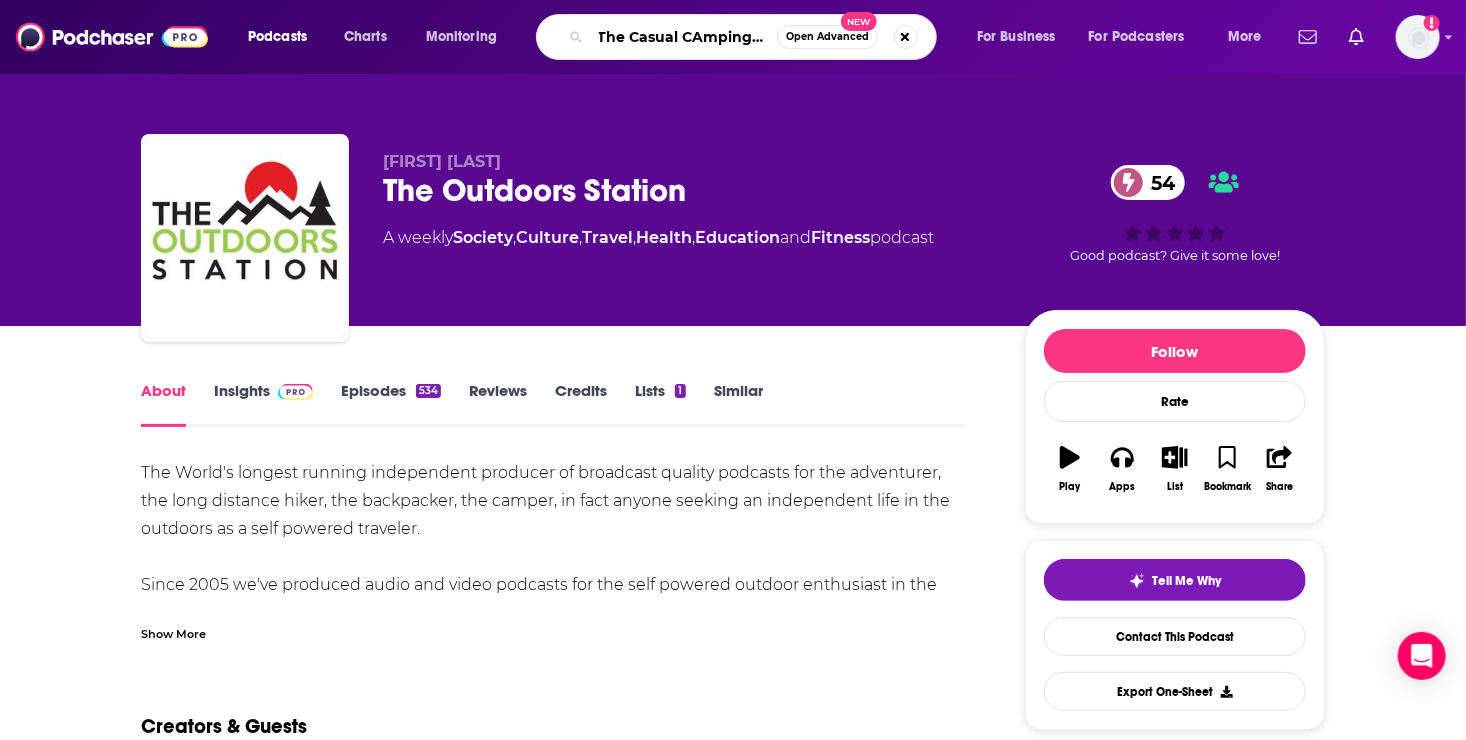 scroll, scrollTop: 0, scrollLeft: 0, axis: both 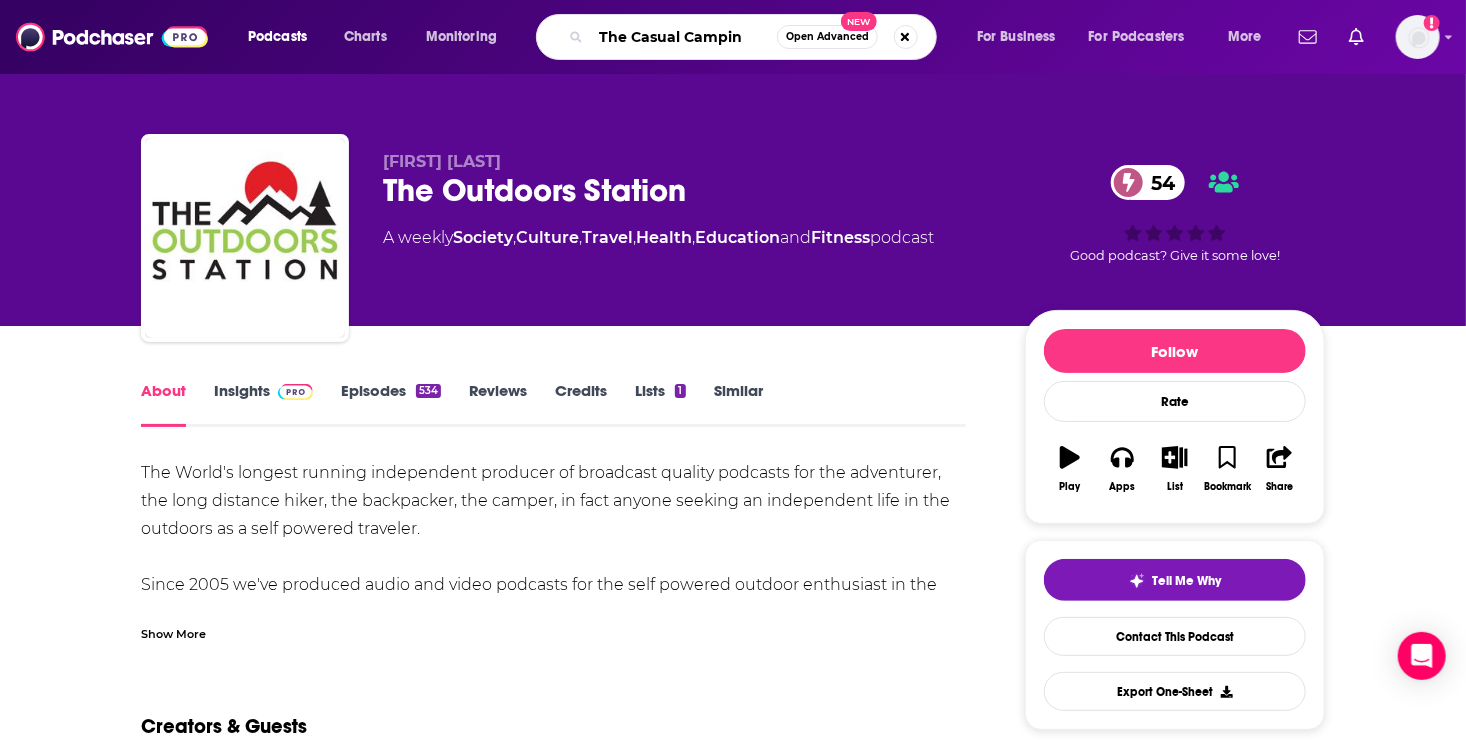 type on "The Casual Camping" 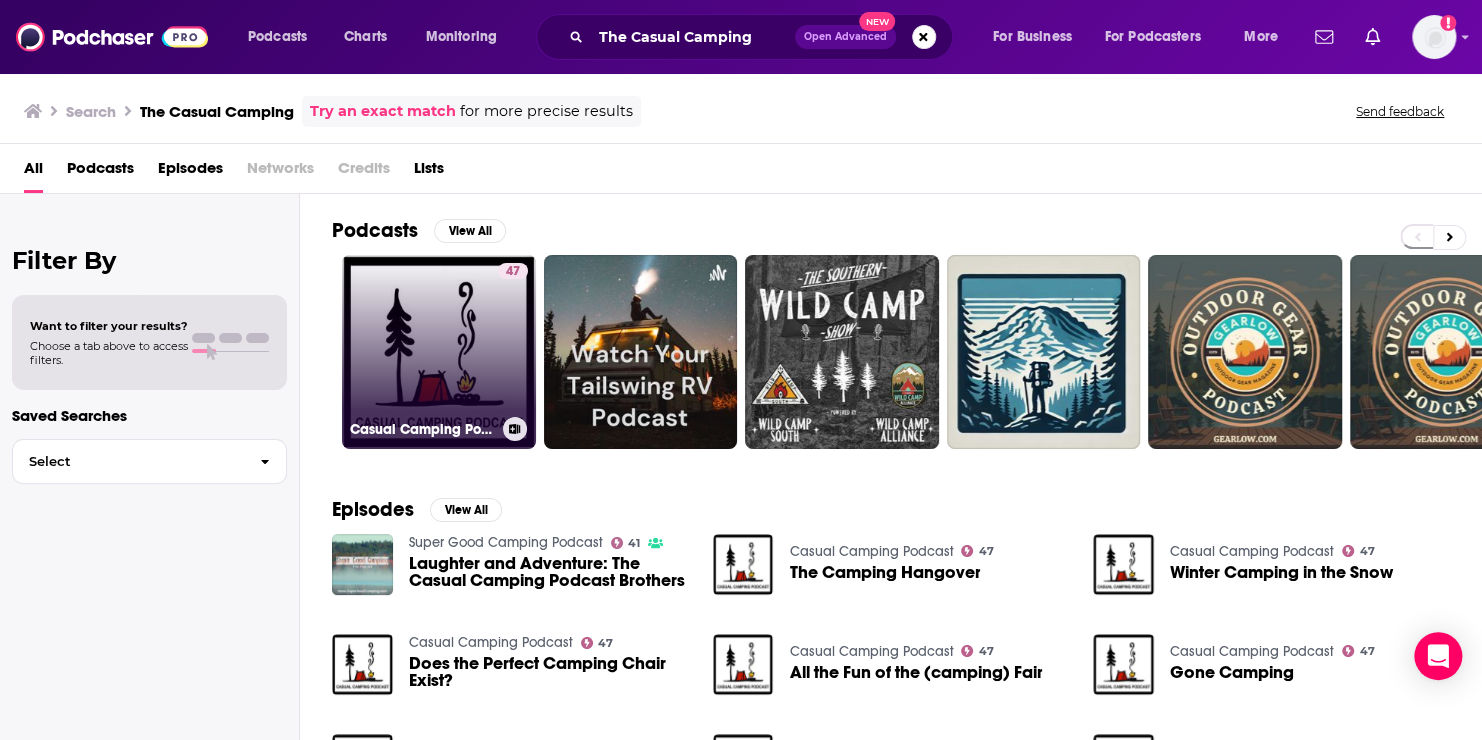 click on "47 Casual Camping Podcast" at bounding box center (439, 352) 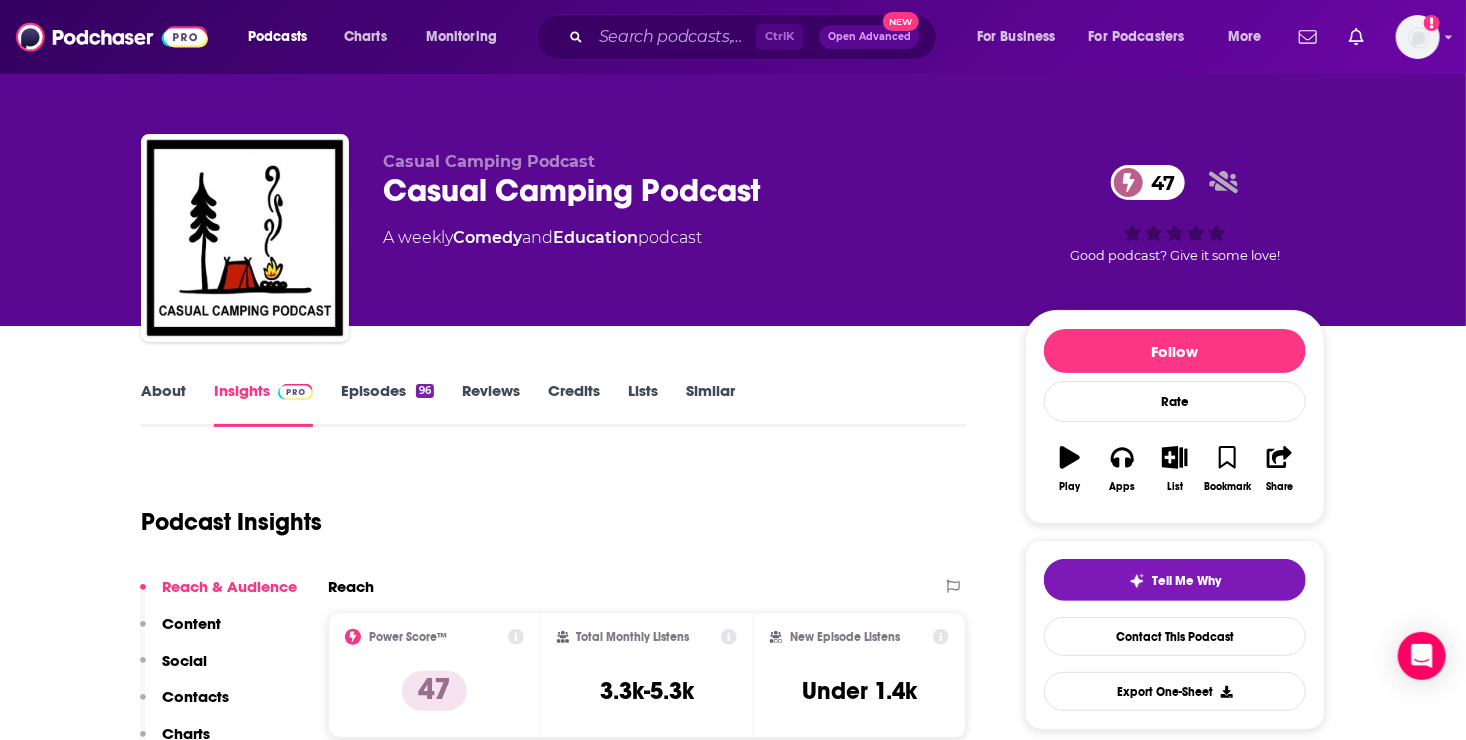 click on "About" at bounding box center (163, 404) 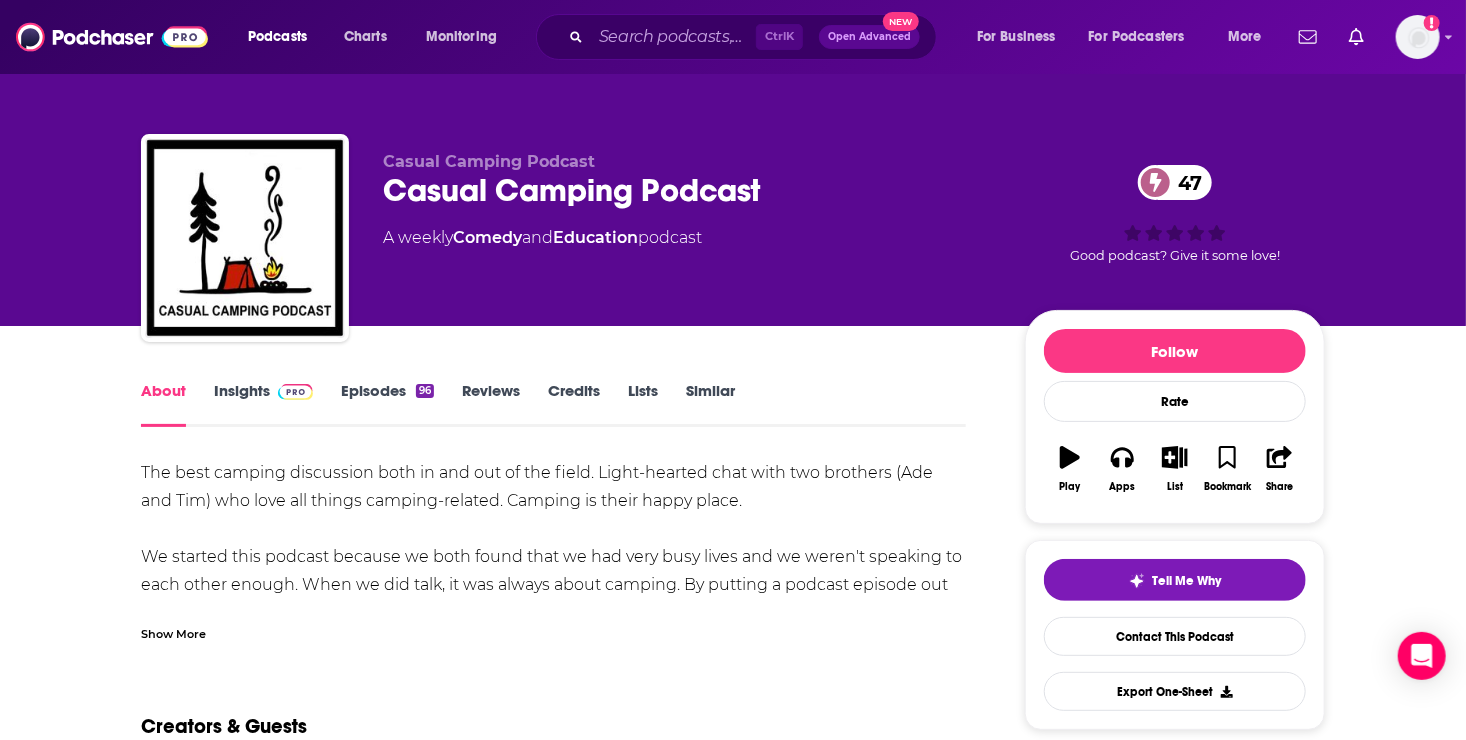 click on "Show More" at bounding box center [173, 632] 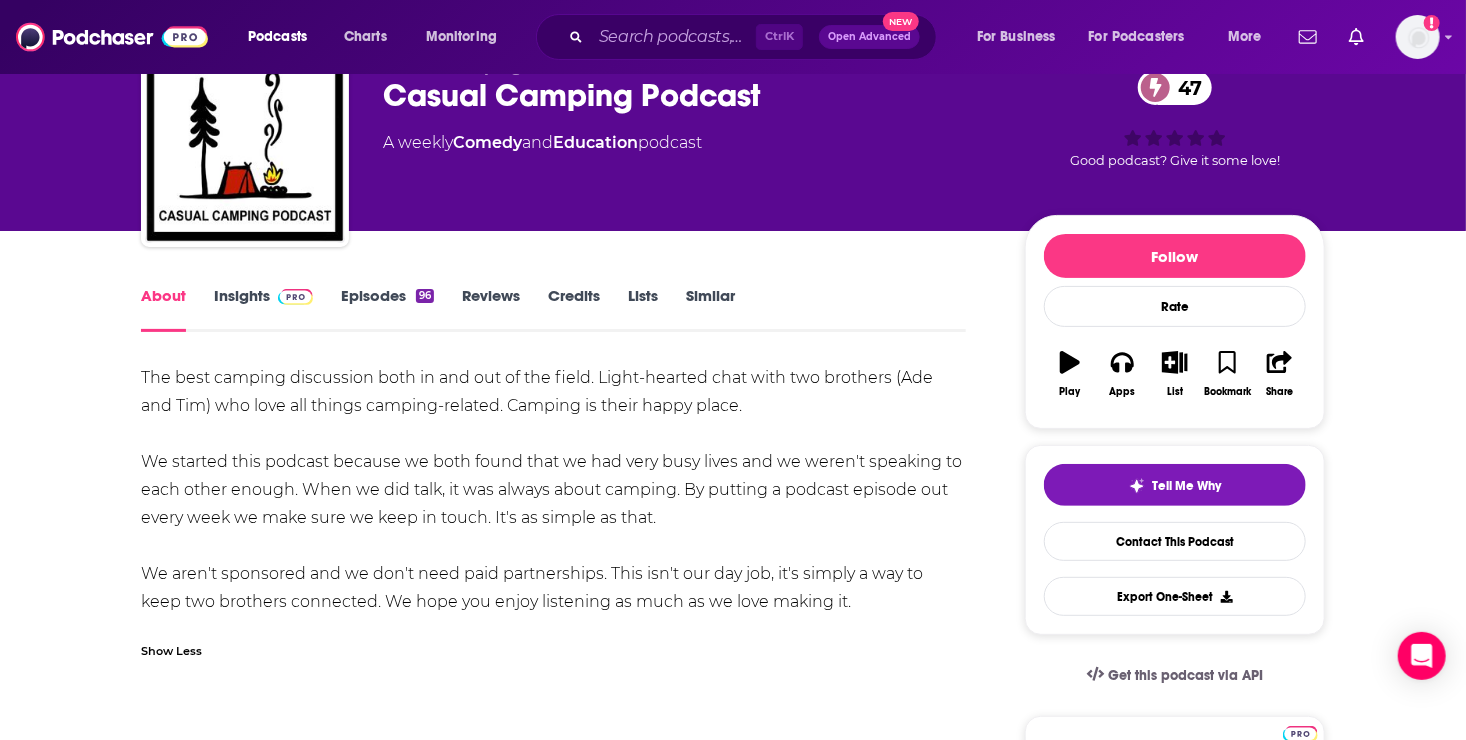 scroll, scrollTop: 100, scrollLeft: 0, axis: vertical 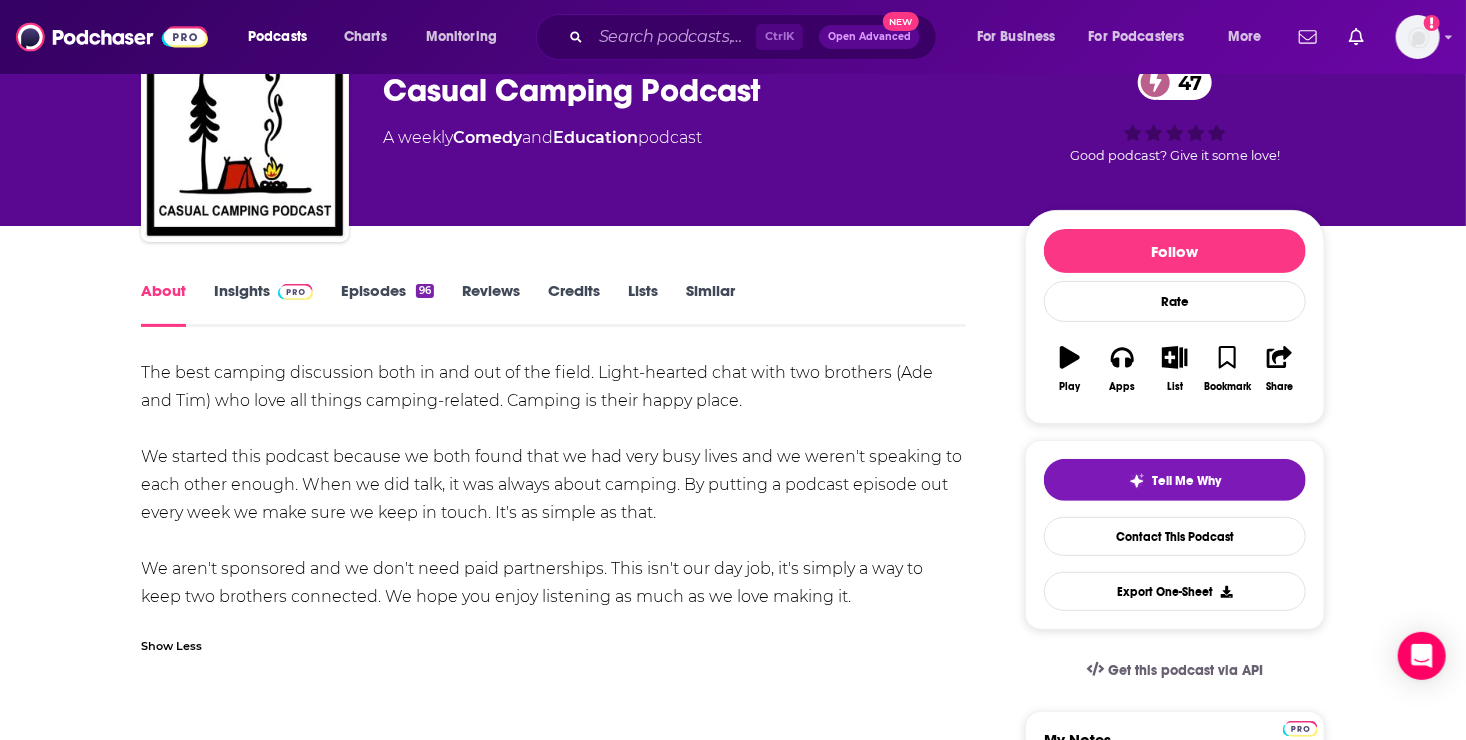click on "Show Less" at bounding box center [171, 644] 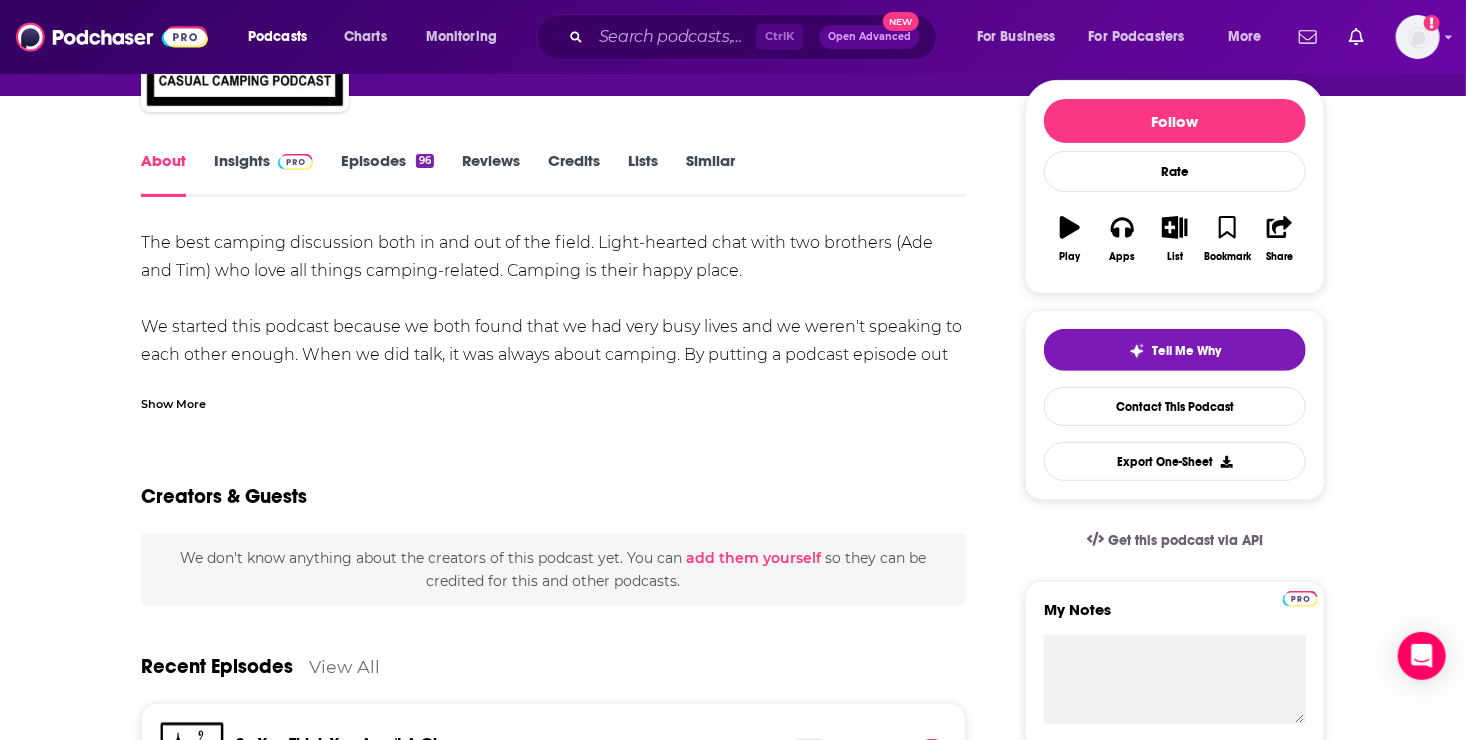 scroll, scrollTop: 0, scrollLeft: 0, axis: both 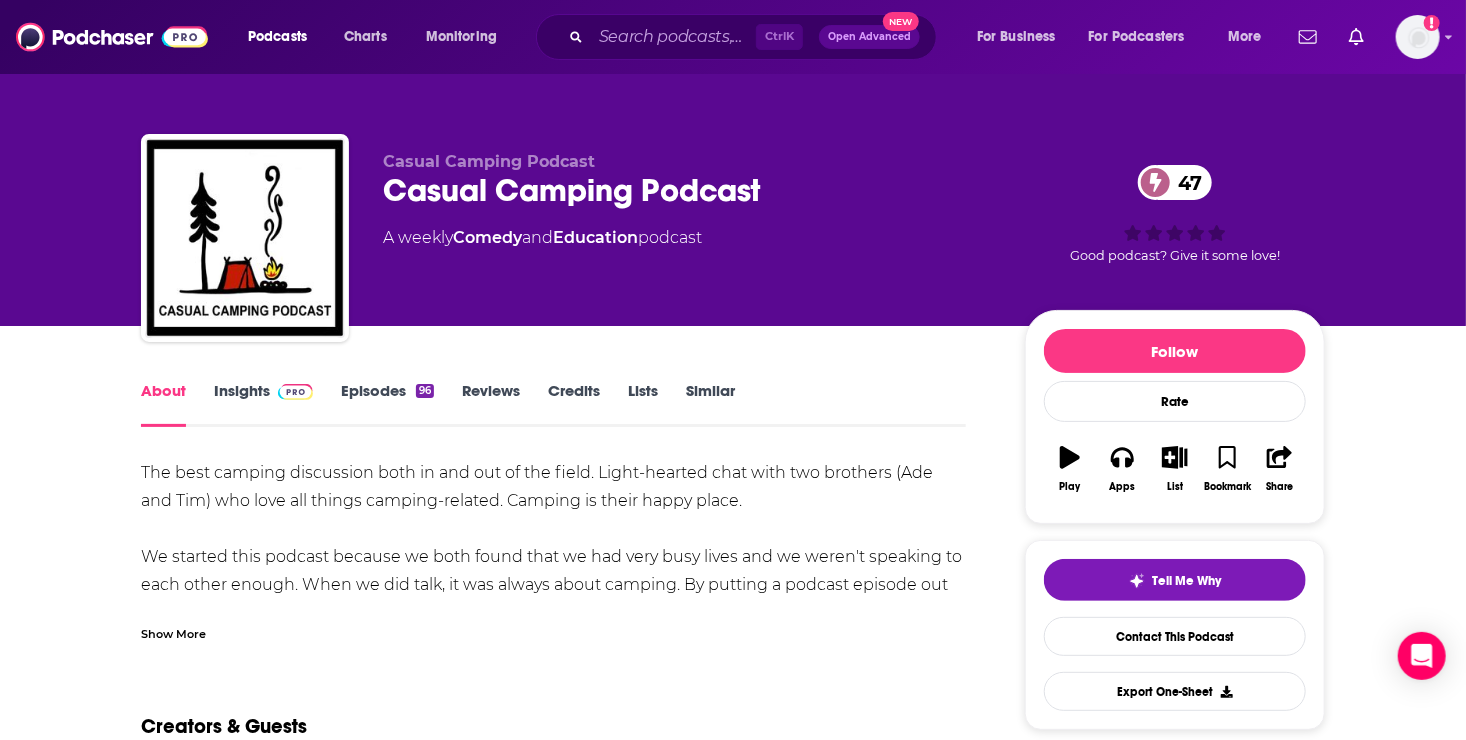 click on "Insights" at bounding box center [263, 404] 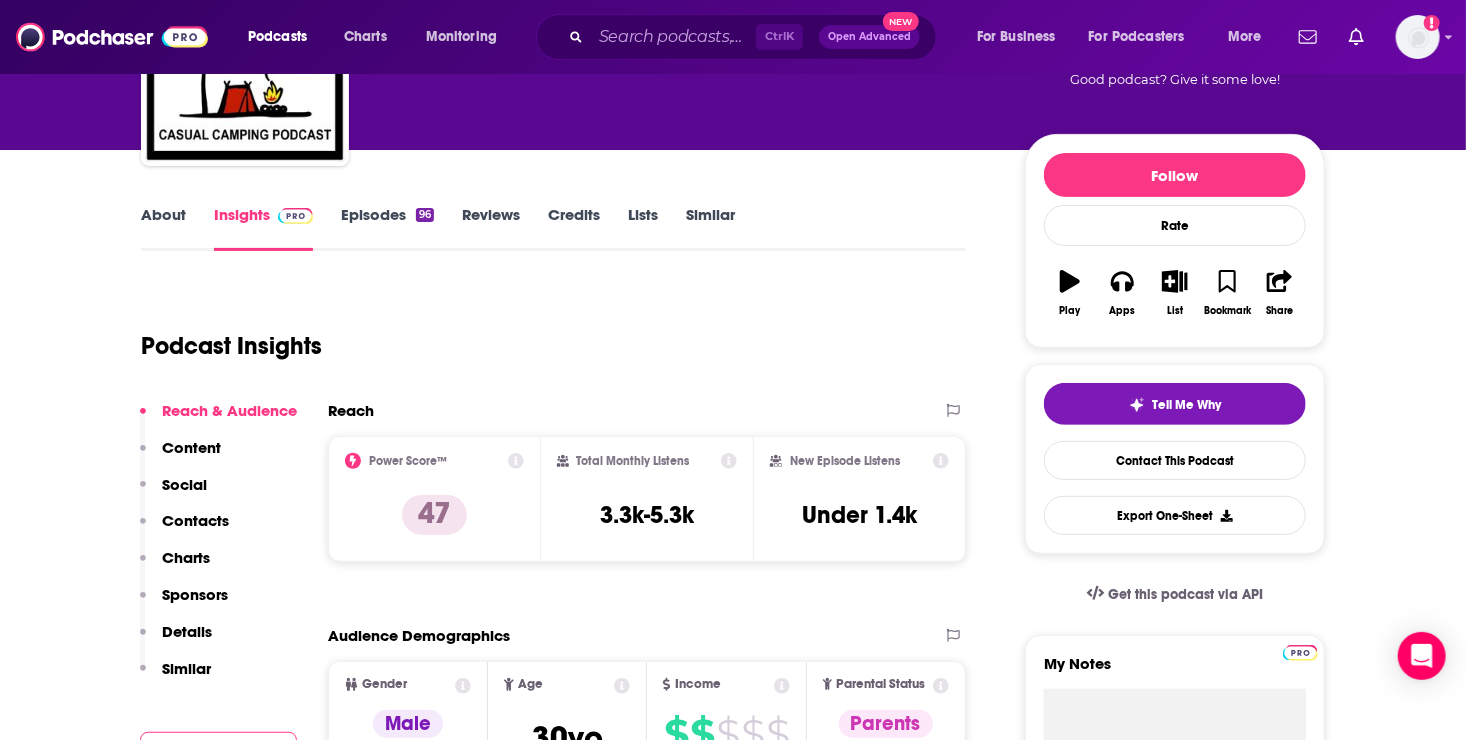 scroll, scrollTop: 241, scrollLeft: 0, axis: vertical 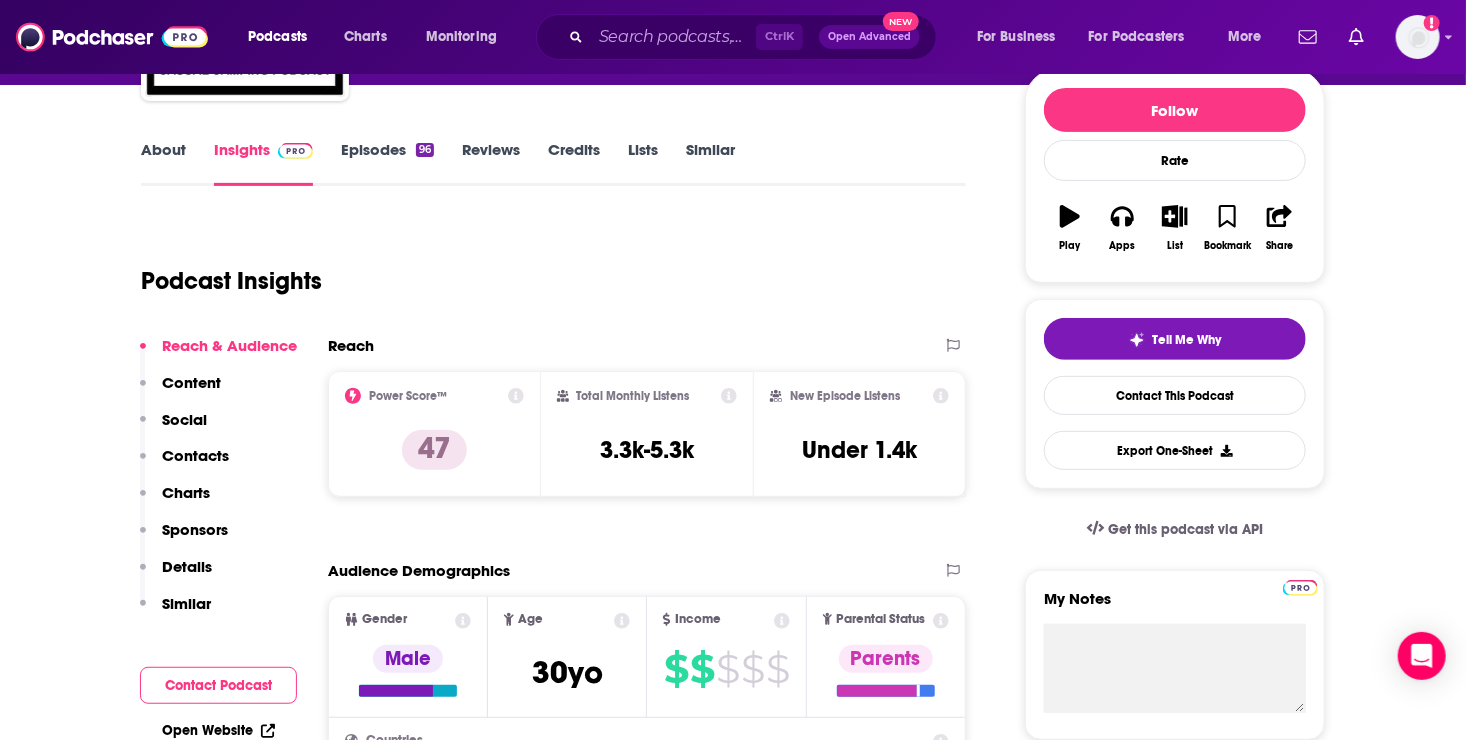 click on "Details" at bounding box center (187, 566) 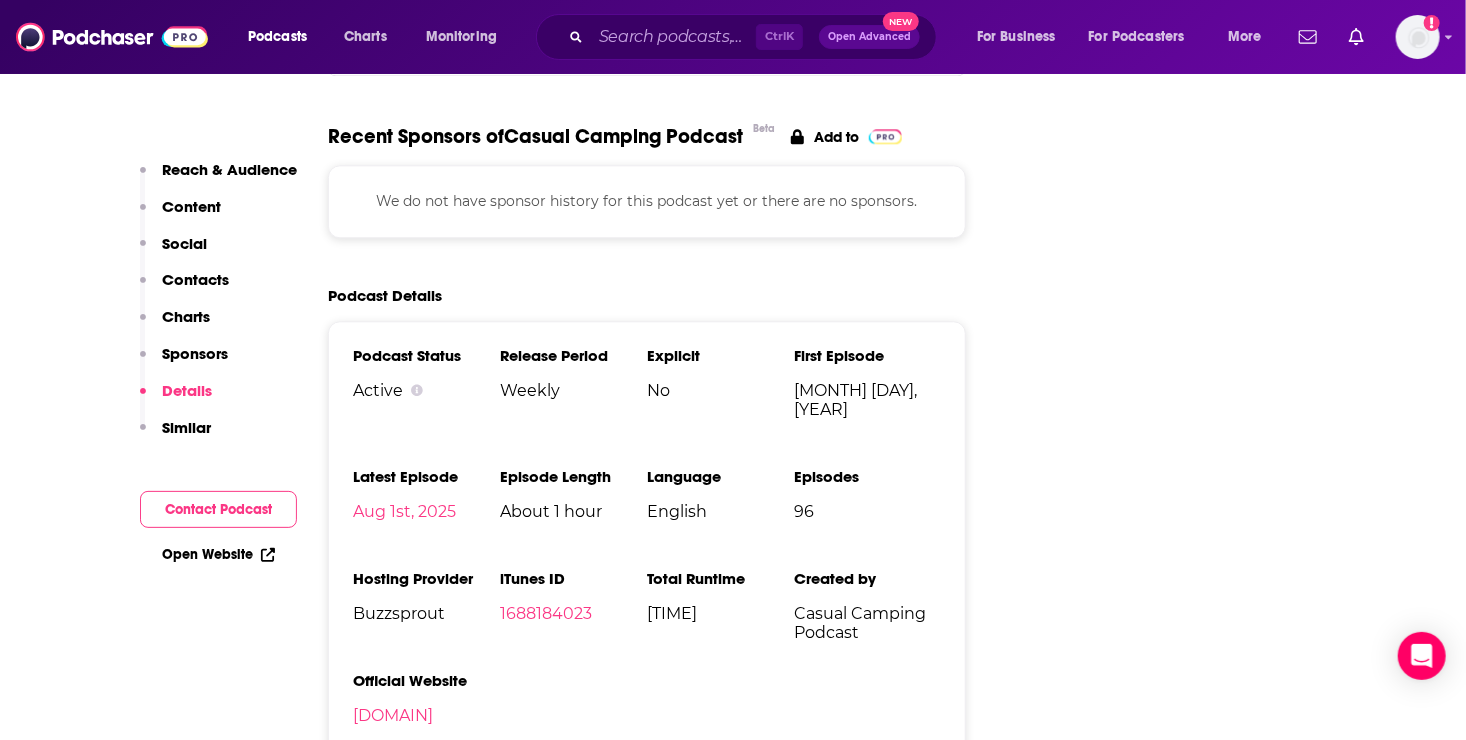 scroll, scrollTop: 2314, scrollLeft: 0, axis: vertical 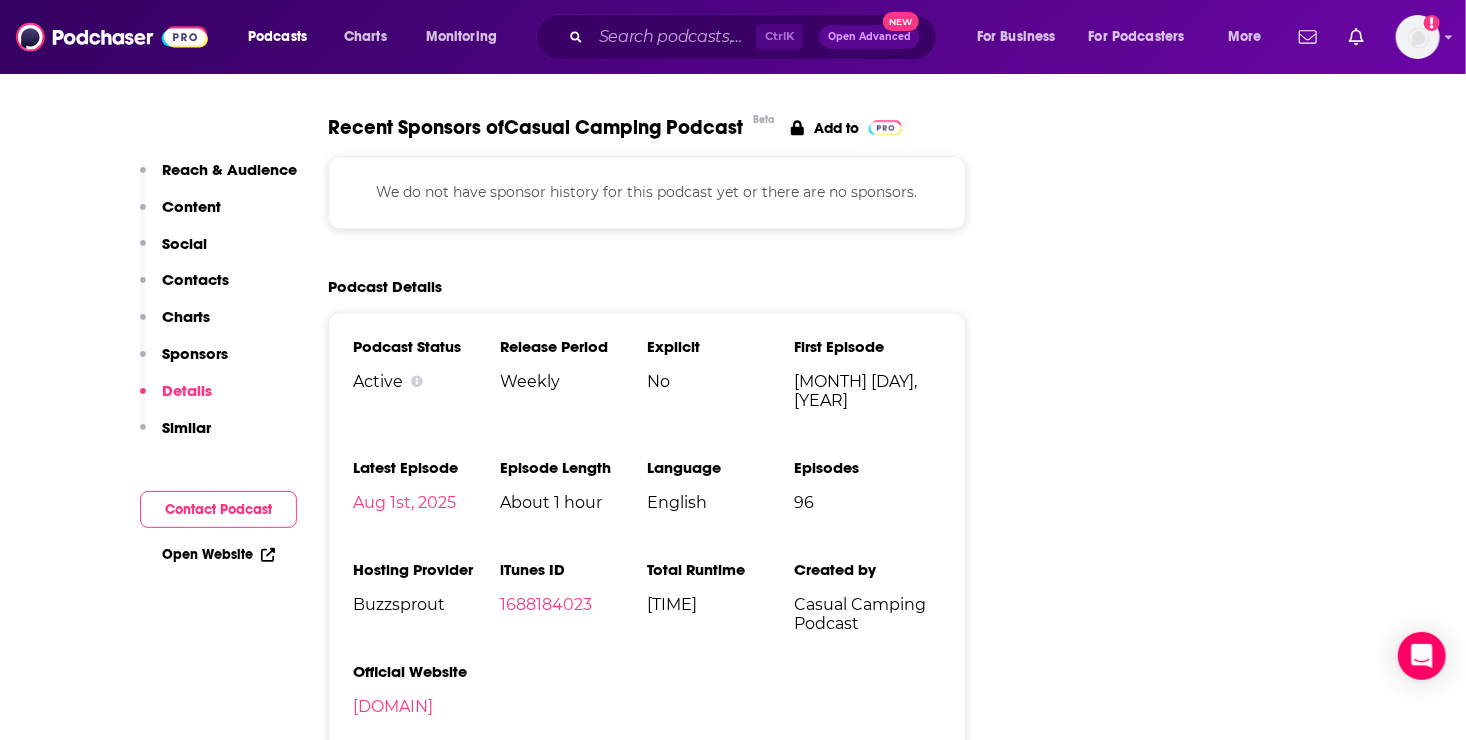 click on "Open Website" at bounding box center [218, 554] 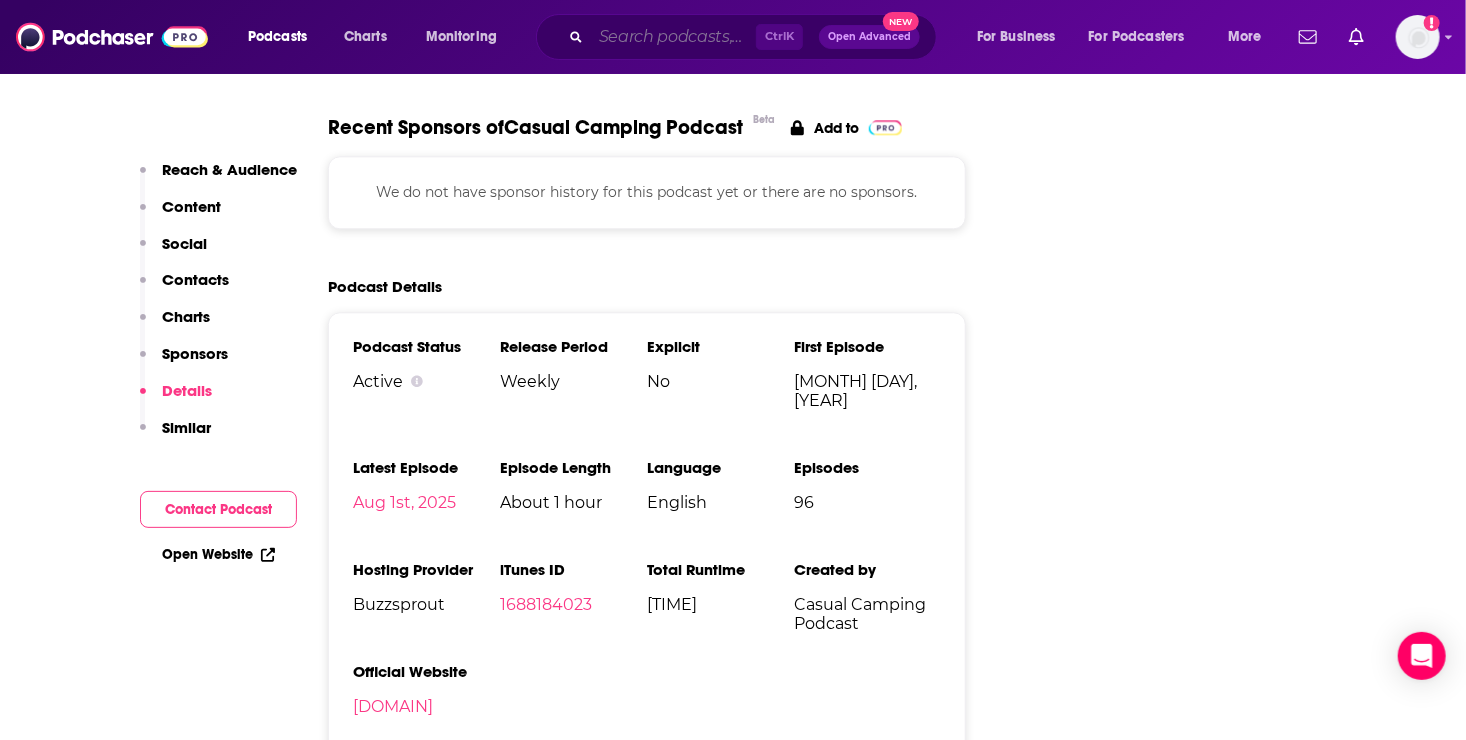 click at bounding box center [673, 37] 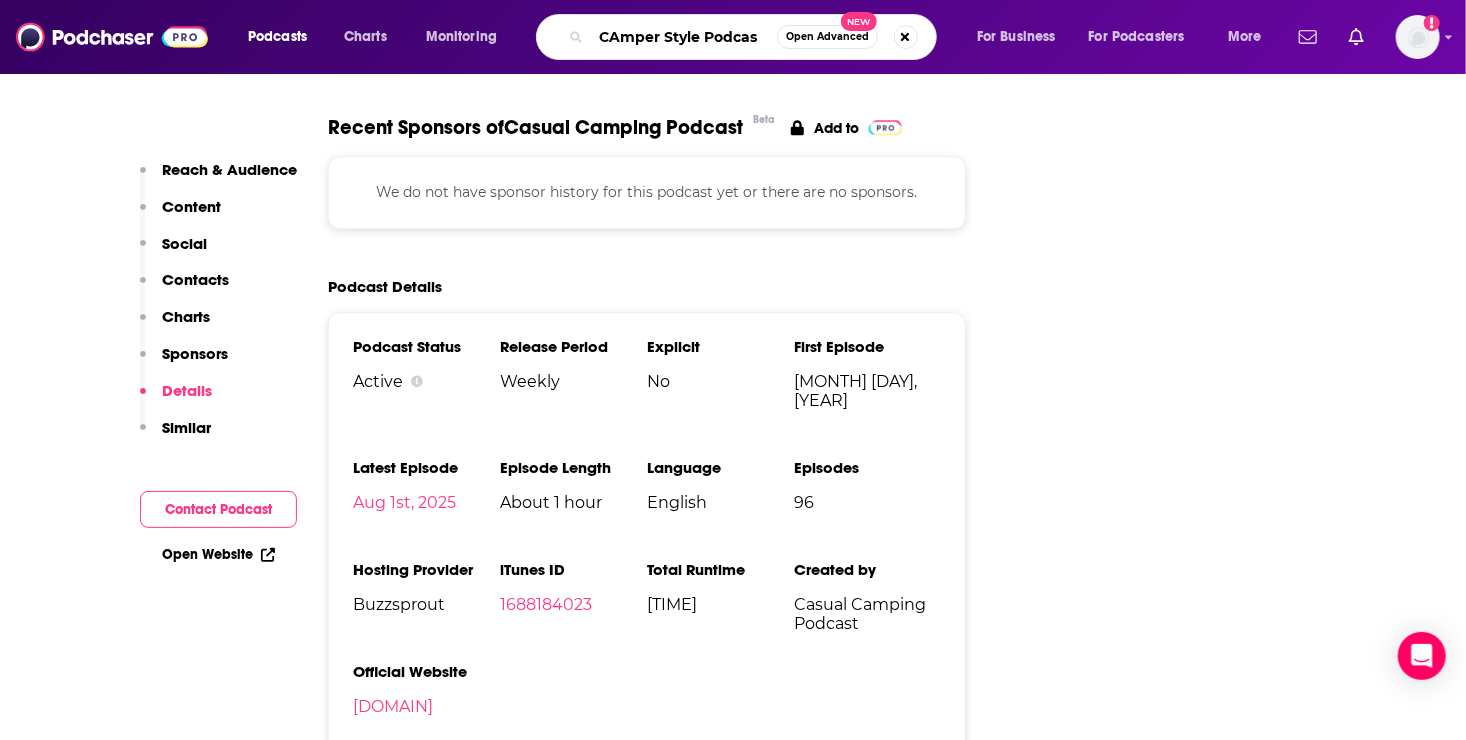 type on "CAmper Style Podcast" 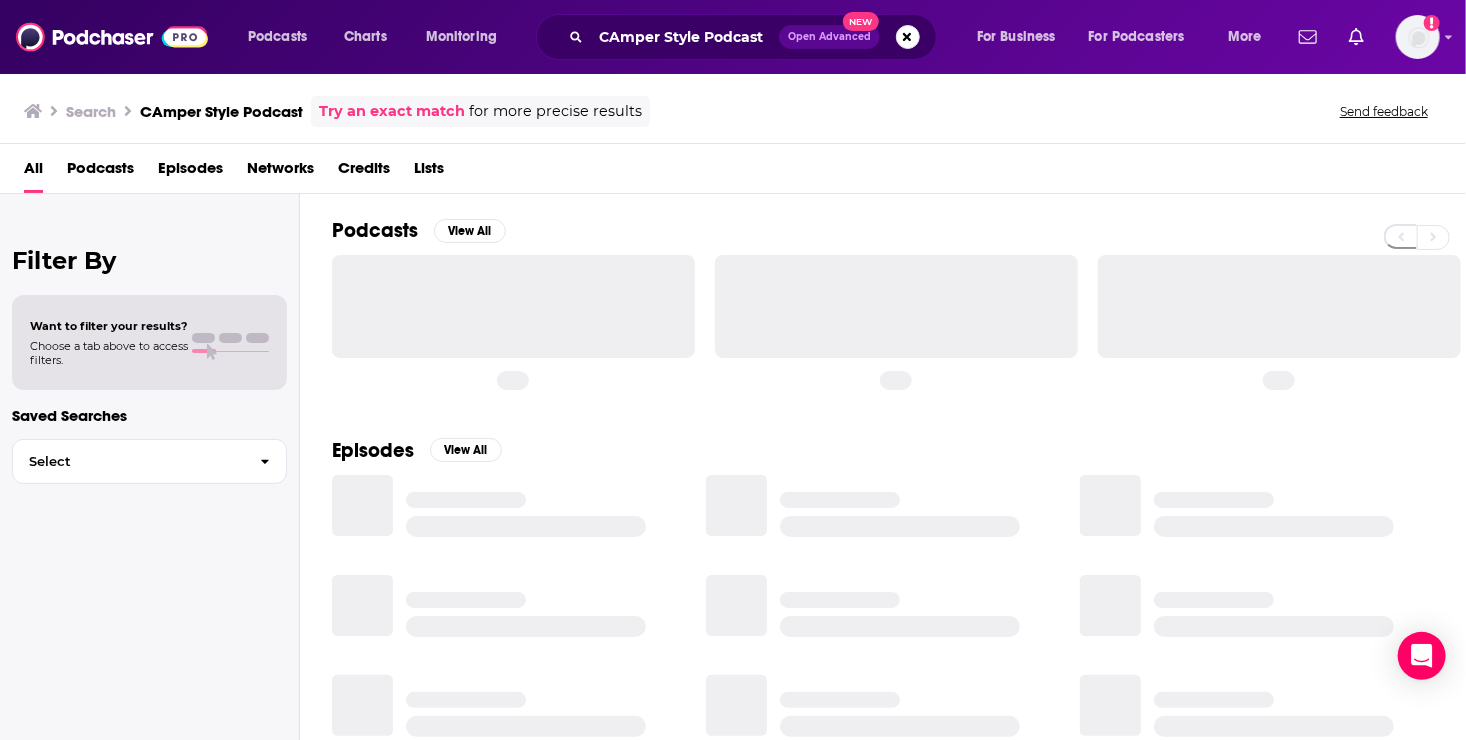 scroll, scrollTop: 0, scrollLeft: 0, axis: both 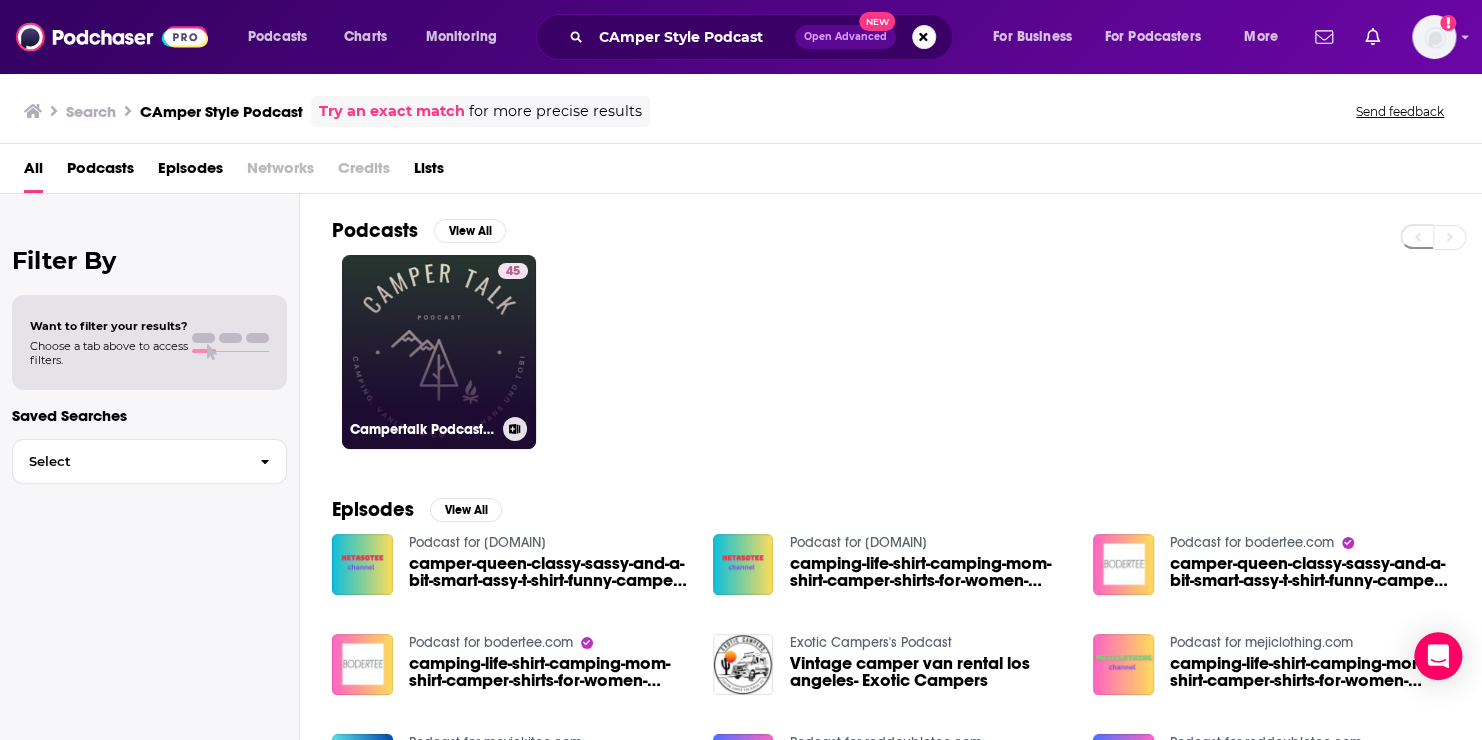 click on "45 Campertalk Podcast: Camping, Vanlife & Co. mit Hans und Tobi" at bounding box center (439, 352) 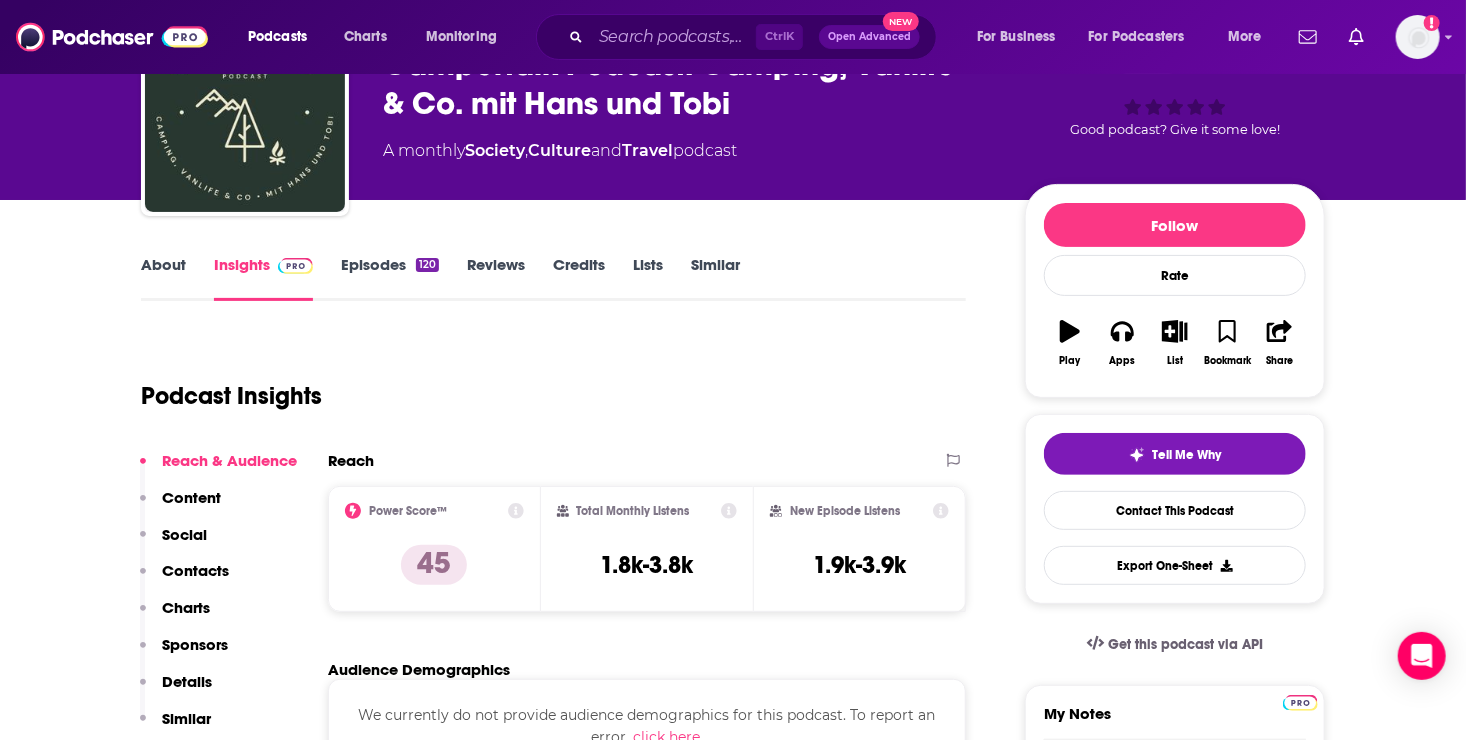 scroll, scrollTop: 137, scrollLeft: 0, axis: vertical 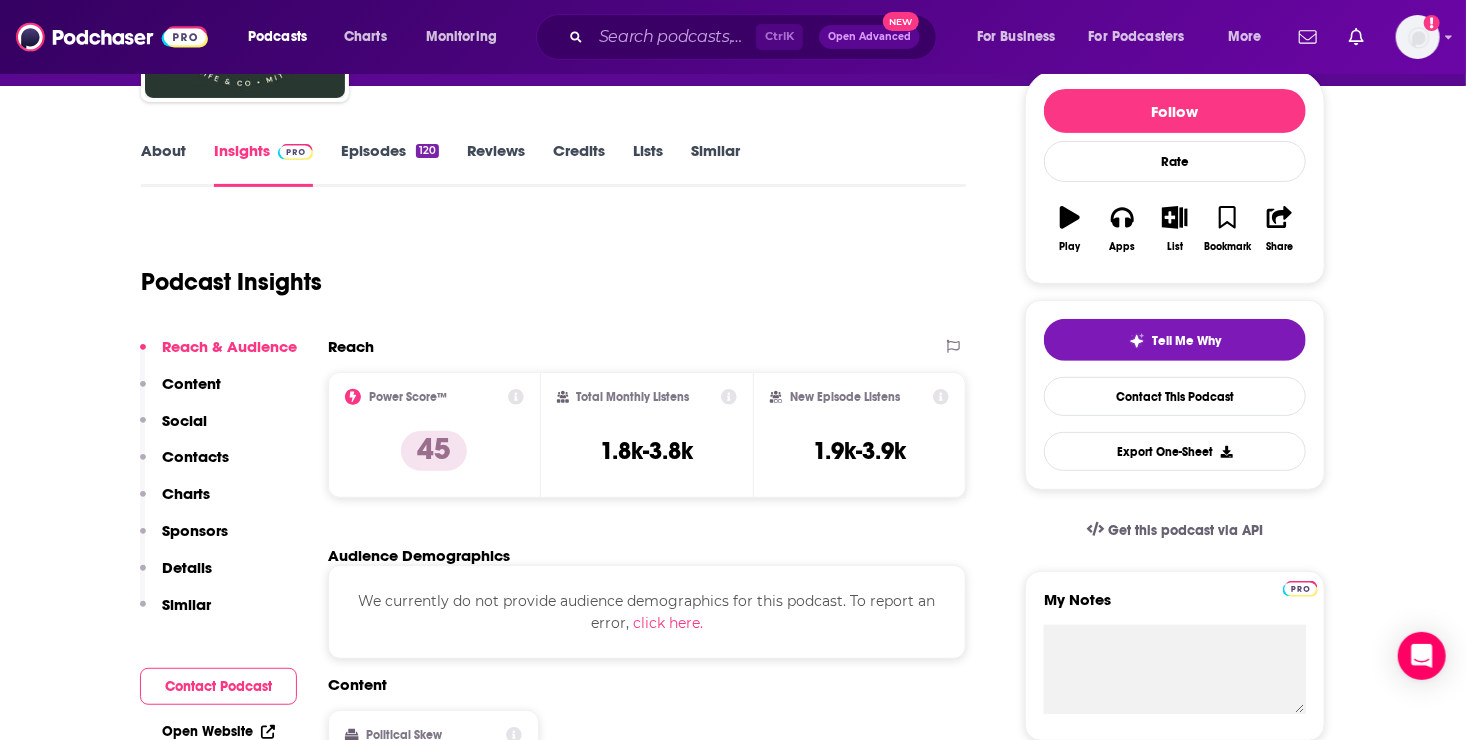 click on "About" at bounding box center (163, 164) 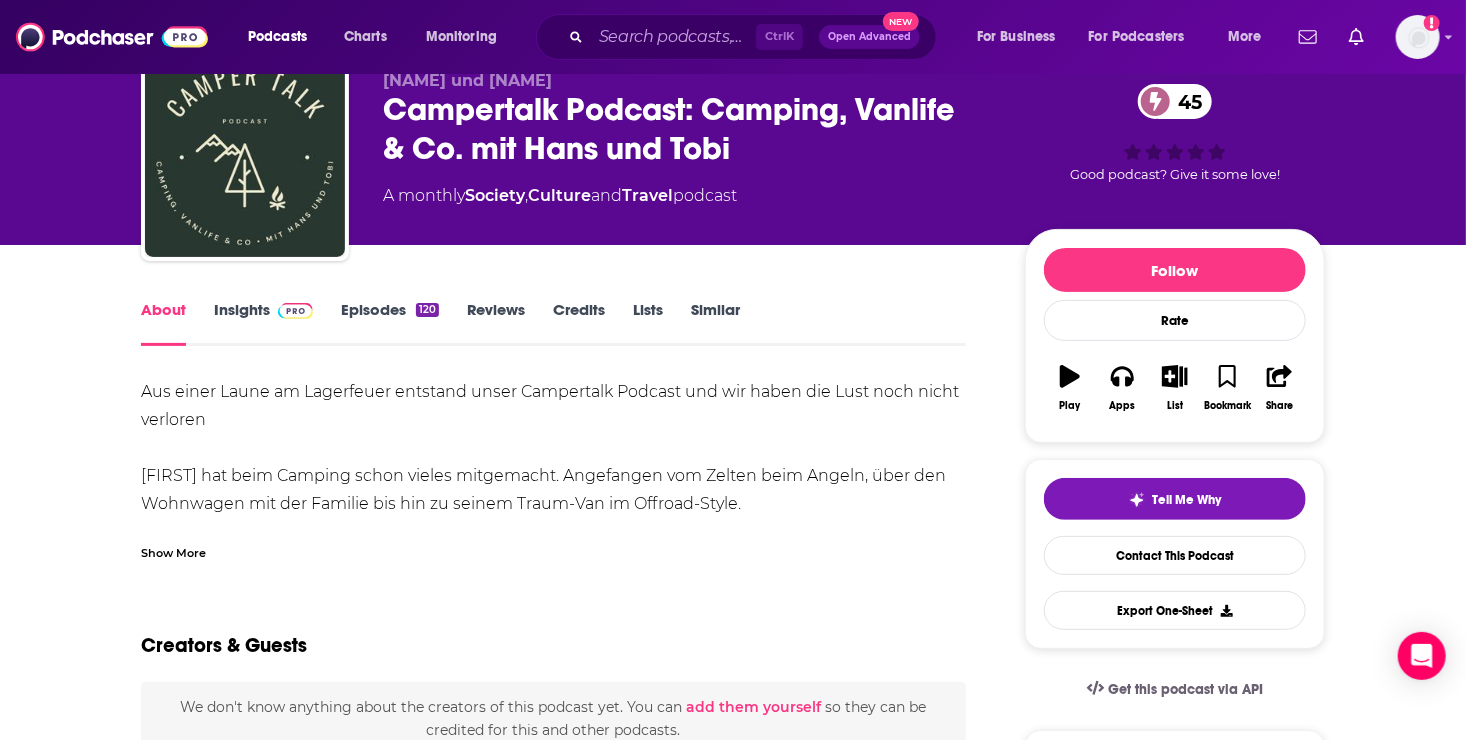 scroll, scrollTop: 84, scrollLeft: 0, axis: vertical 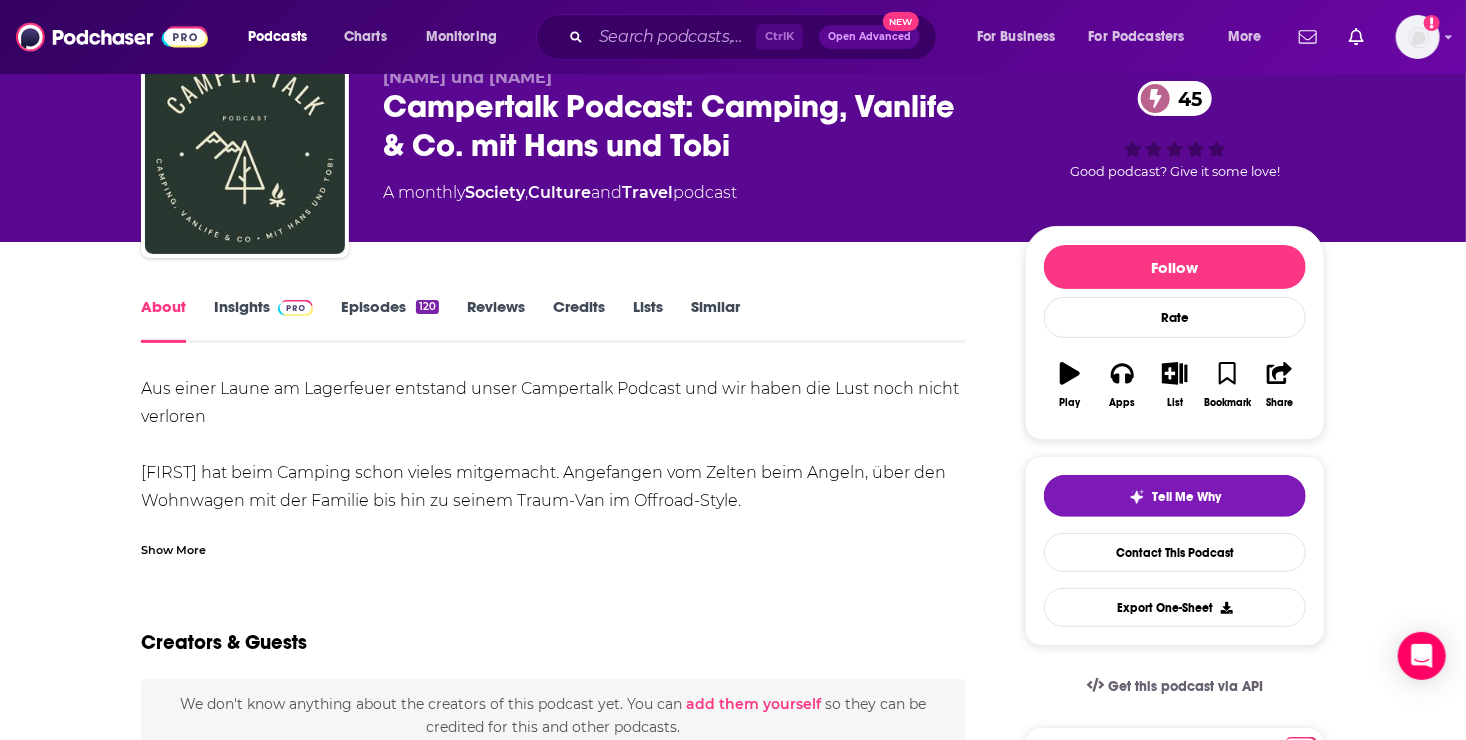 click on "Show More" at bounding box center [173, 548] 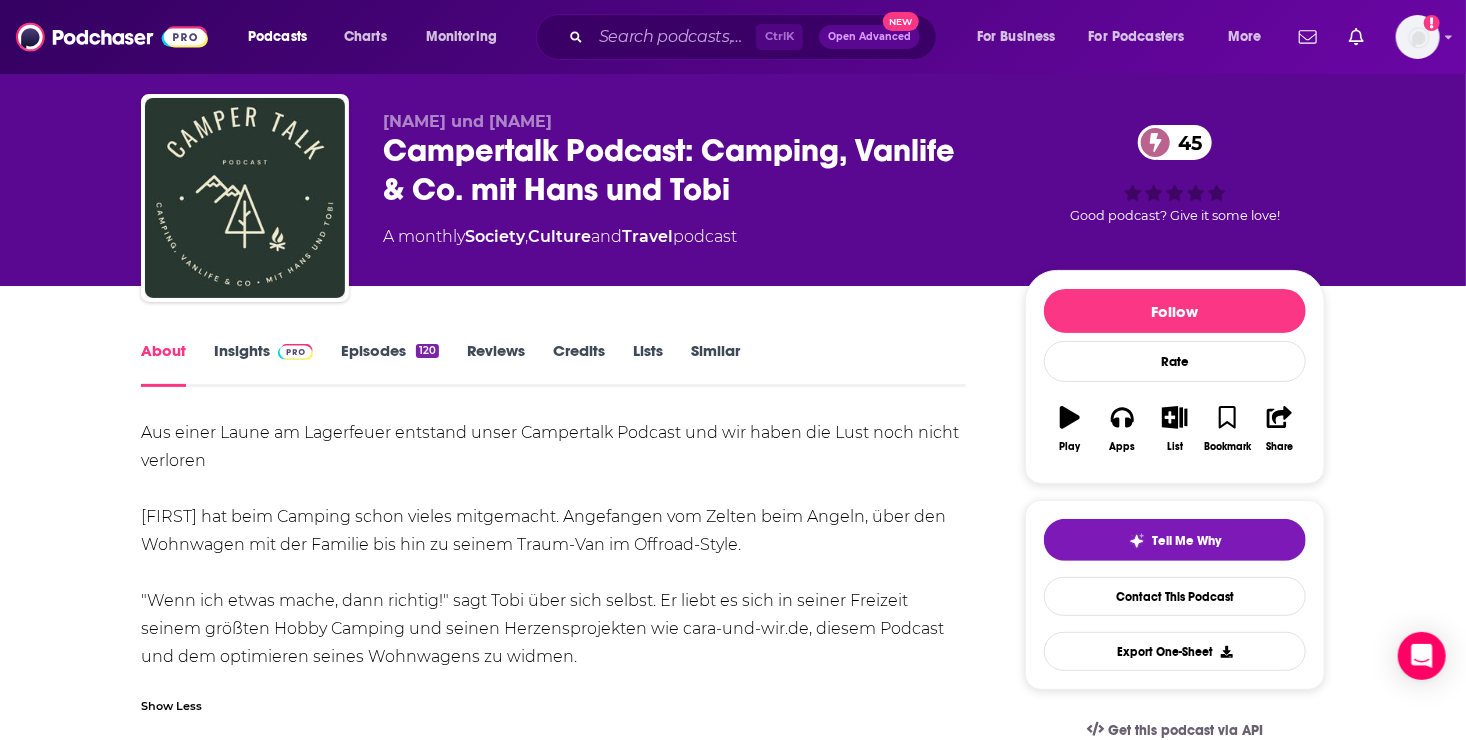 scroll, scrollTop: 0, scrollLeft: 0, axis: both 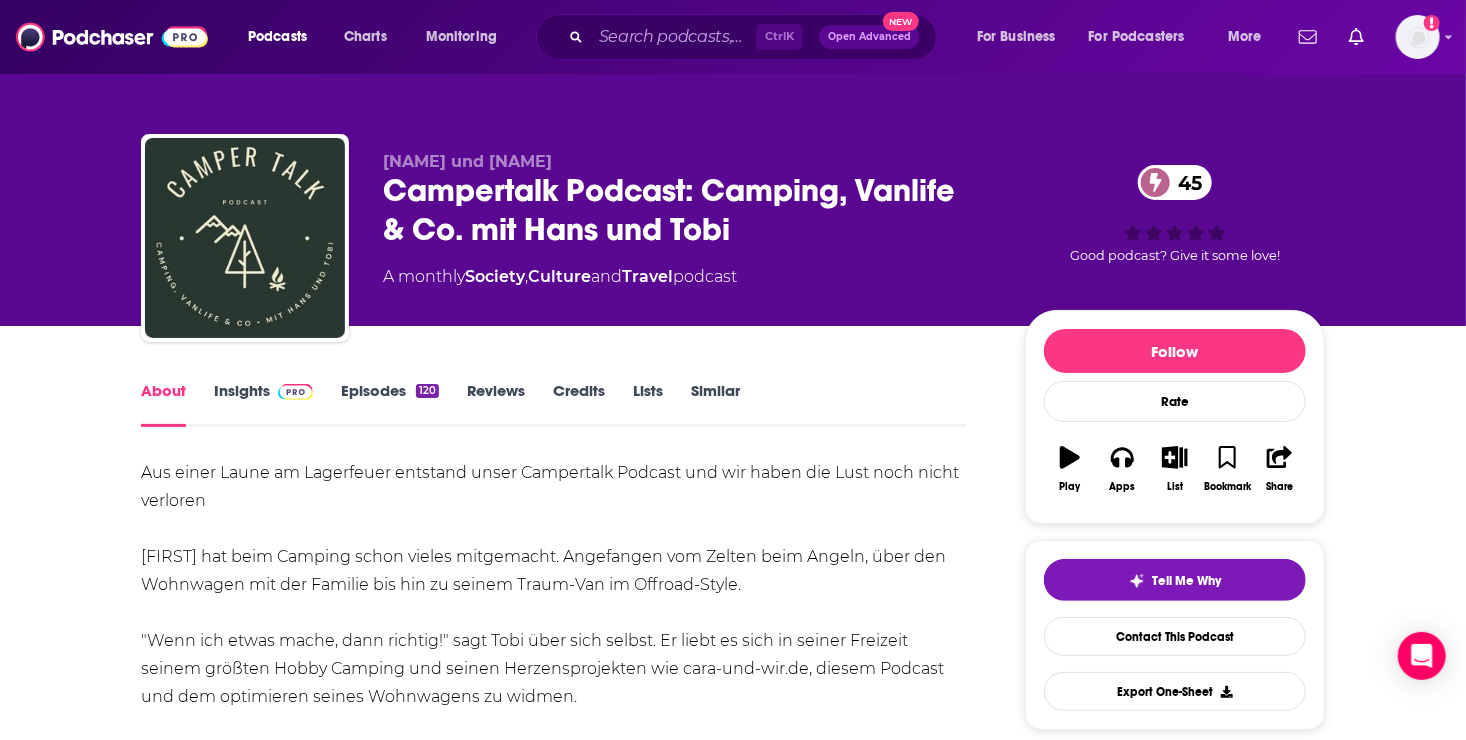 click on "Insights" at bounding box center (263, 404) 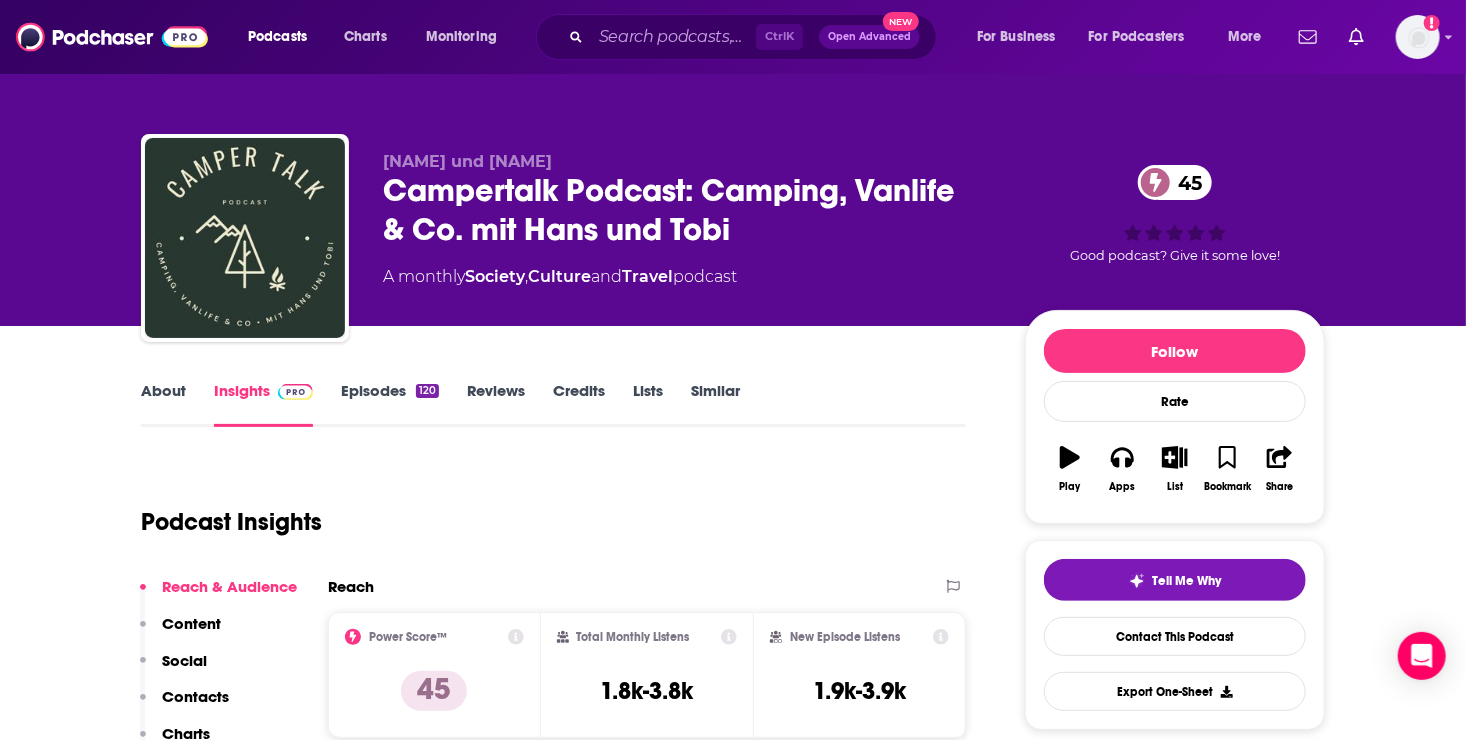 click on "Content" at bounding box center [191, 623] 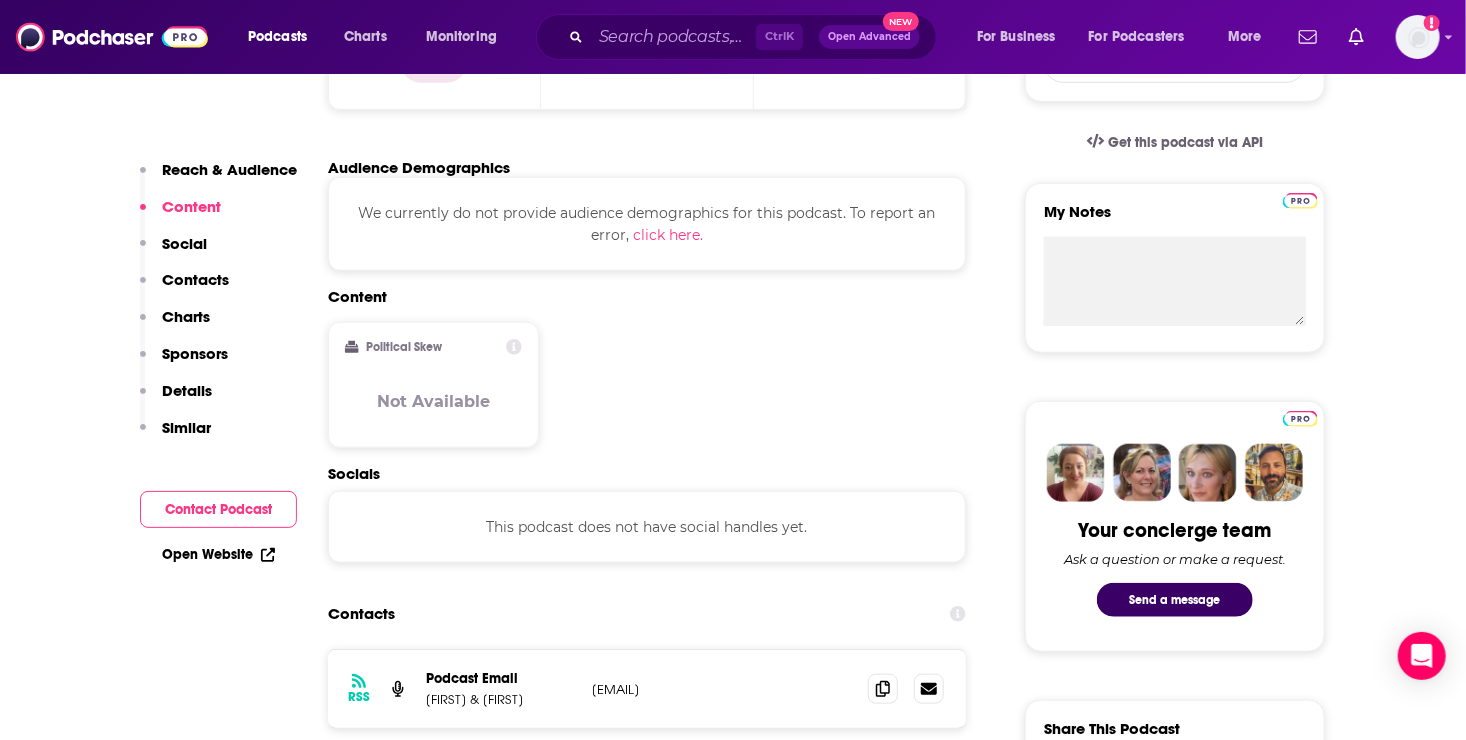 scroll, scrollTop: 636, scrollLeft: 0, axis: vertical 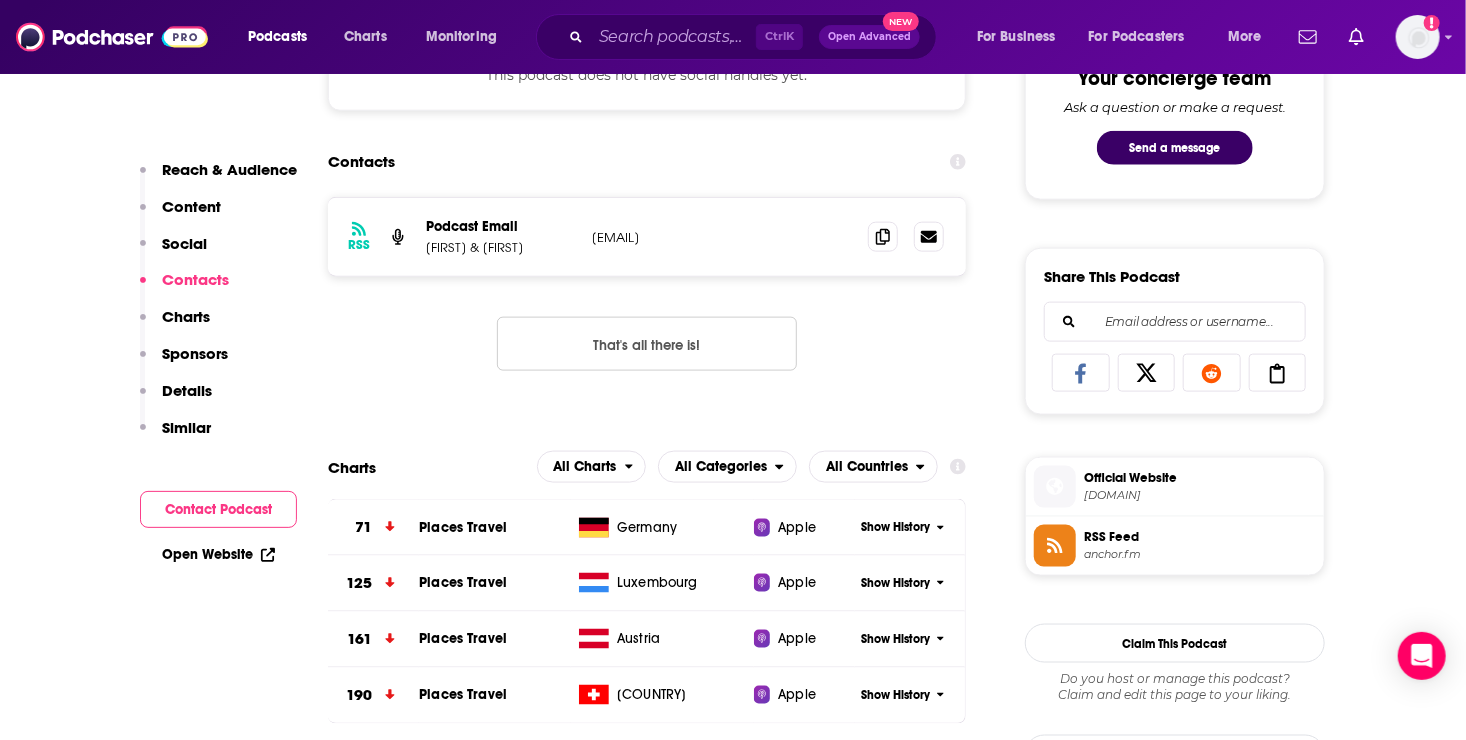 click on "Details" at bounding box center (187, 390) 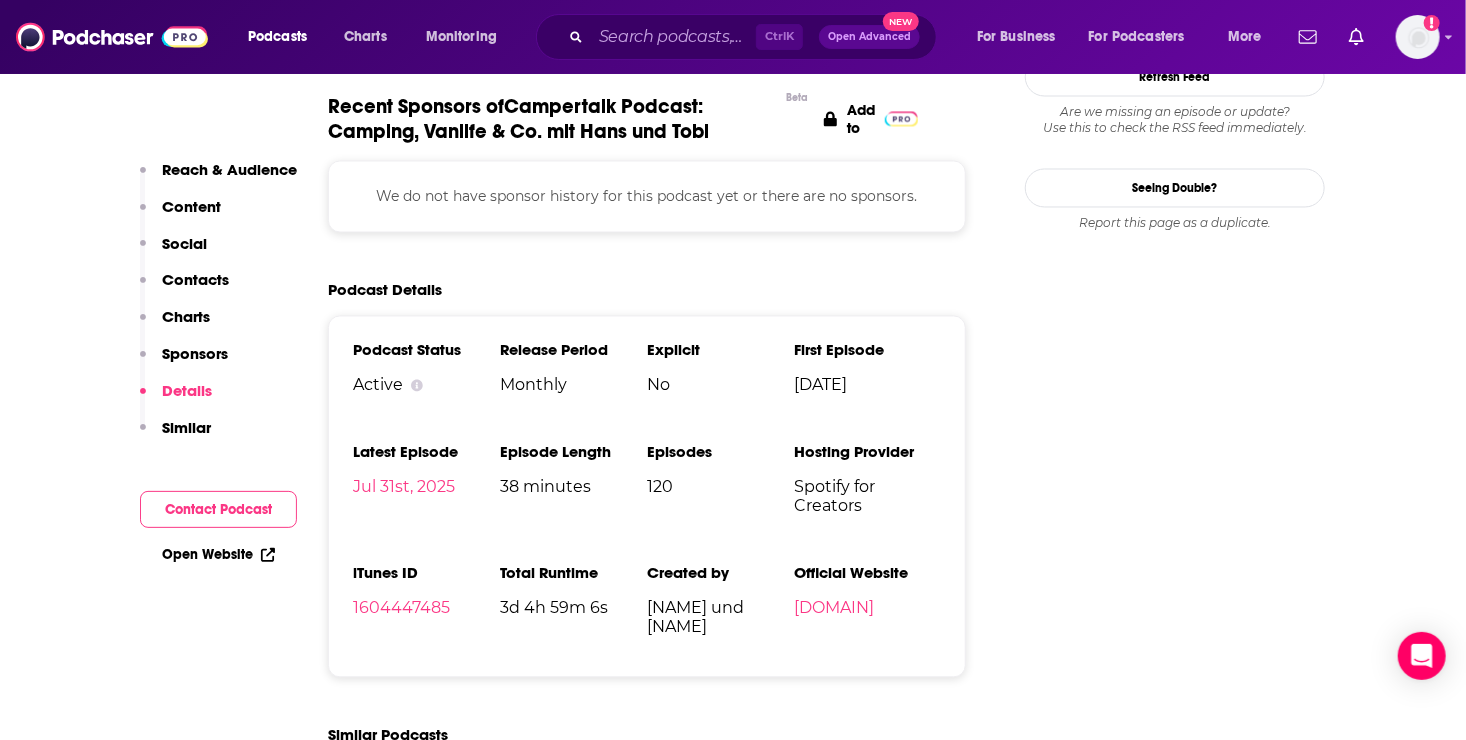 scroll, scrollTop: 1759, scrollLeft: 0, axis: vertical 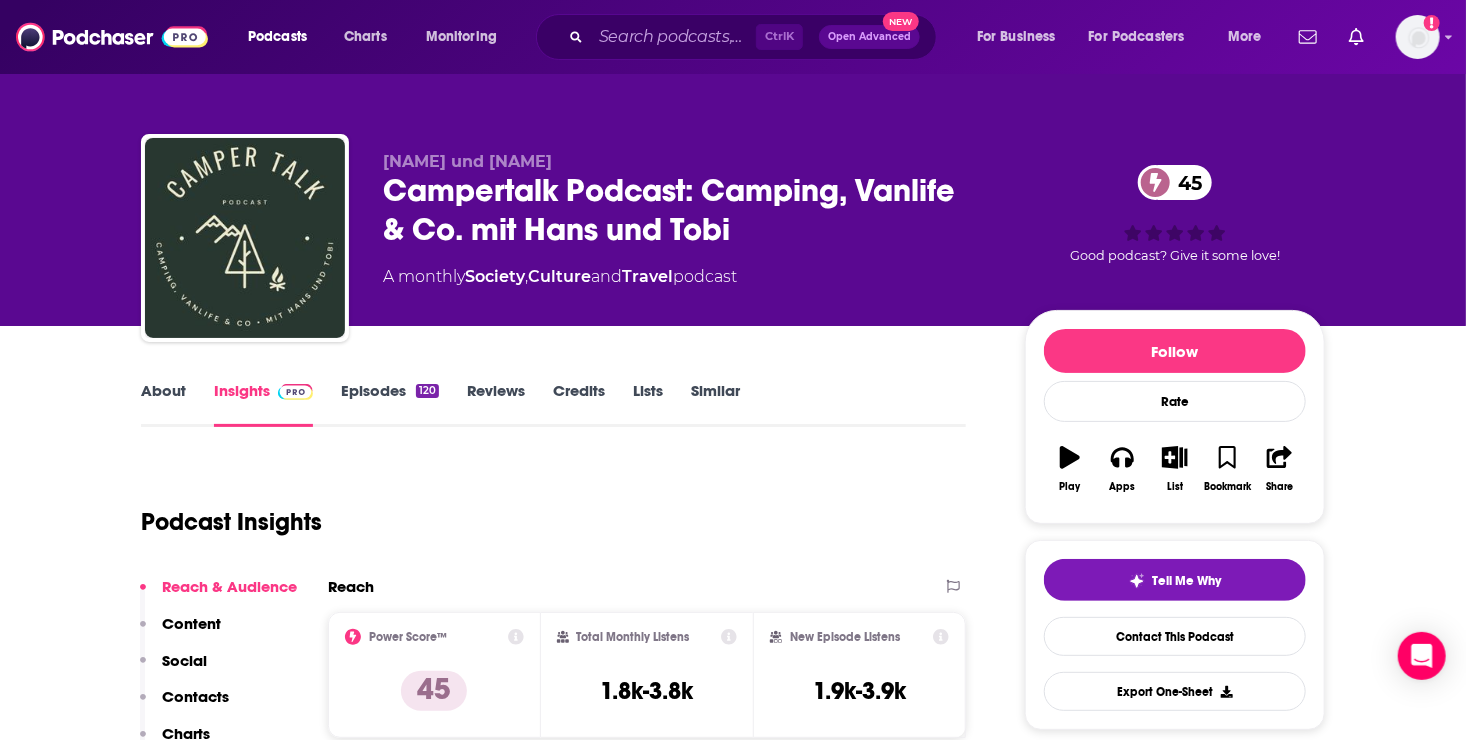 click on "About" at bounding box center [163, 404] 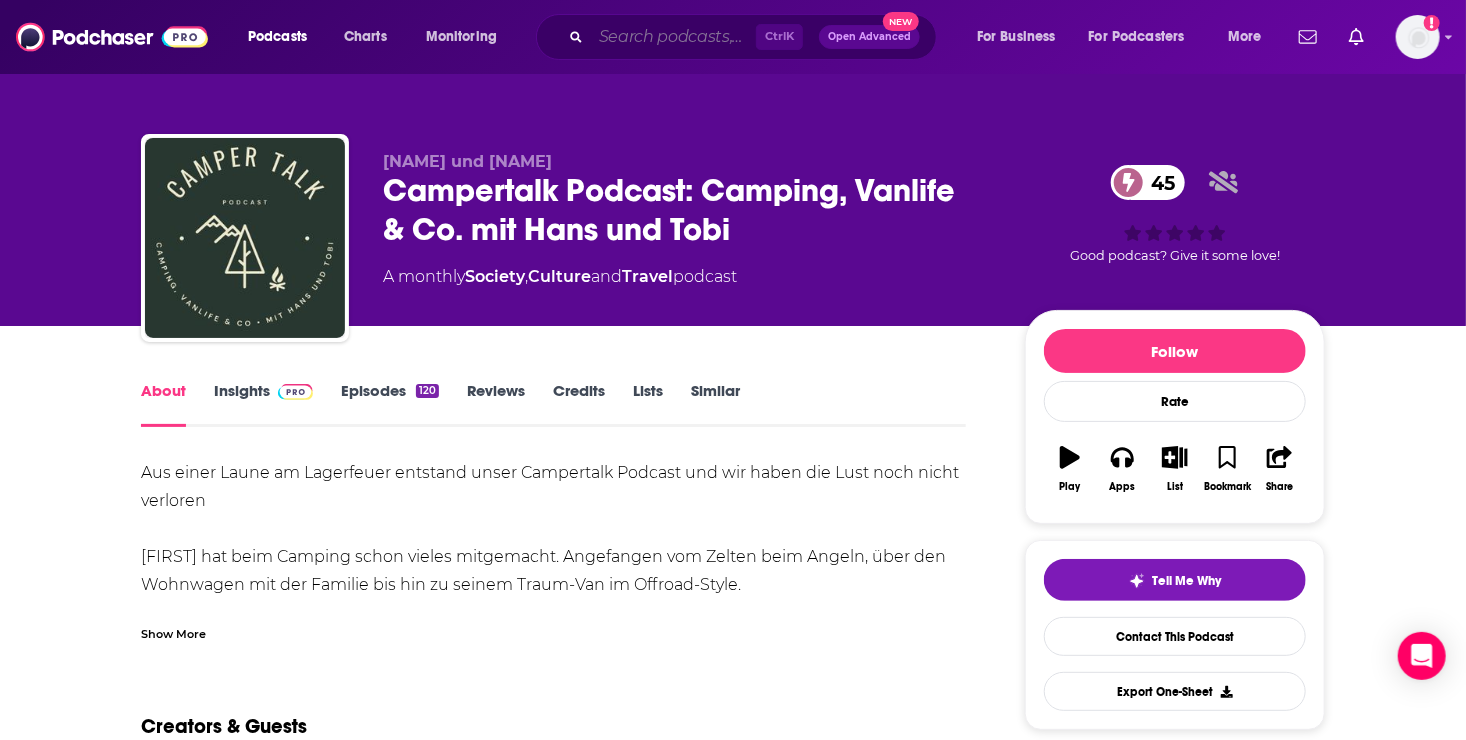 click at bounding box center [673, 37] 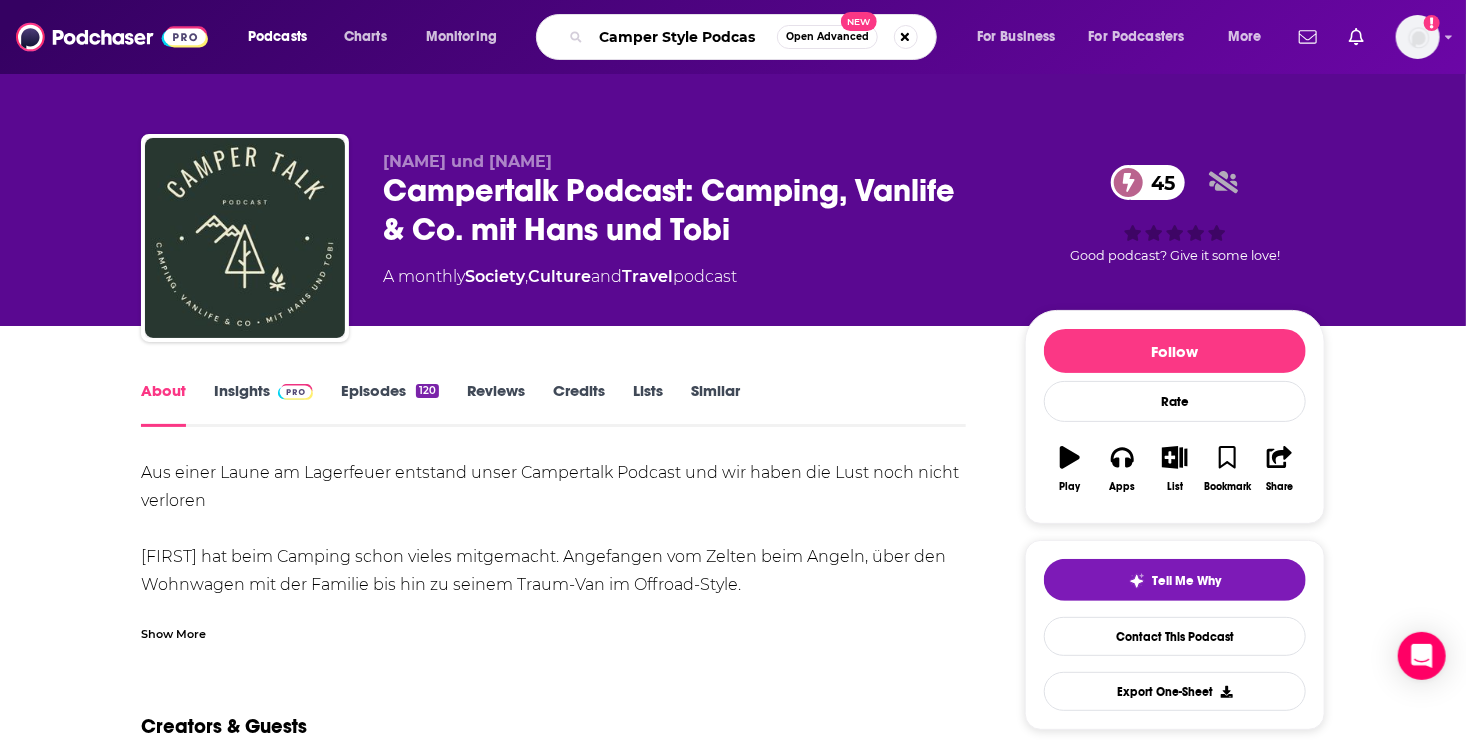 type on "Camper Style Podcast" 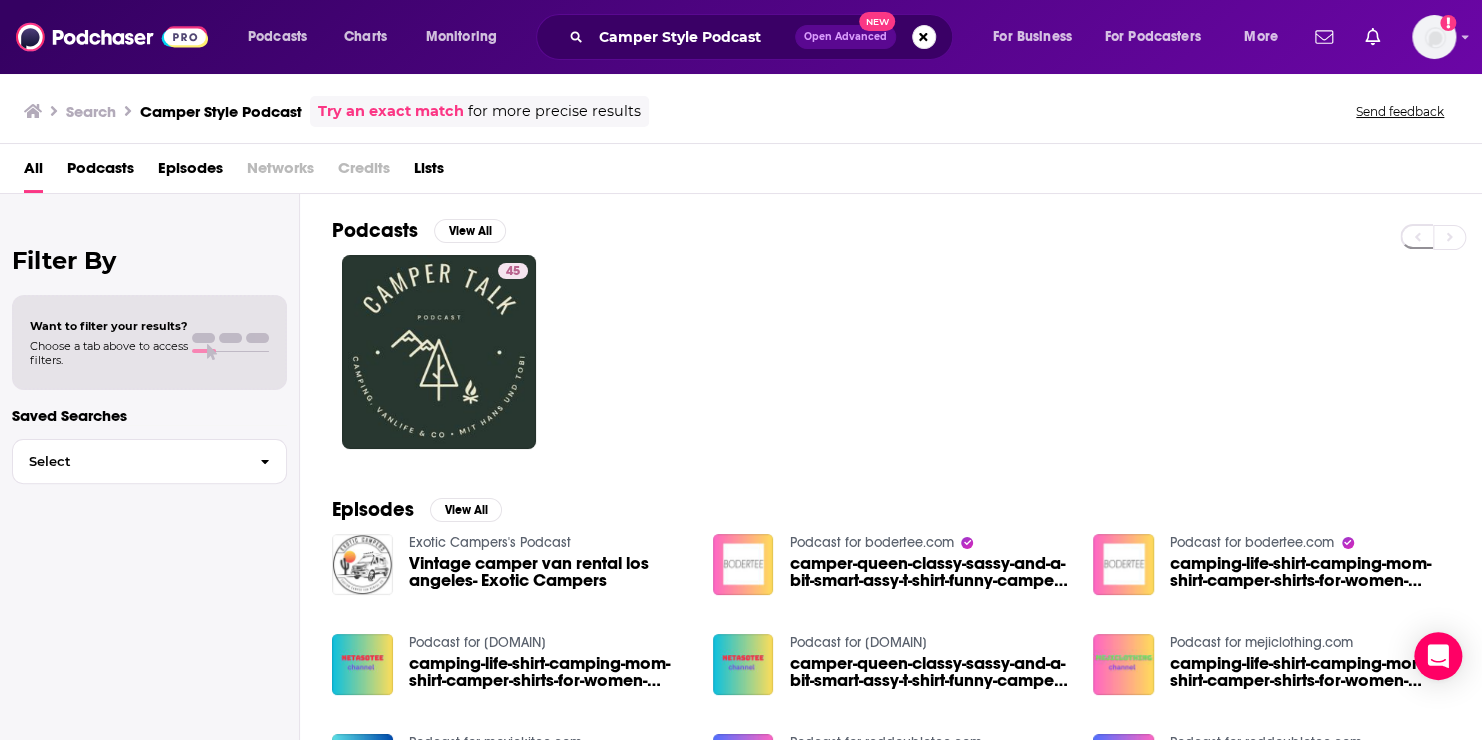 click at bounding box center (362, 564) 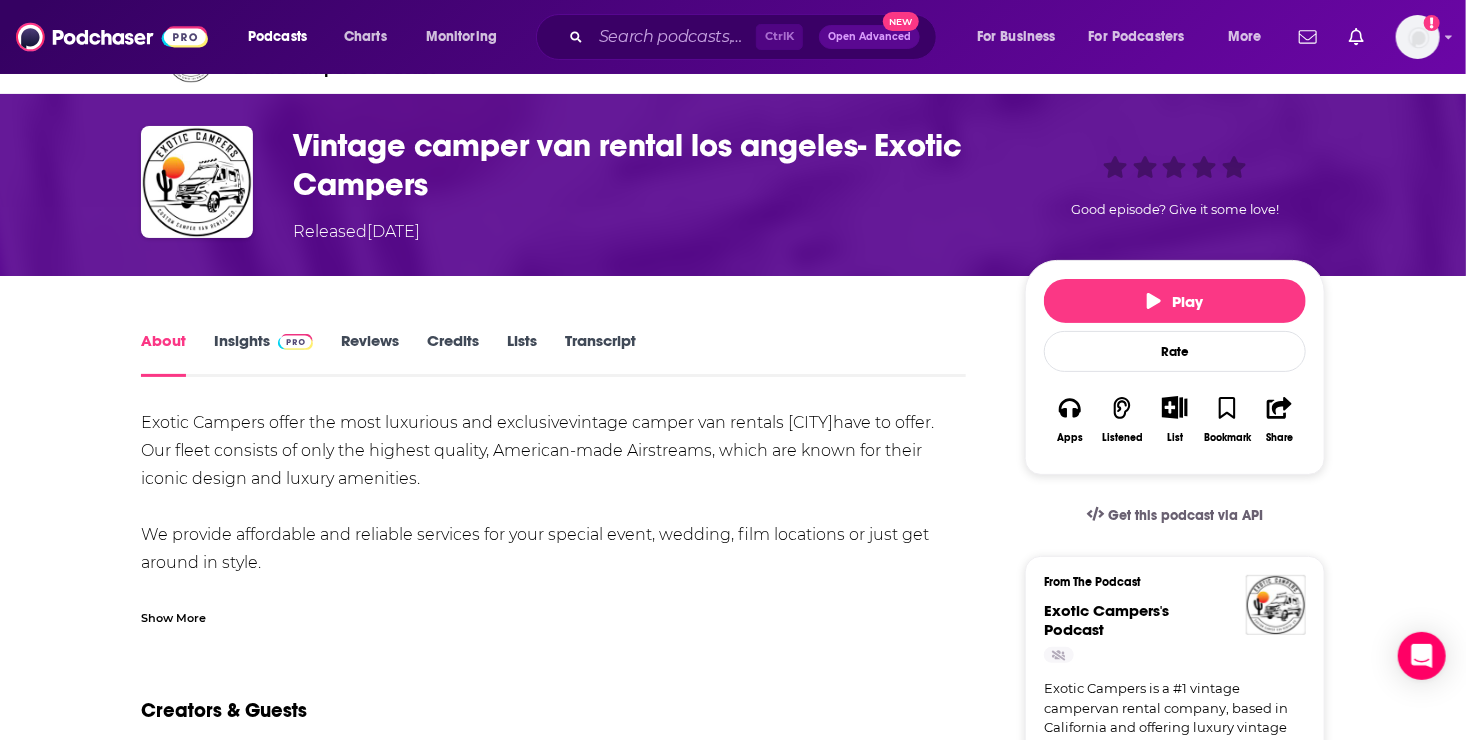 scroll, scrollTop: 0, scrollLeft: 0, axis: both 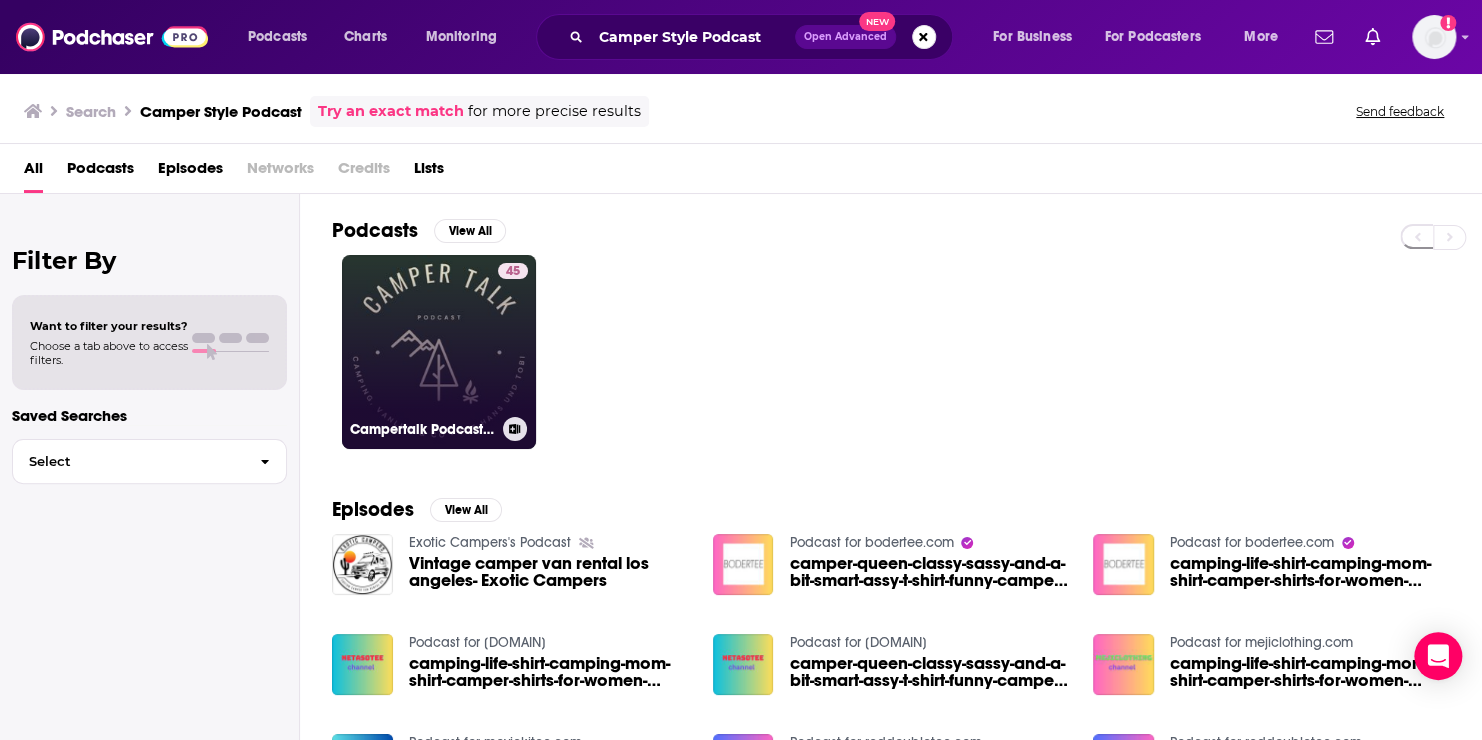 click on "45 Campertalk Podcast: Camping, Vanlife & Co. mit Hans und Tobi" at bounding box center (439, 352) 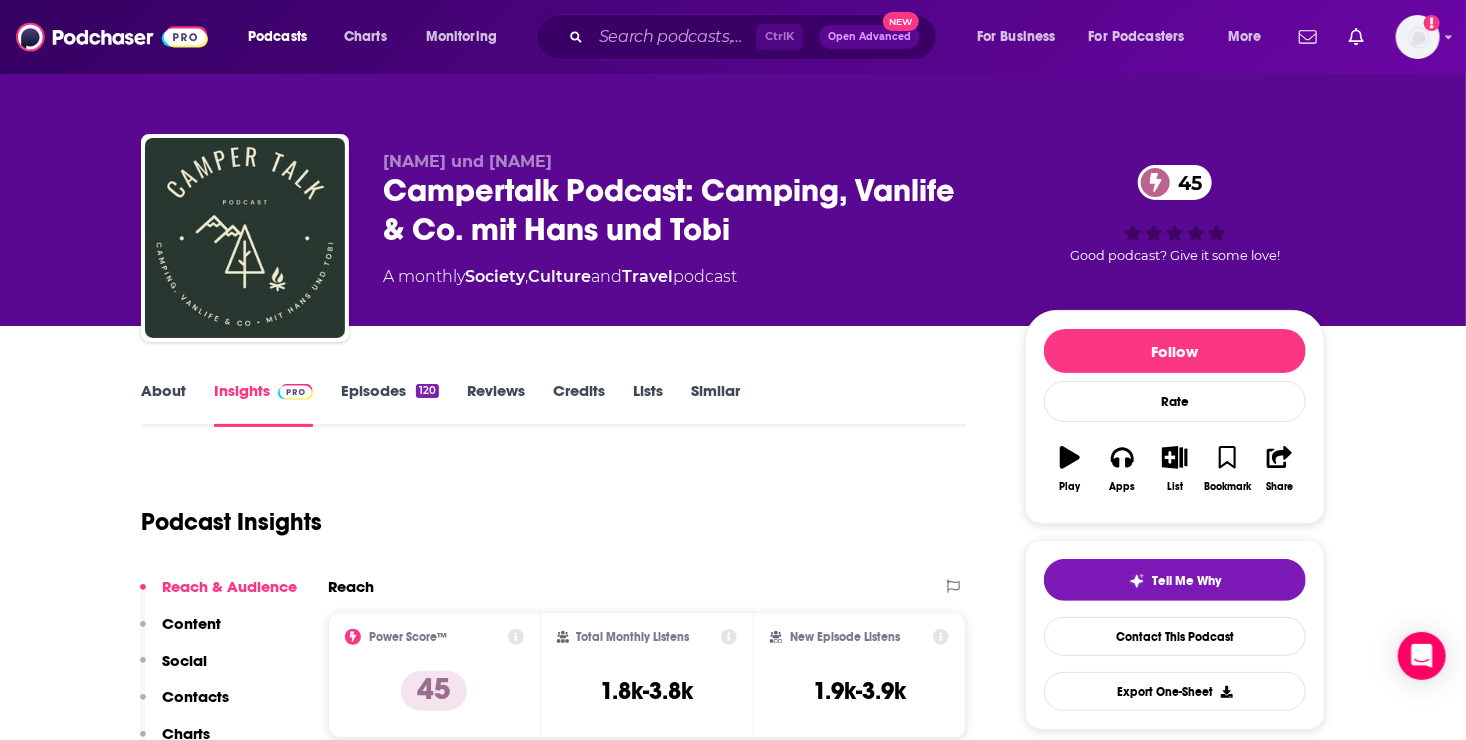 click on "Episodes 120" at bounding box center (390, 404) 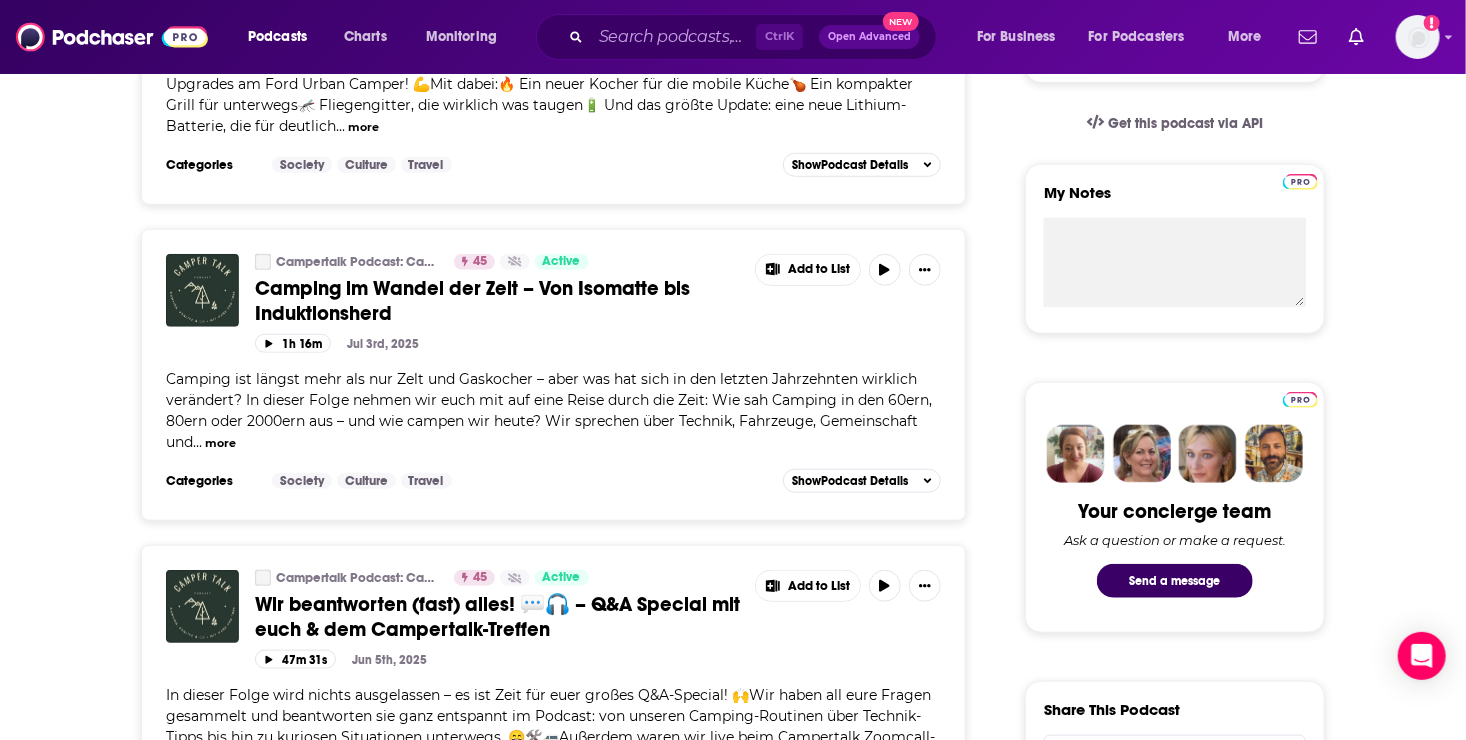scroll, scrollTop: 1509, scrollLeft: 0, axis: vertical 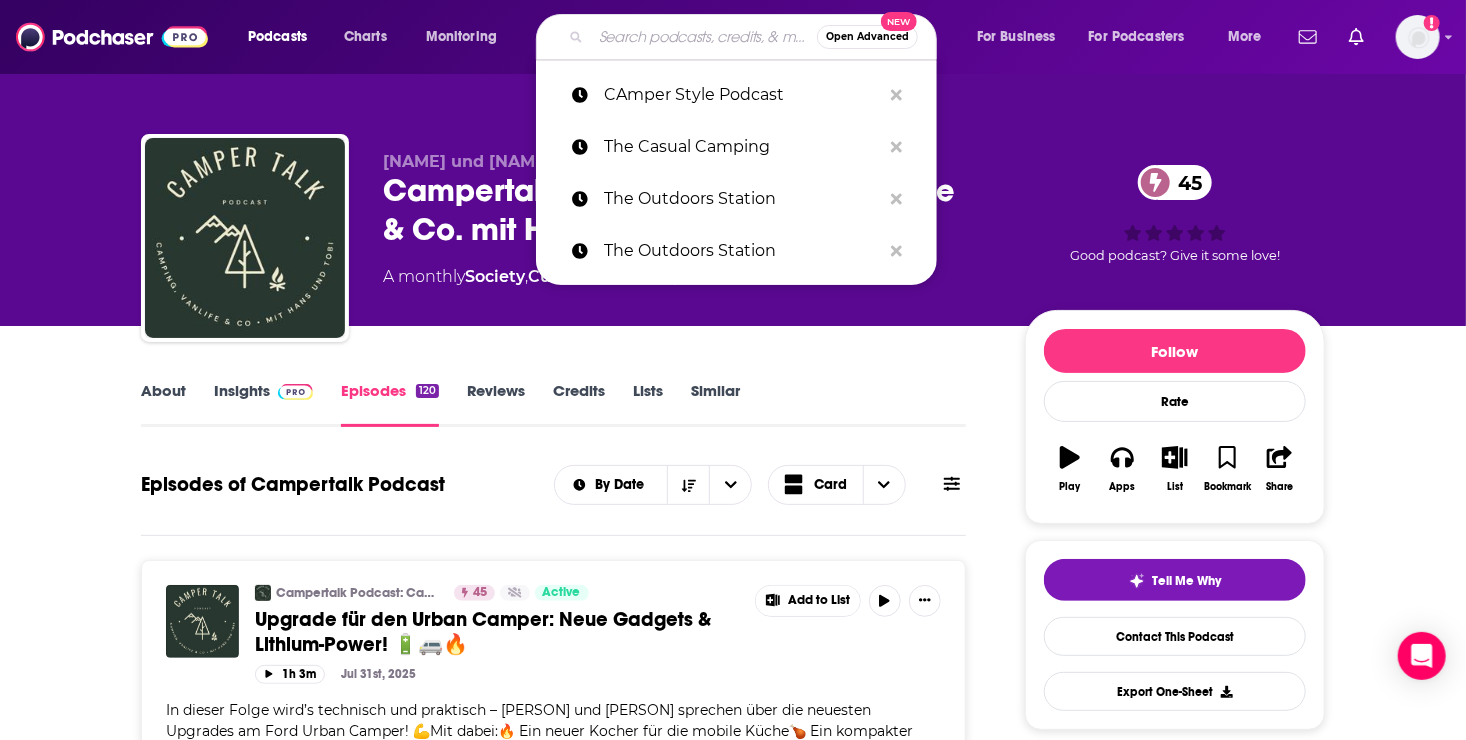 click at bounding box center [704, 37] 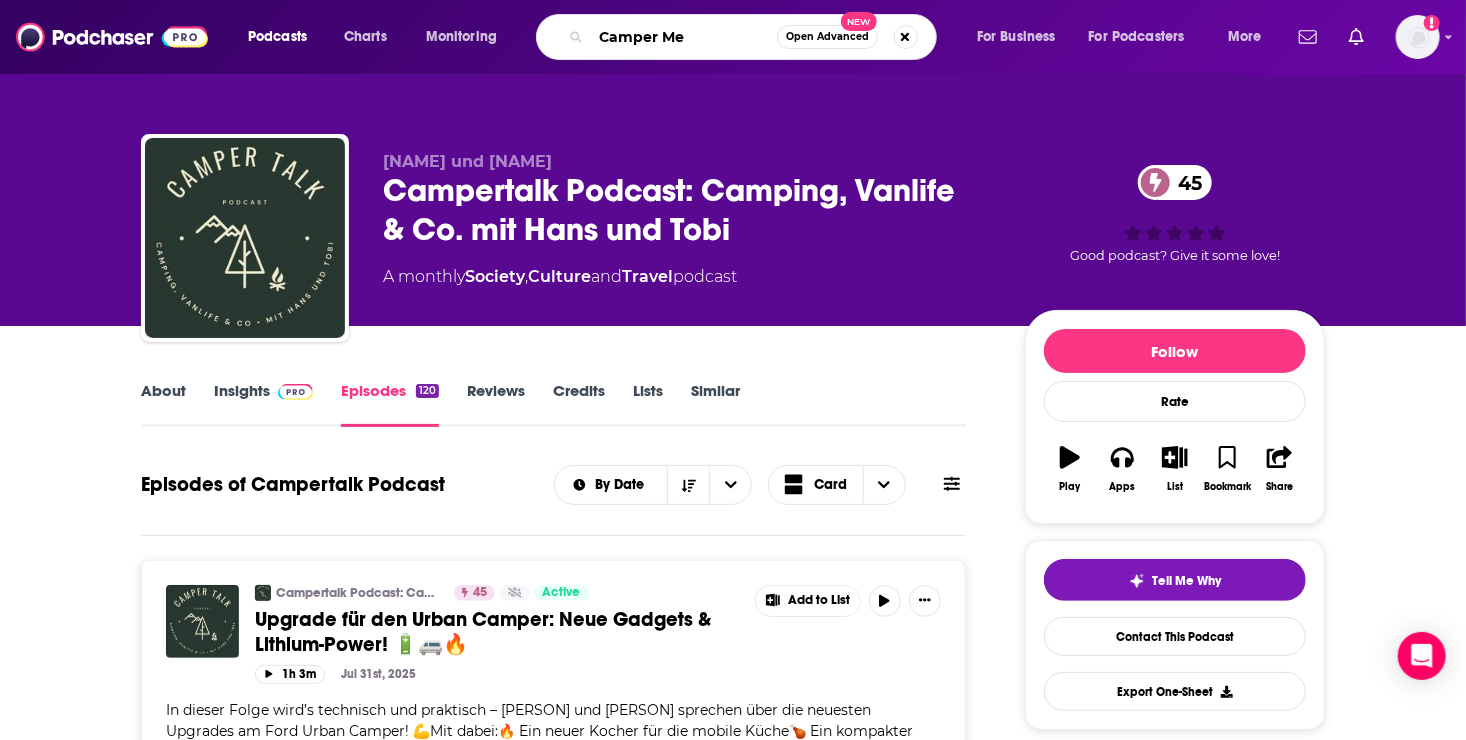 type on "Camper Men" 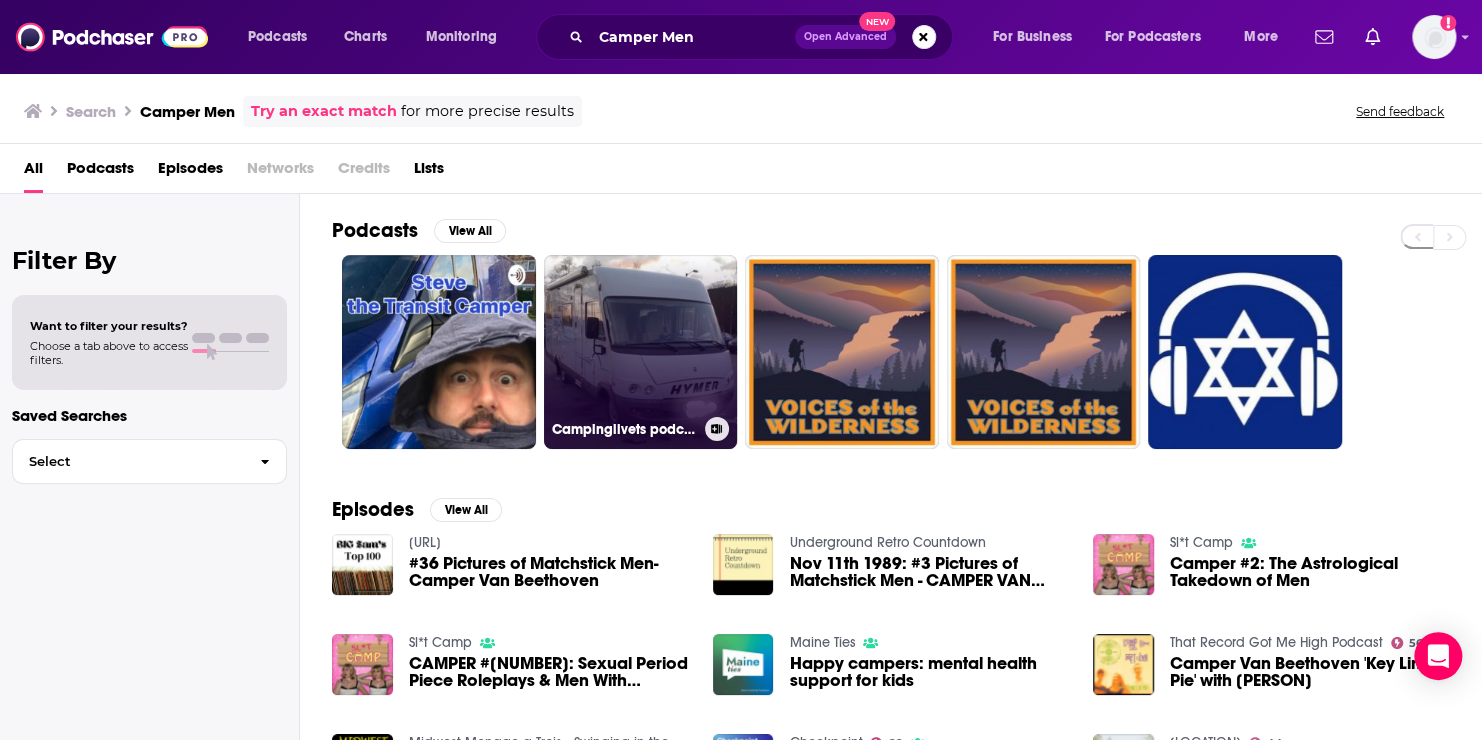 click on "Campinglivets podcast" at bounding box center [641, 352] 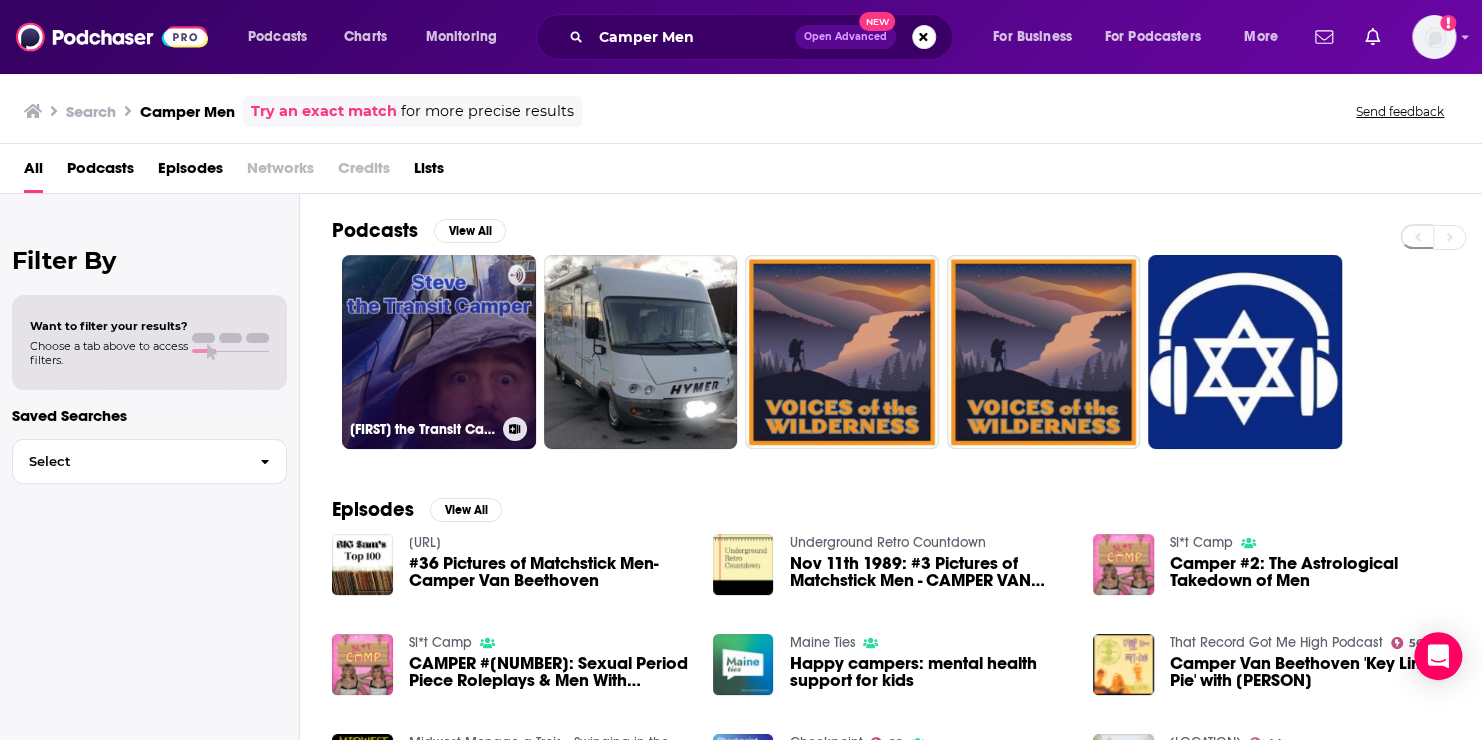 click on "[FIRST] the Transit Camper" at bounding box center (439, 352) 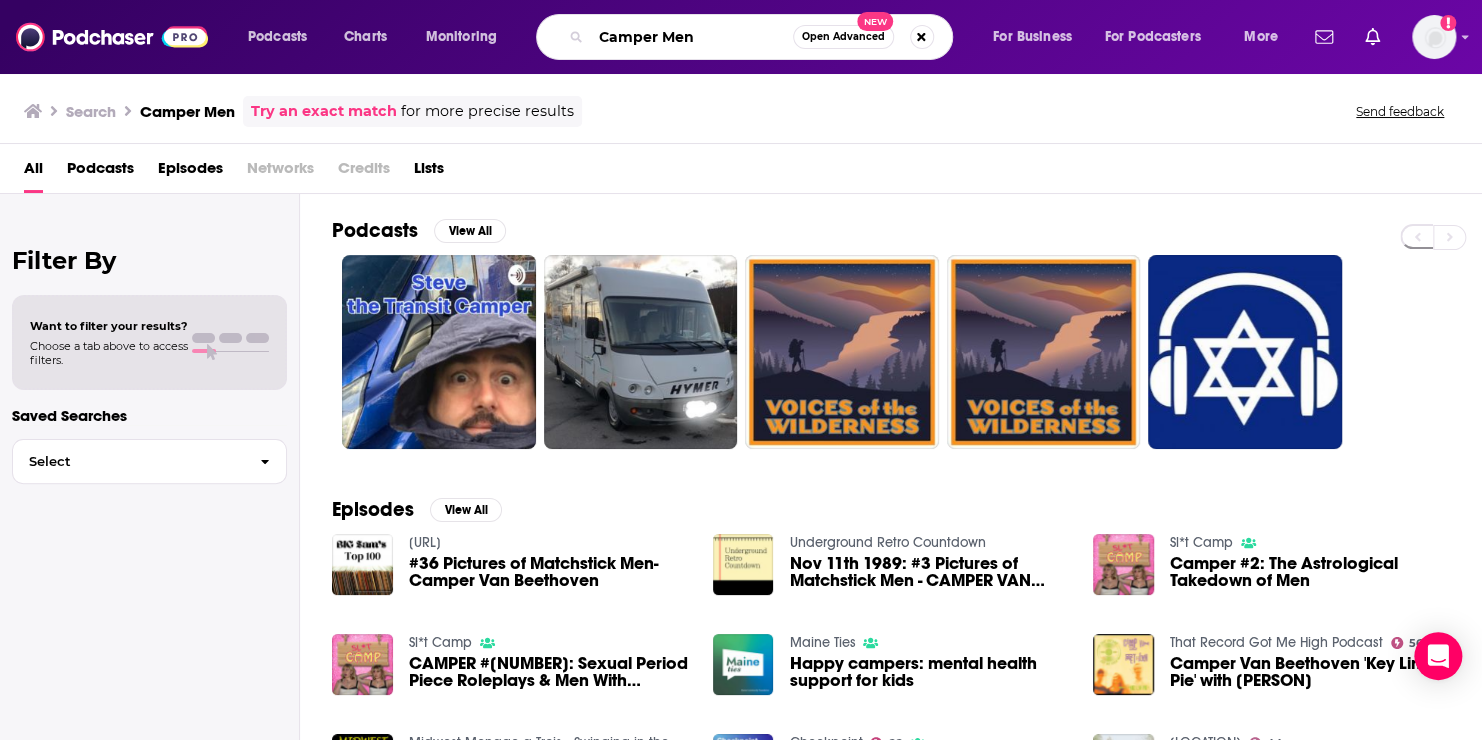 drag, startPoint x: 700, startPoint y: 40, endPoint x: 468, endPoint y: 41, distance: 232.00215 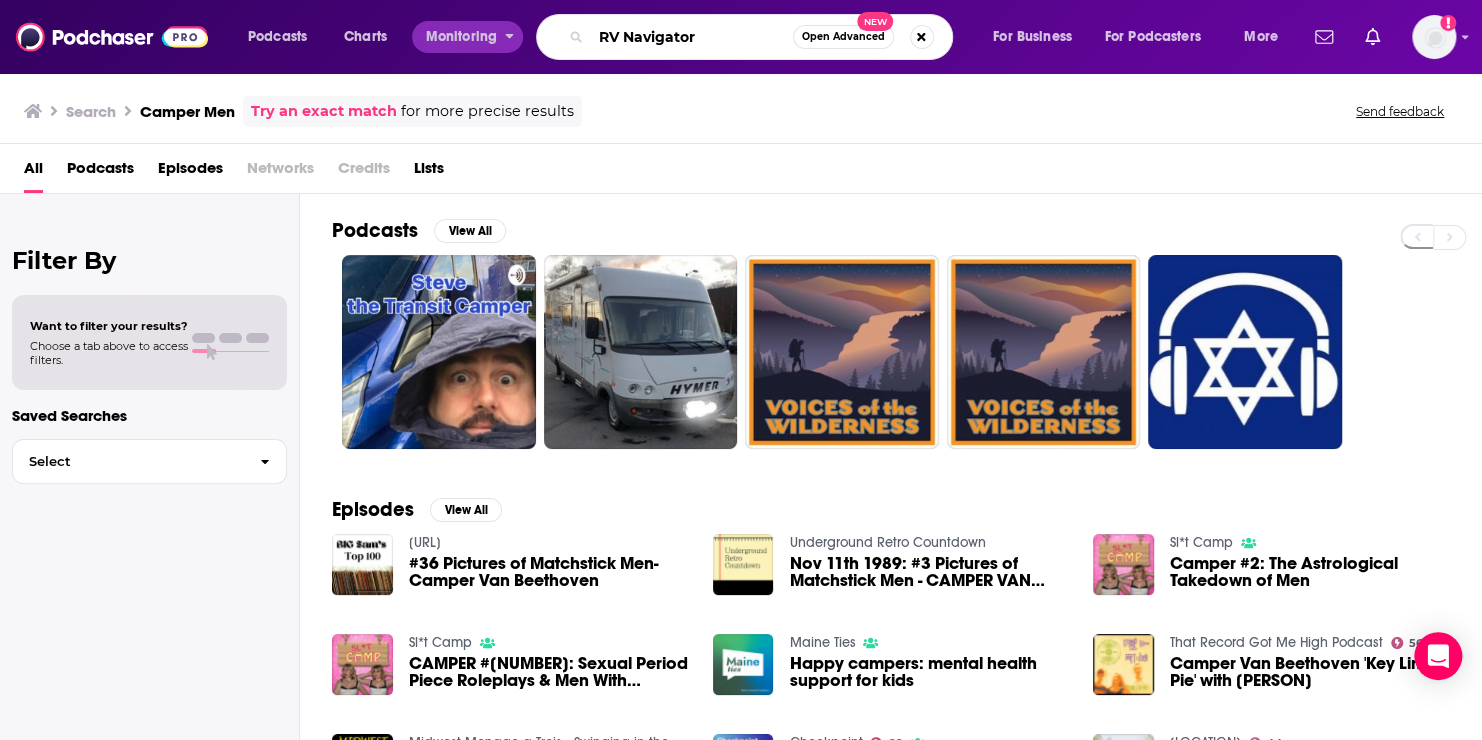 type on "RV Navigator" 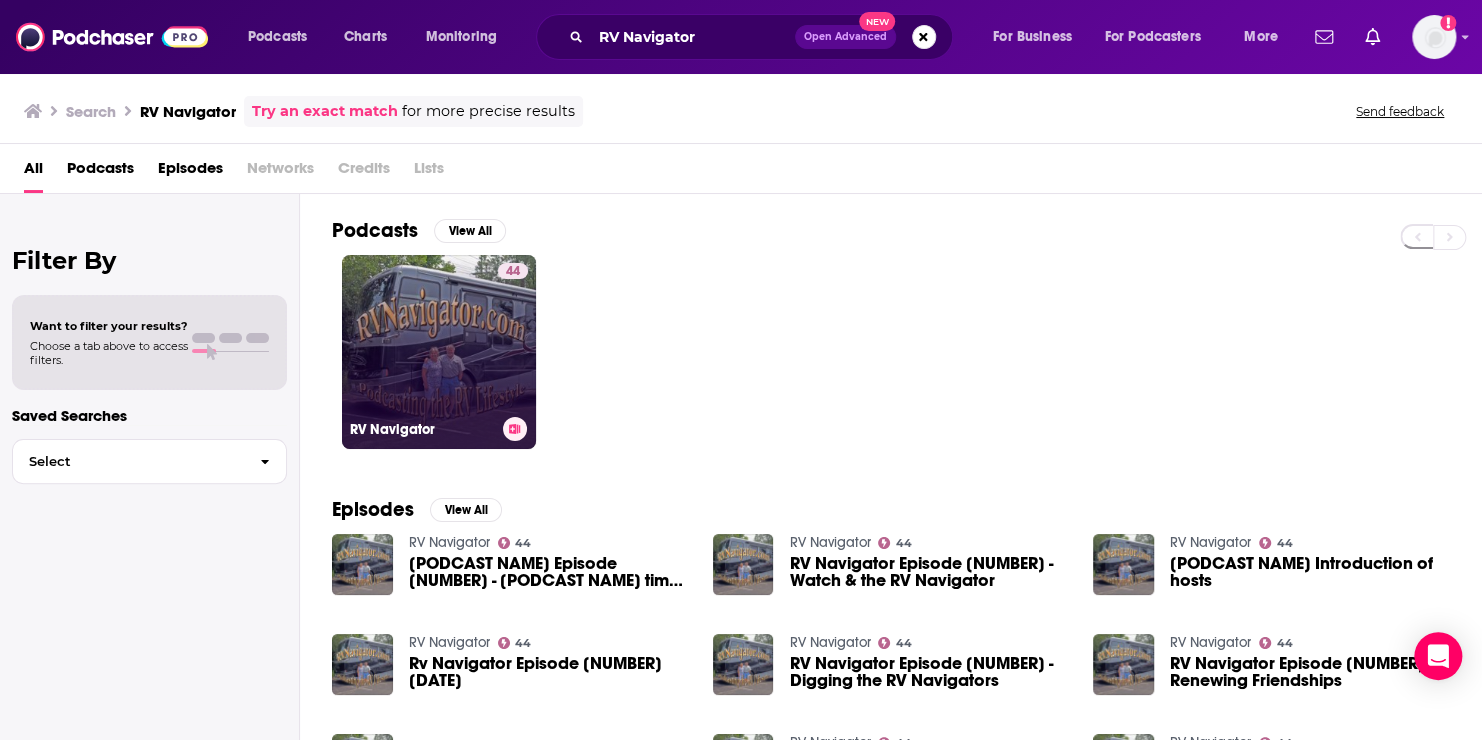 click on "[NUMBER] RV Navigator" at bounding box center [439, 352] 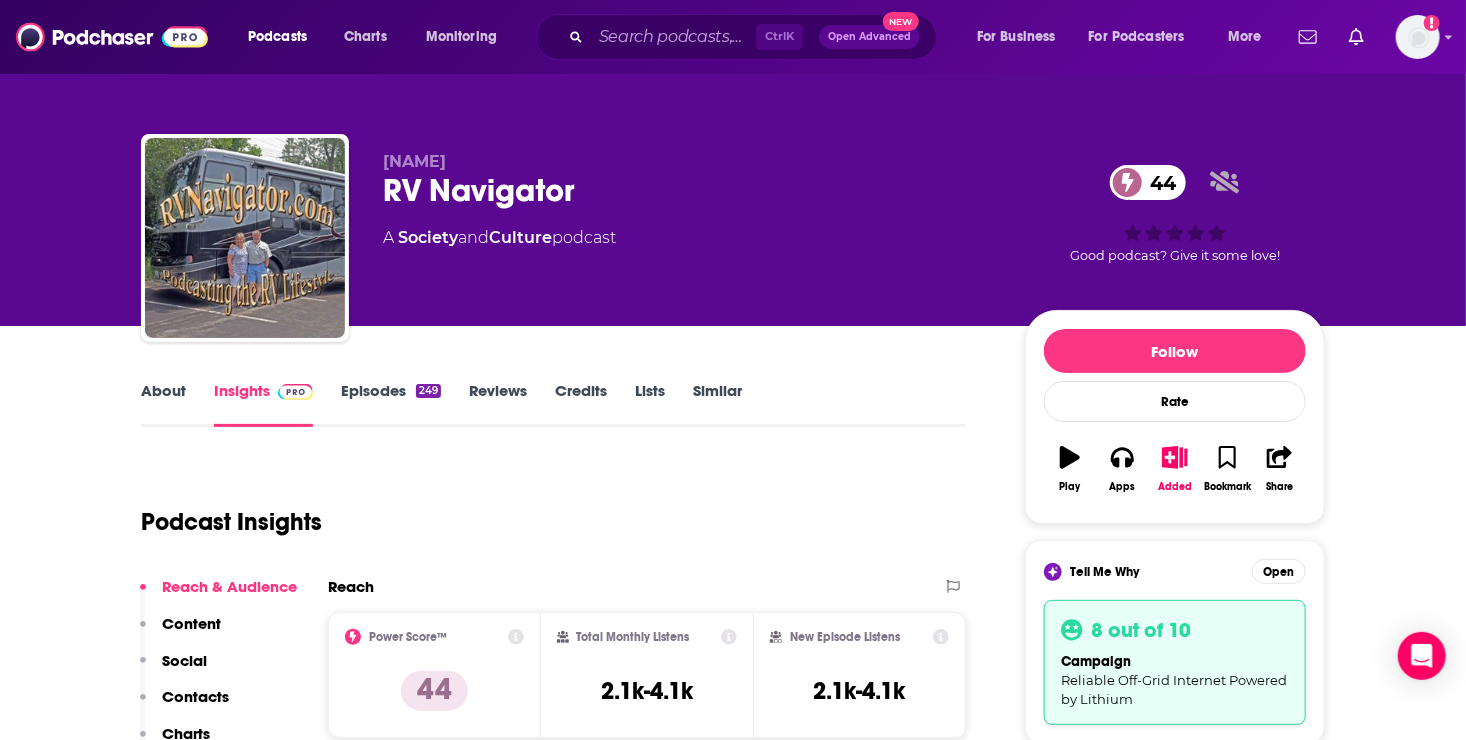 click on "About" at bounding box center (163, 404) 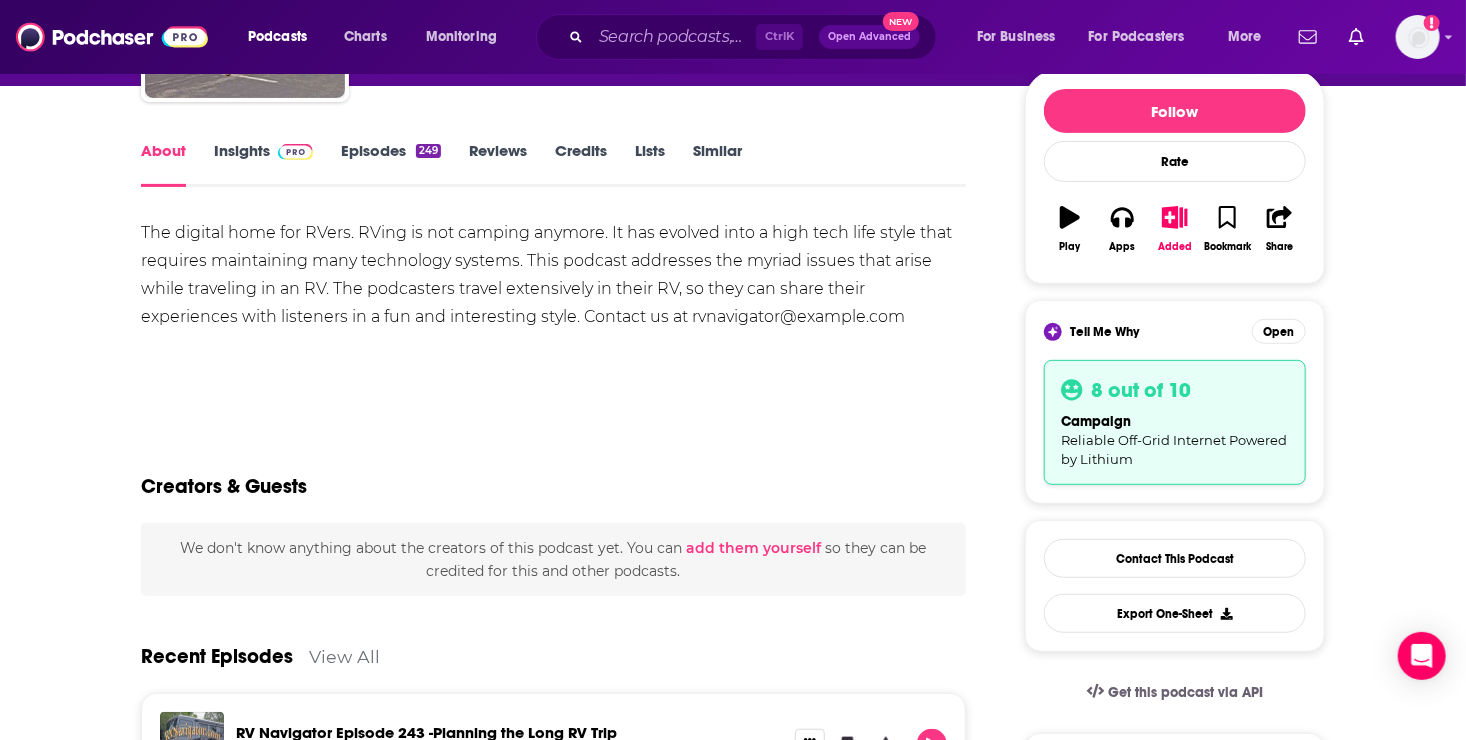 scroll, scrollTop: 0, scrollLeft: 0, axis: both 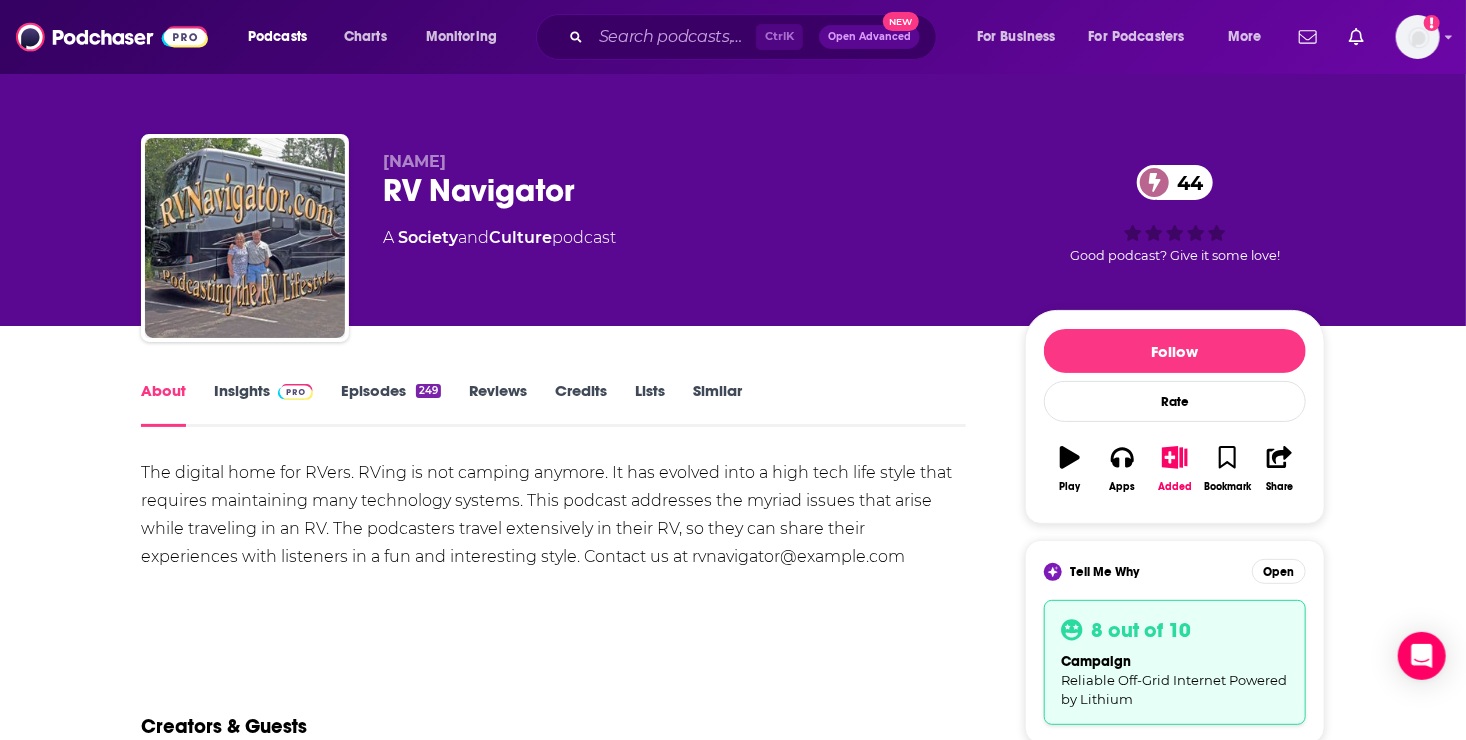 click at bounding box center (291, 390) 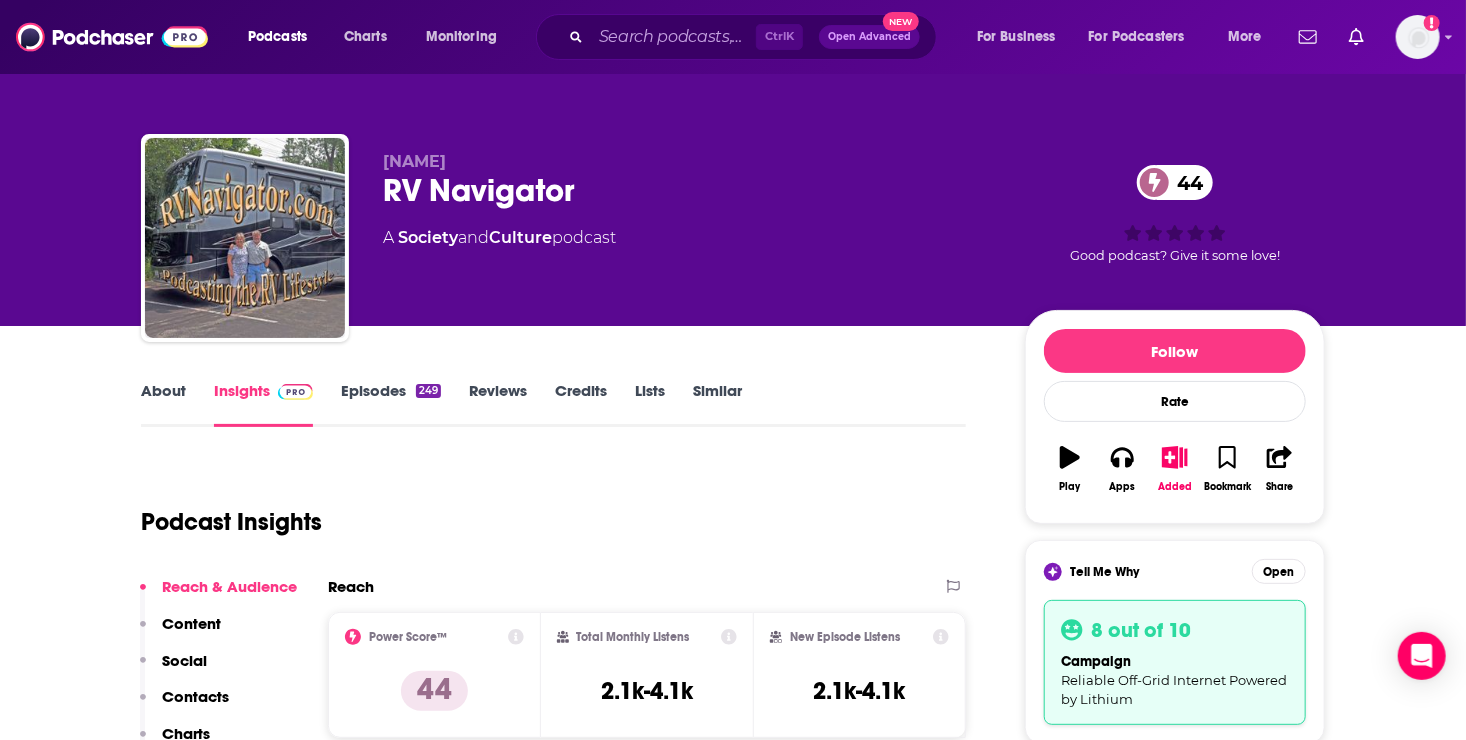 click on "Lists" at bounding box center (650, 404) 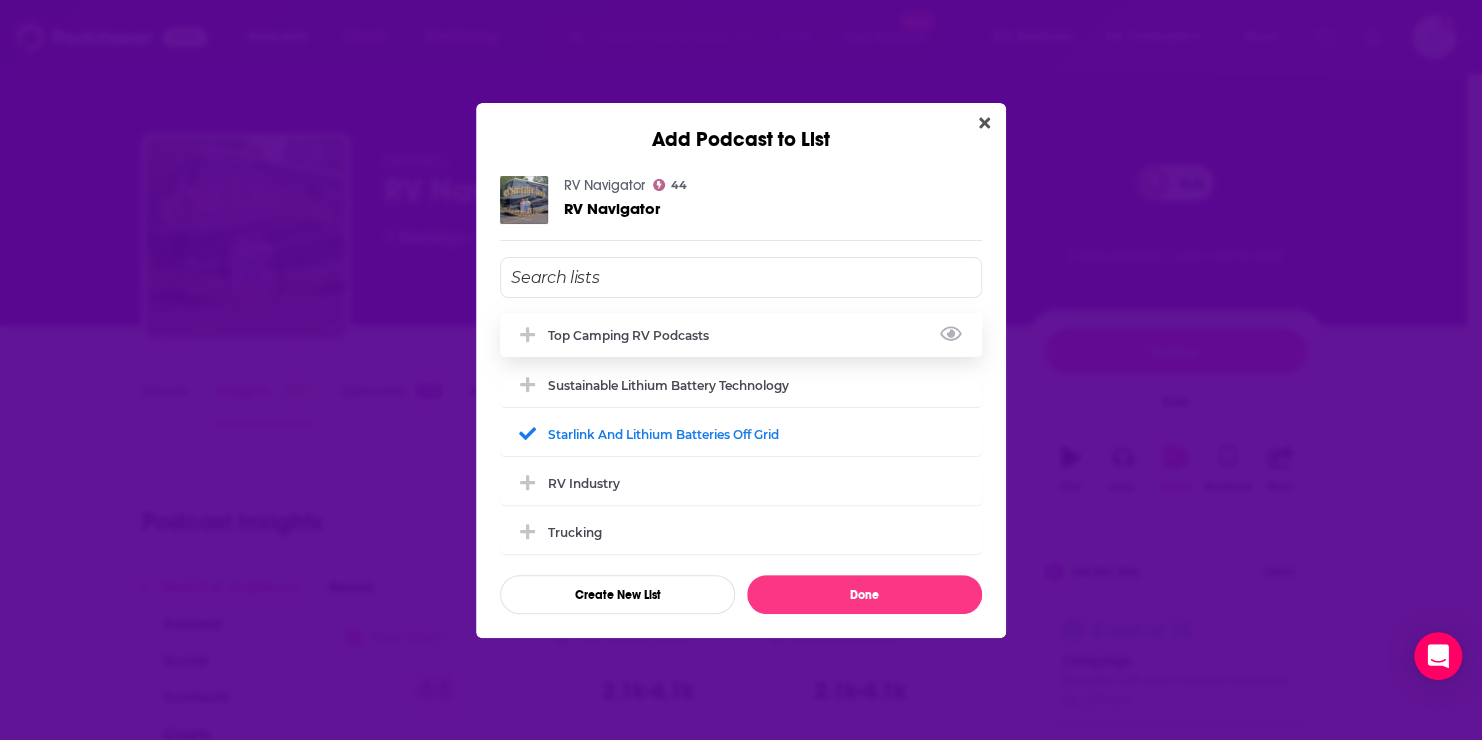 click on "Top Camping RV Podcasts" at bounding box center (634, 335) 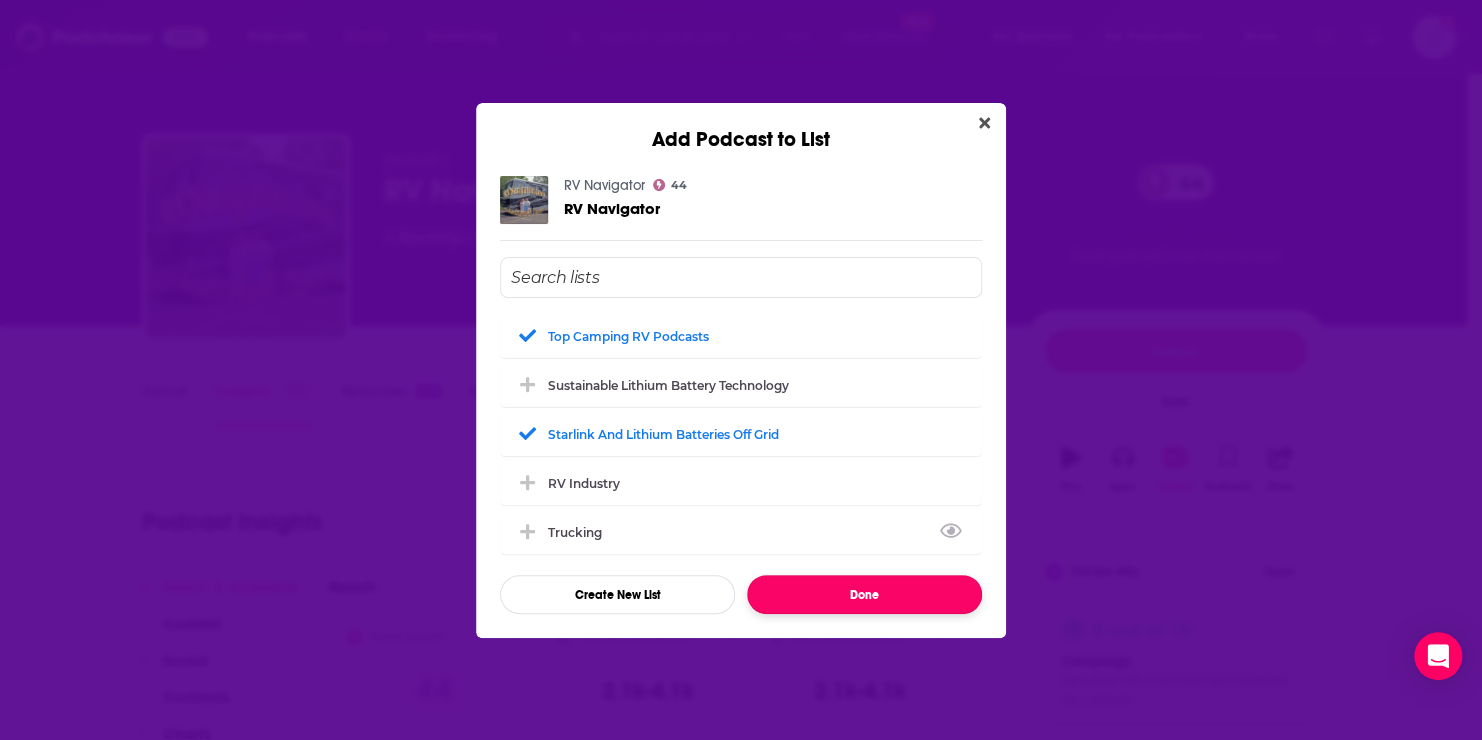 click on "Done" at bounding box center [864, 594] 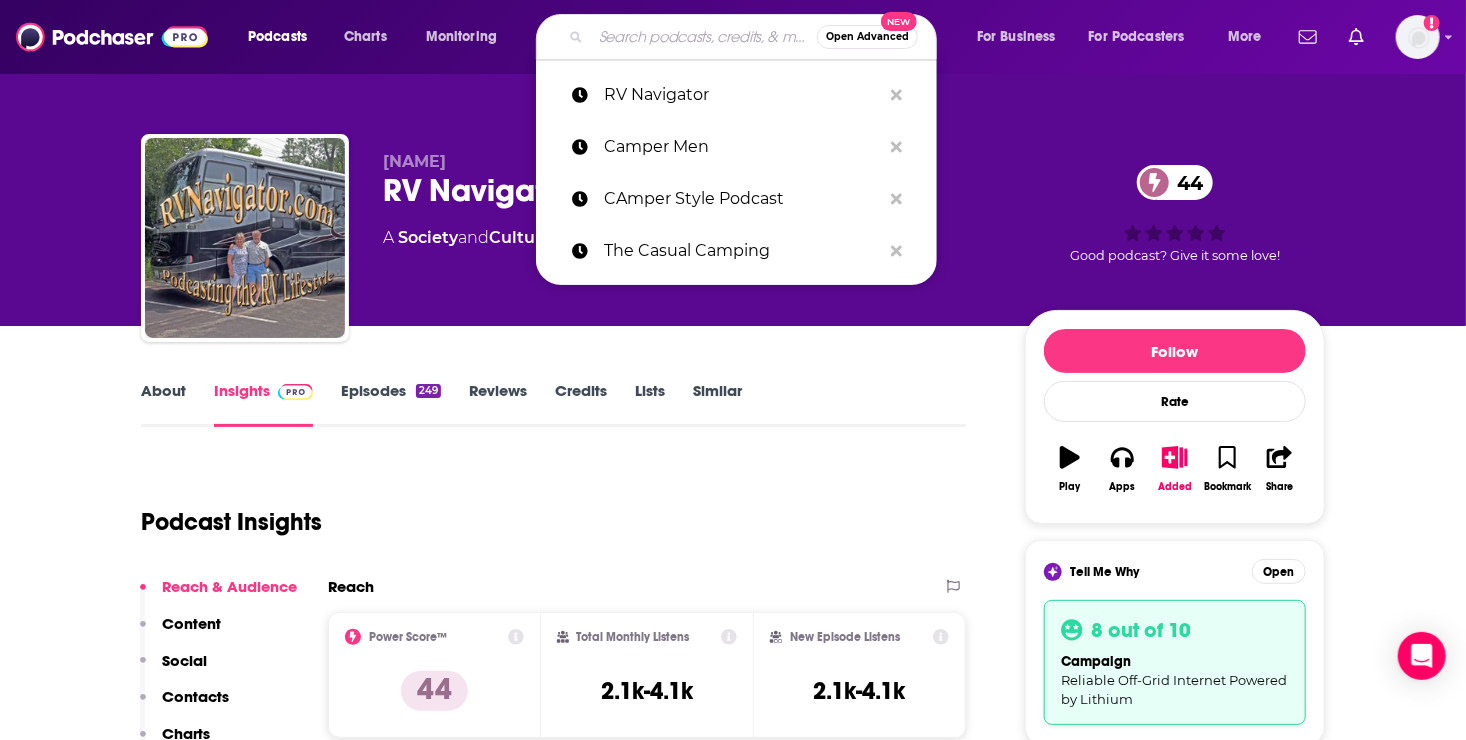 click at bounding box center (704, 37) 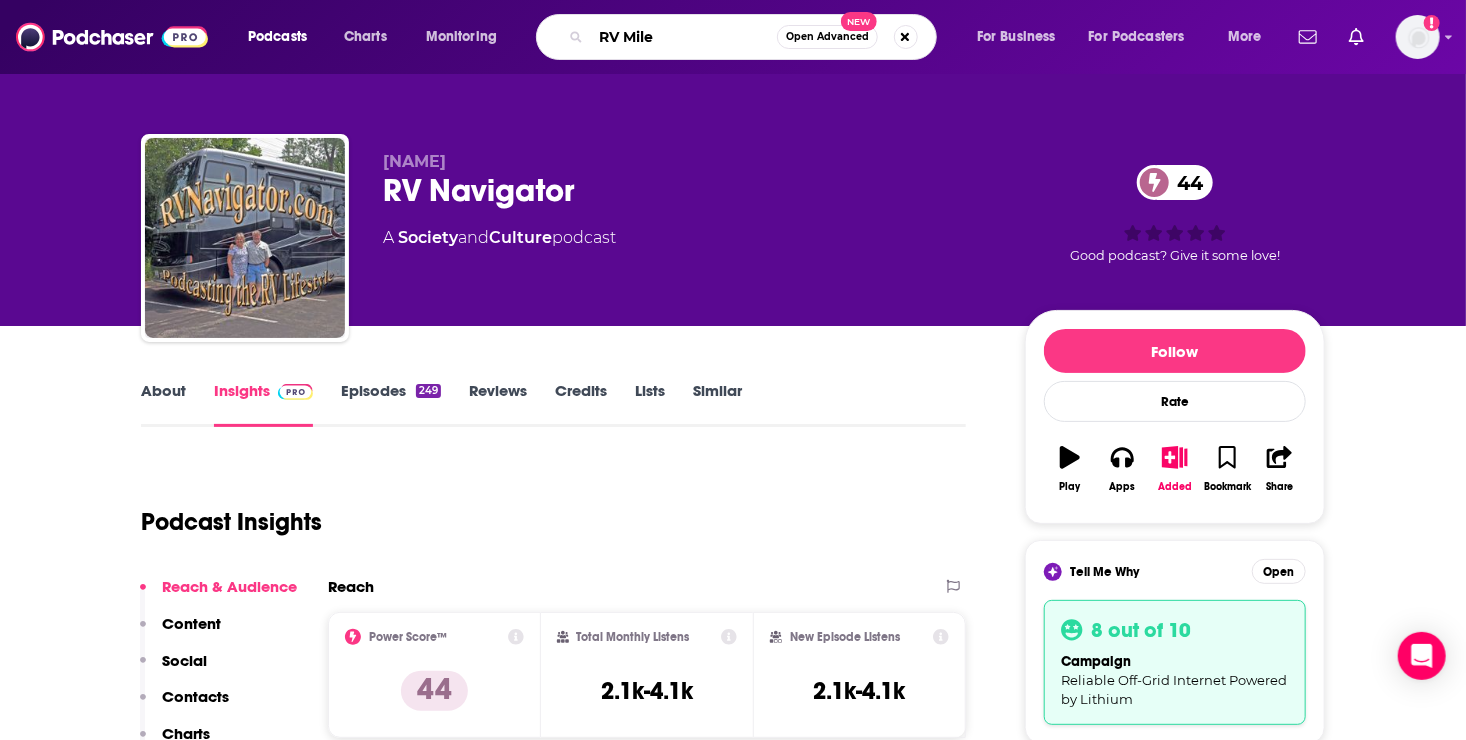 type on "RV Miles" 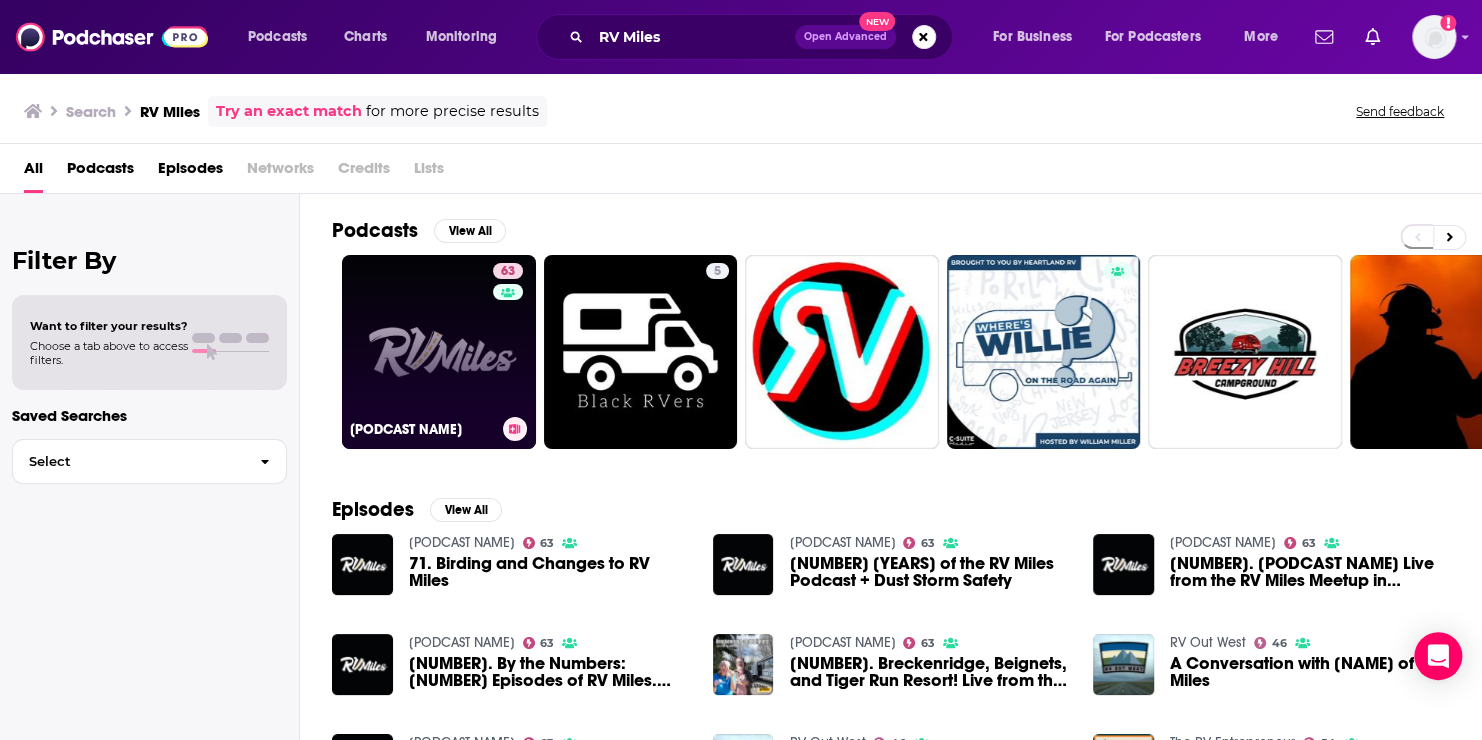 click on "63 RV Miles Podcast" at bounding box center (439, 352) 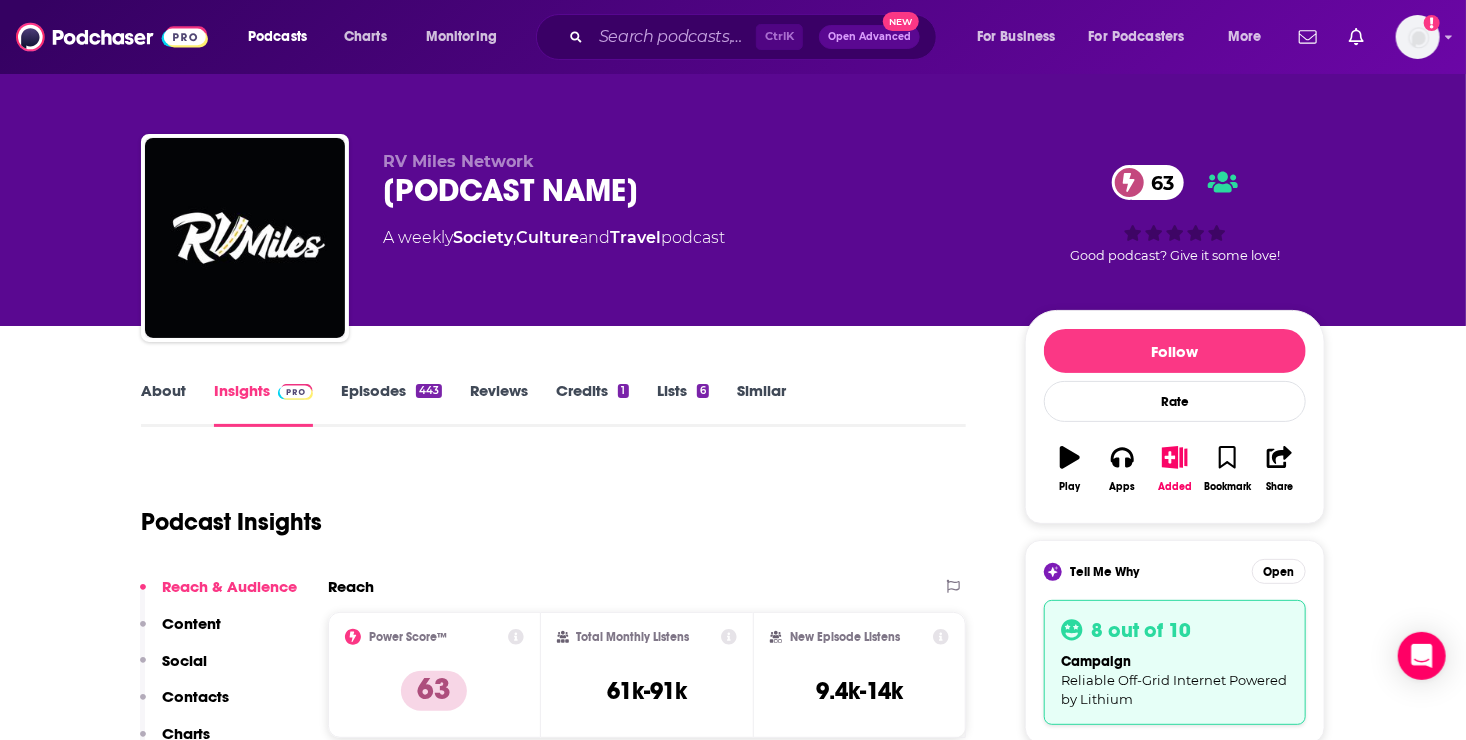 scroll, scrollTop: 258, scrollLeft: 0, axis: vertical 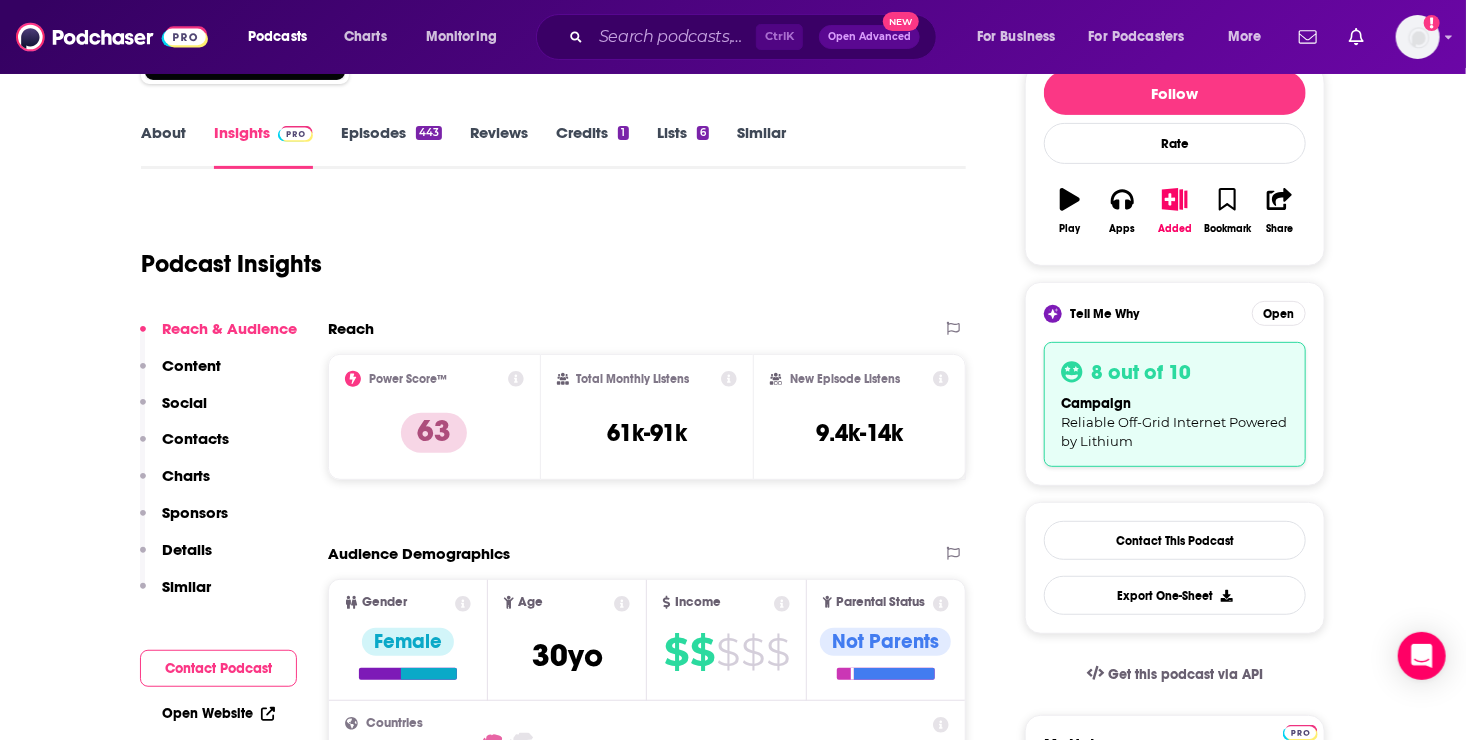 click on "About" at bounding box center (163, 146) 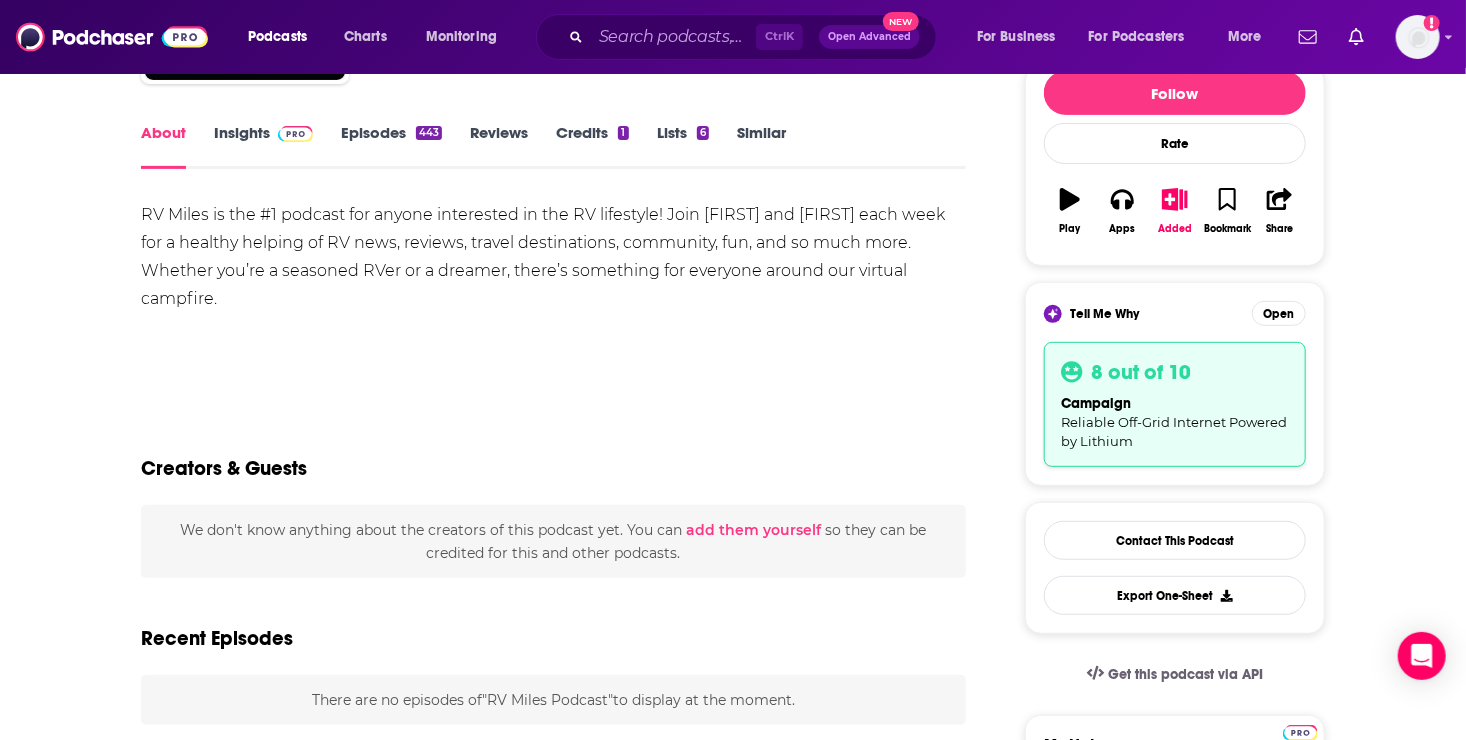 scroll, scrollTop: 0, scrollLeft: 0, axis: both 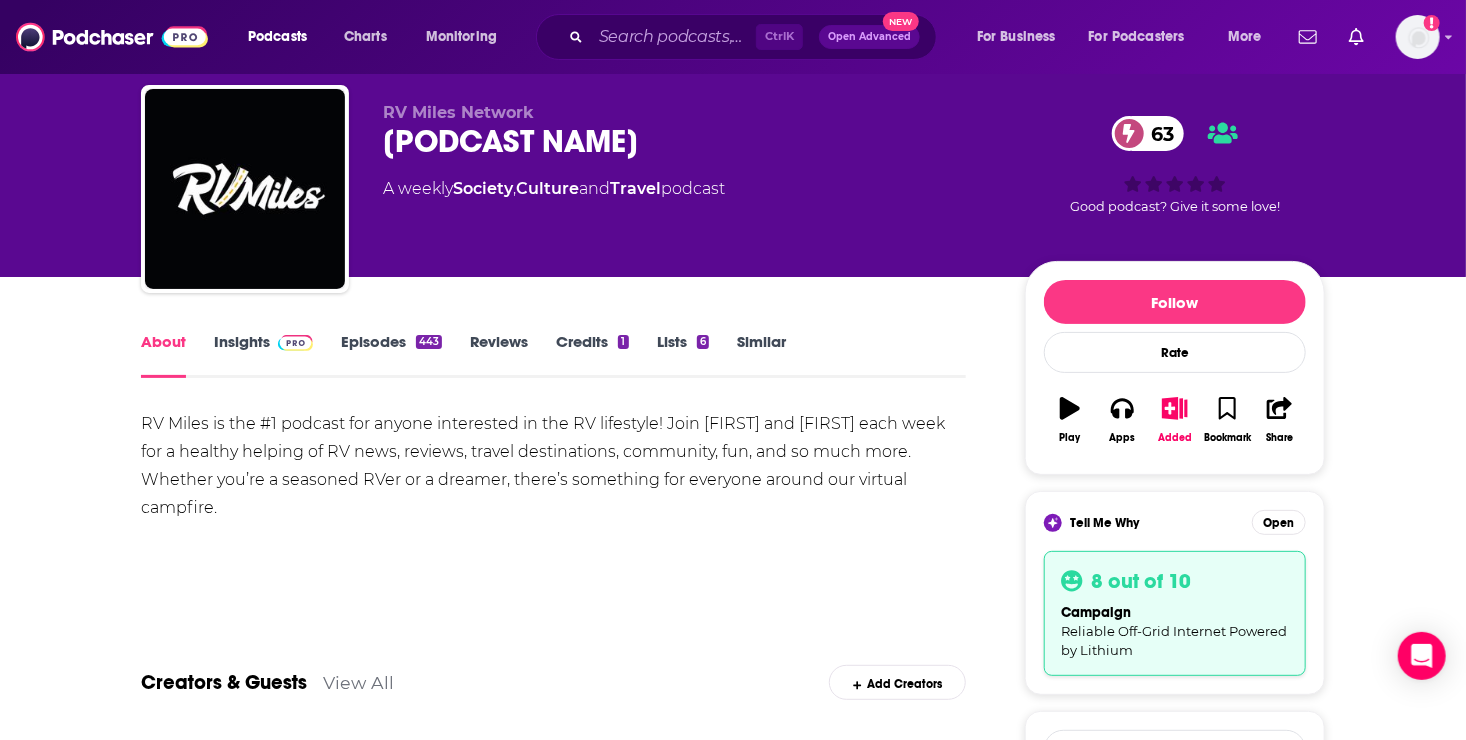 click on "Insights" at bounding box center [263, 355] 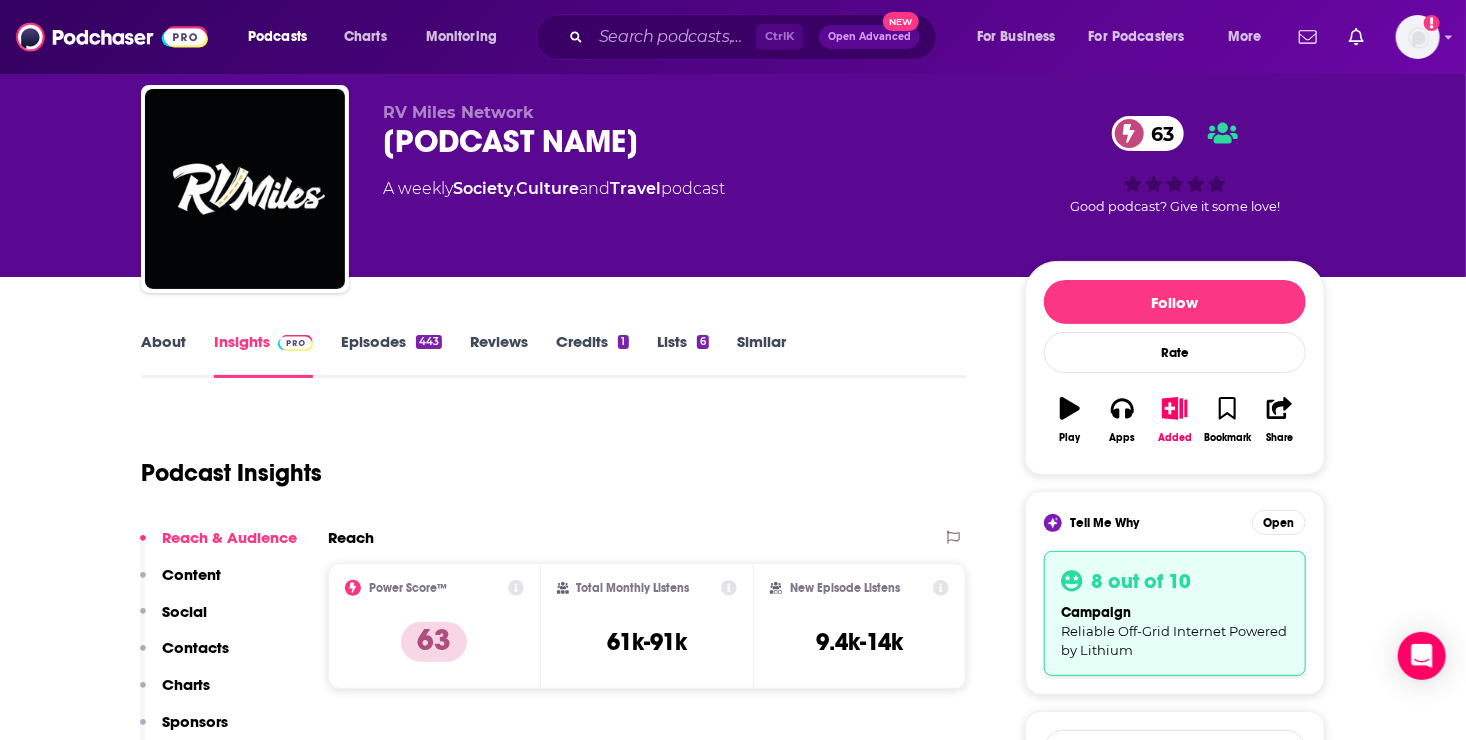 scroll, scrollTop: 0, scrollLeft: 0, axis: both 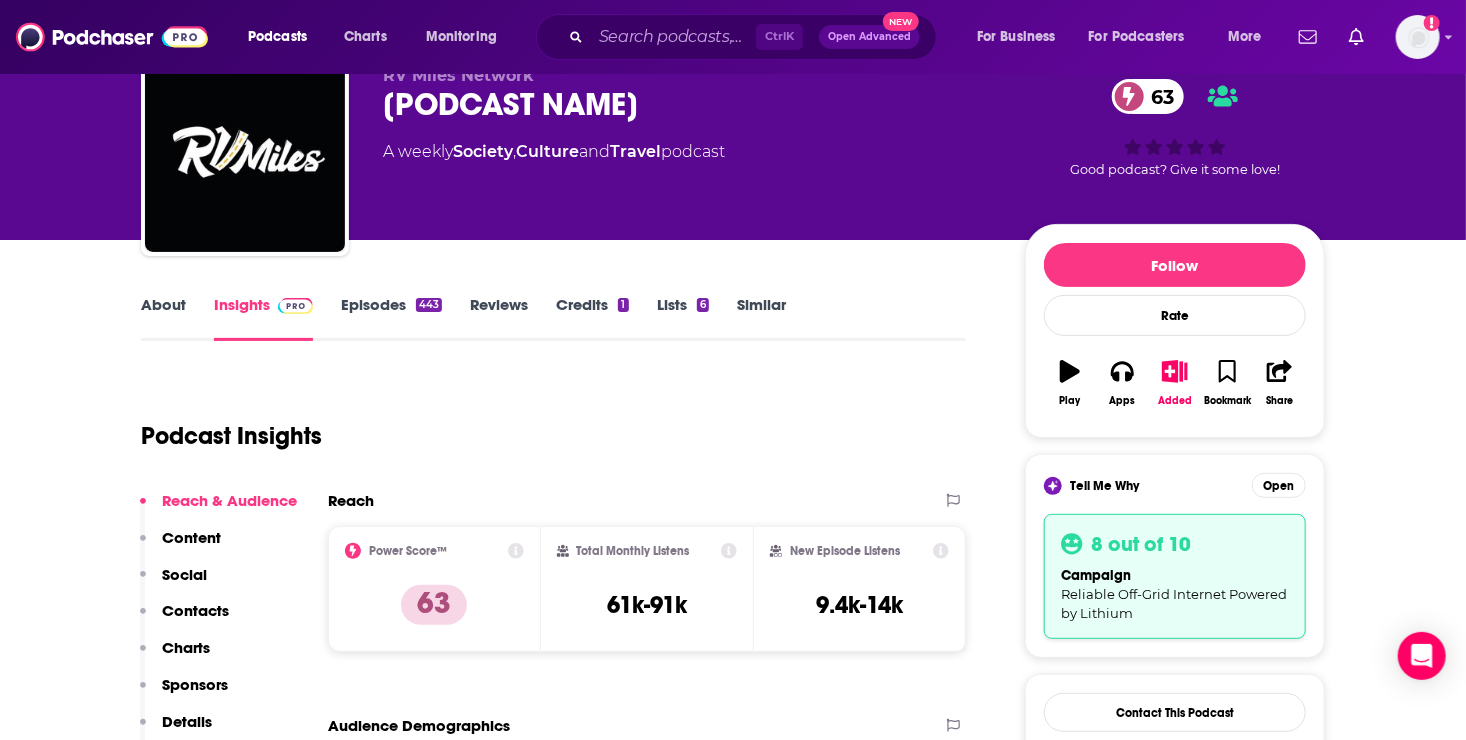 click on "Lists [NUMBER]" at bounding box center [683, 318] 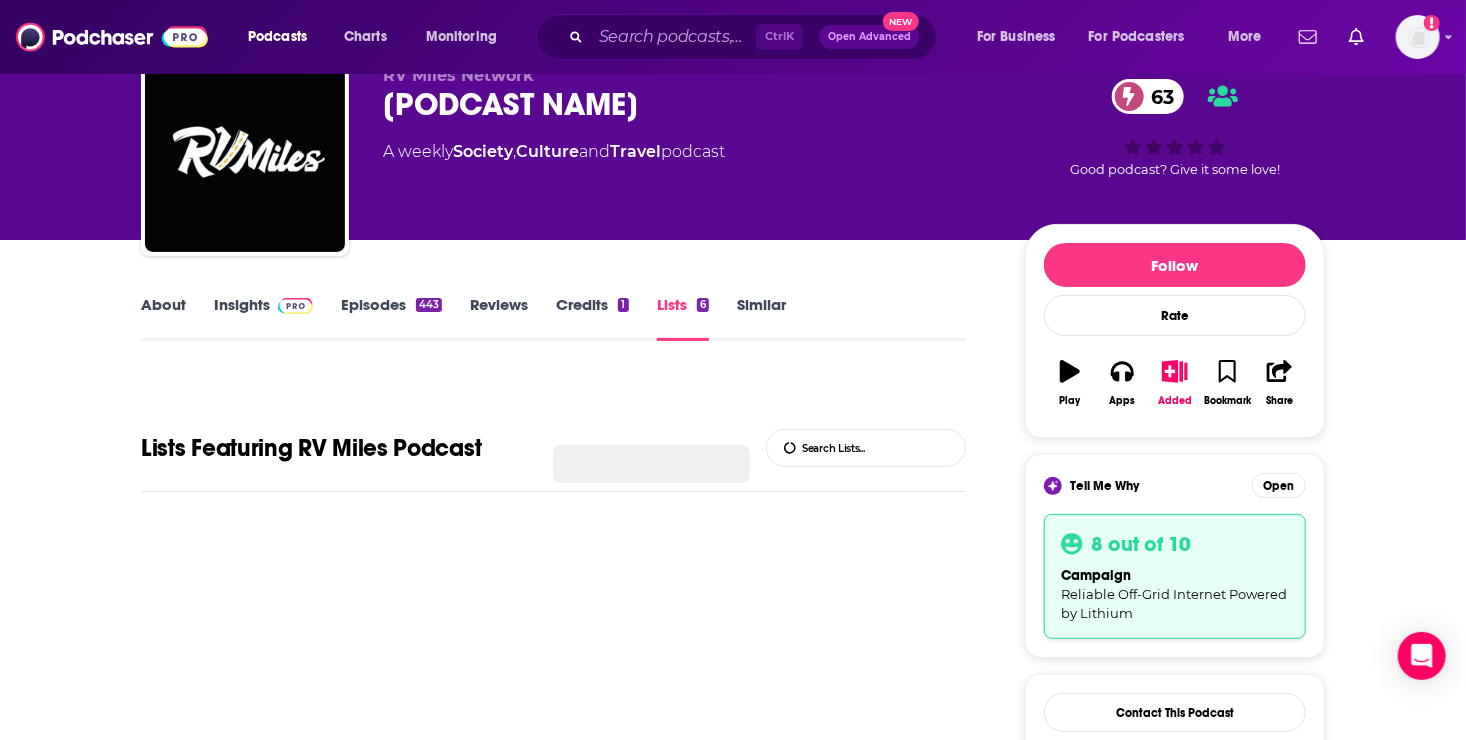 scroll, scrollTop: 0, scrollLeft: 0, axis: both 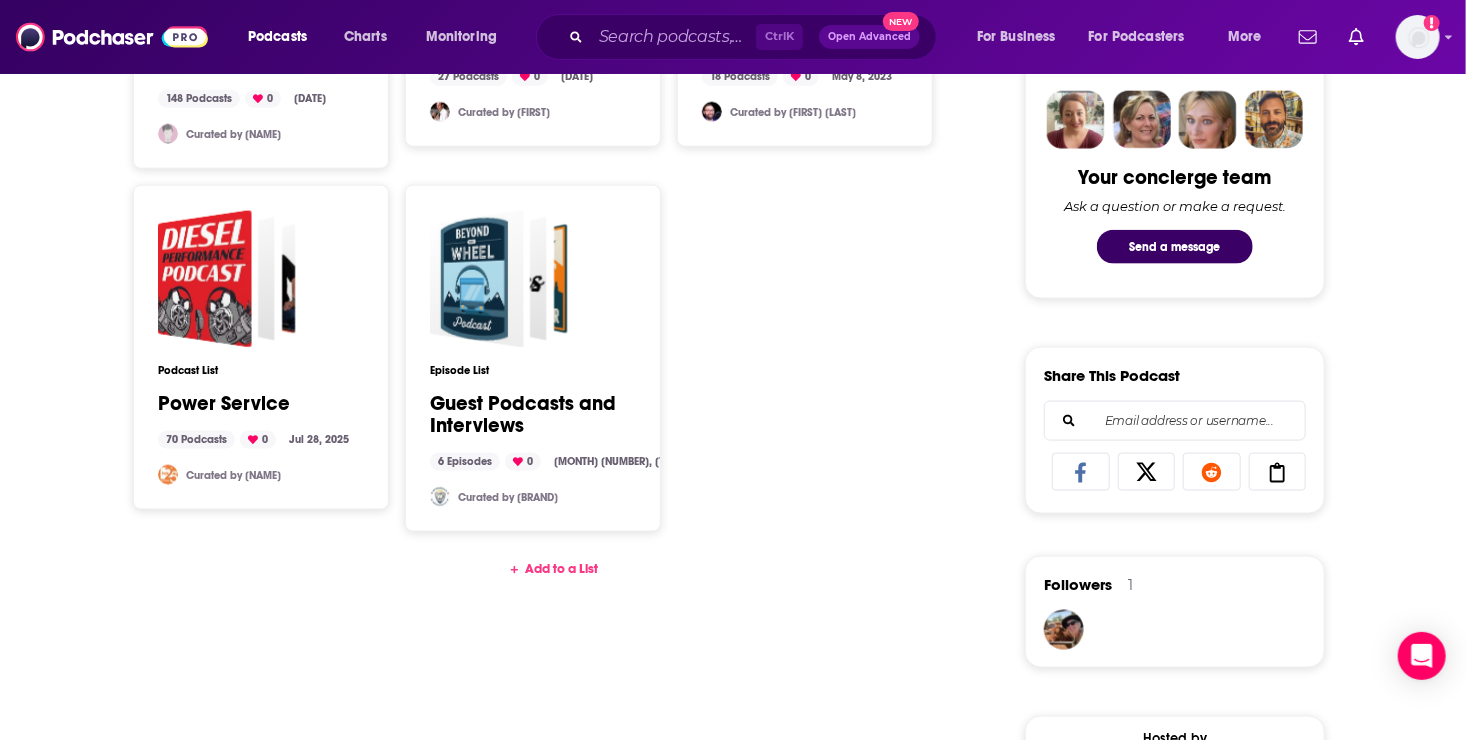 click on "Add to a List" at bounding box center (553, 569) 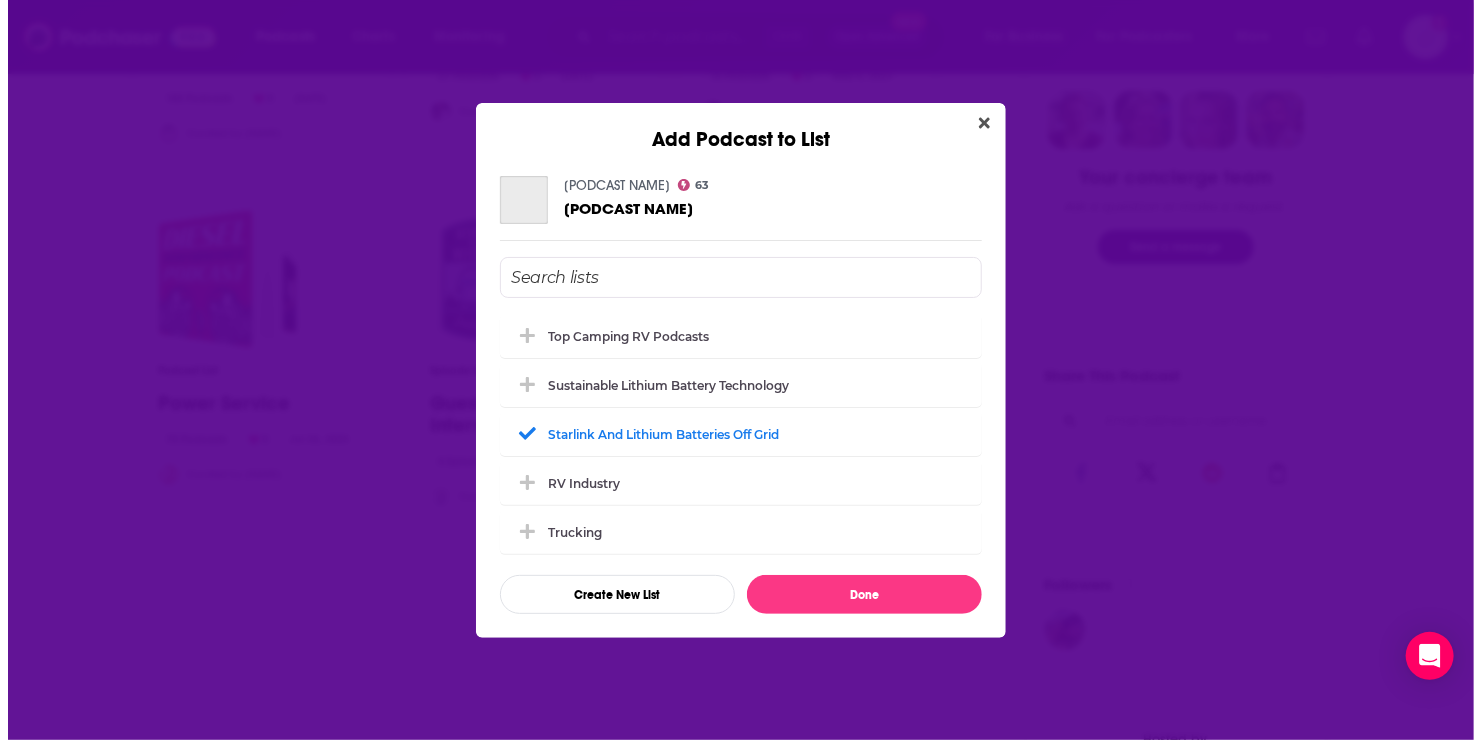 scroll, scrollTop: 0, scrollLeft: 0, axis: both 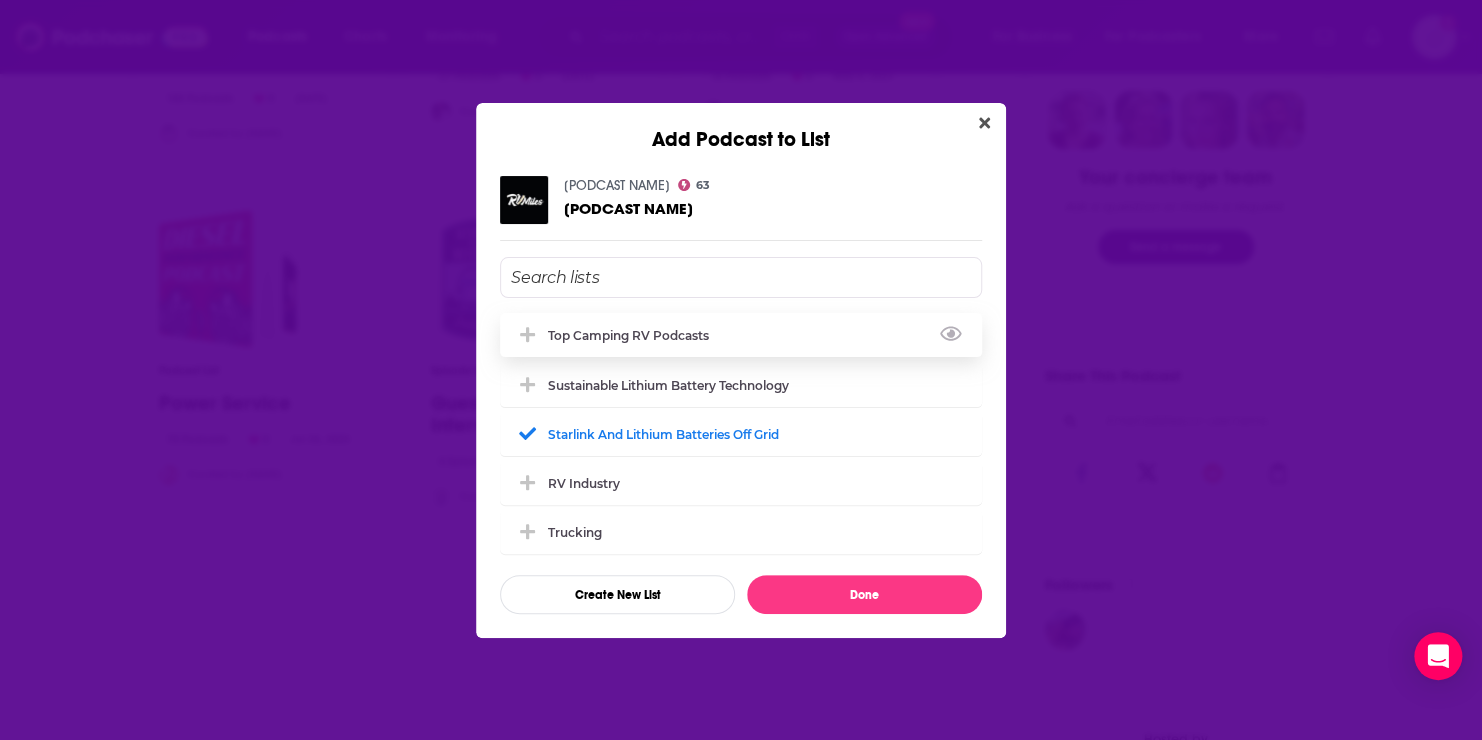 click on "Top Camping RV Podcasts" at bounding box center (634, 335) 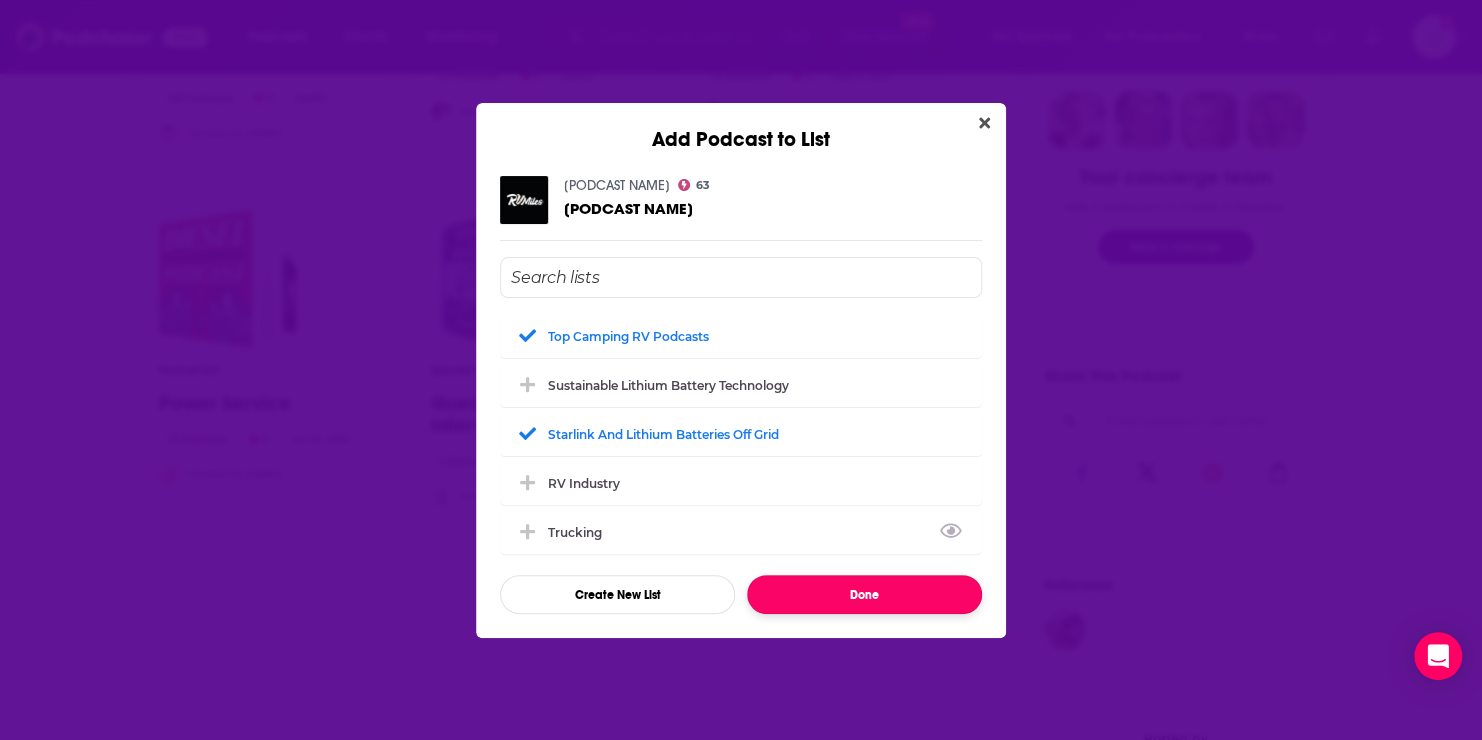 click on "Done" at bounding box center (864, 594) 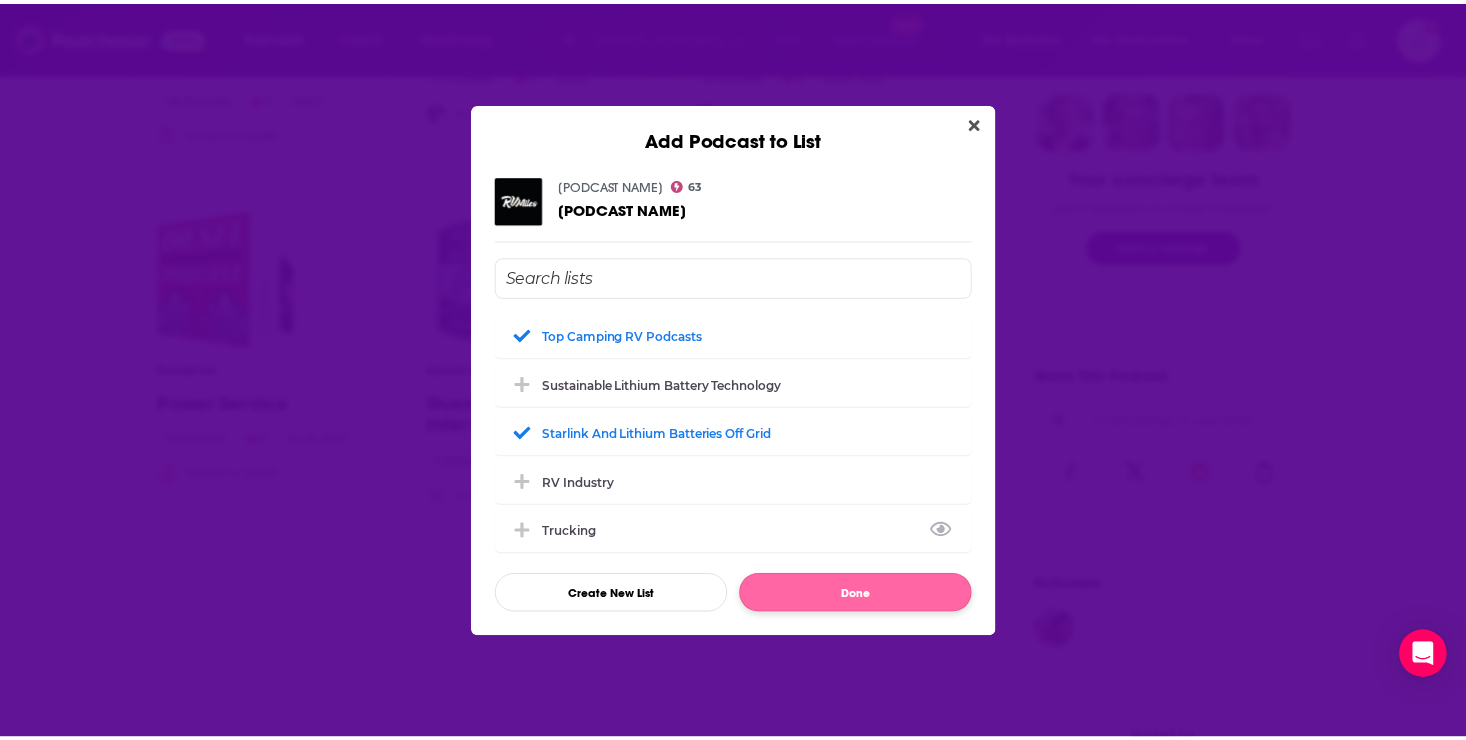 scroll, scrollTop: 1143, scrollLeft: 0, axis: vertical 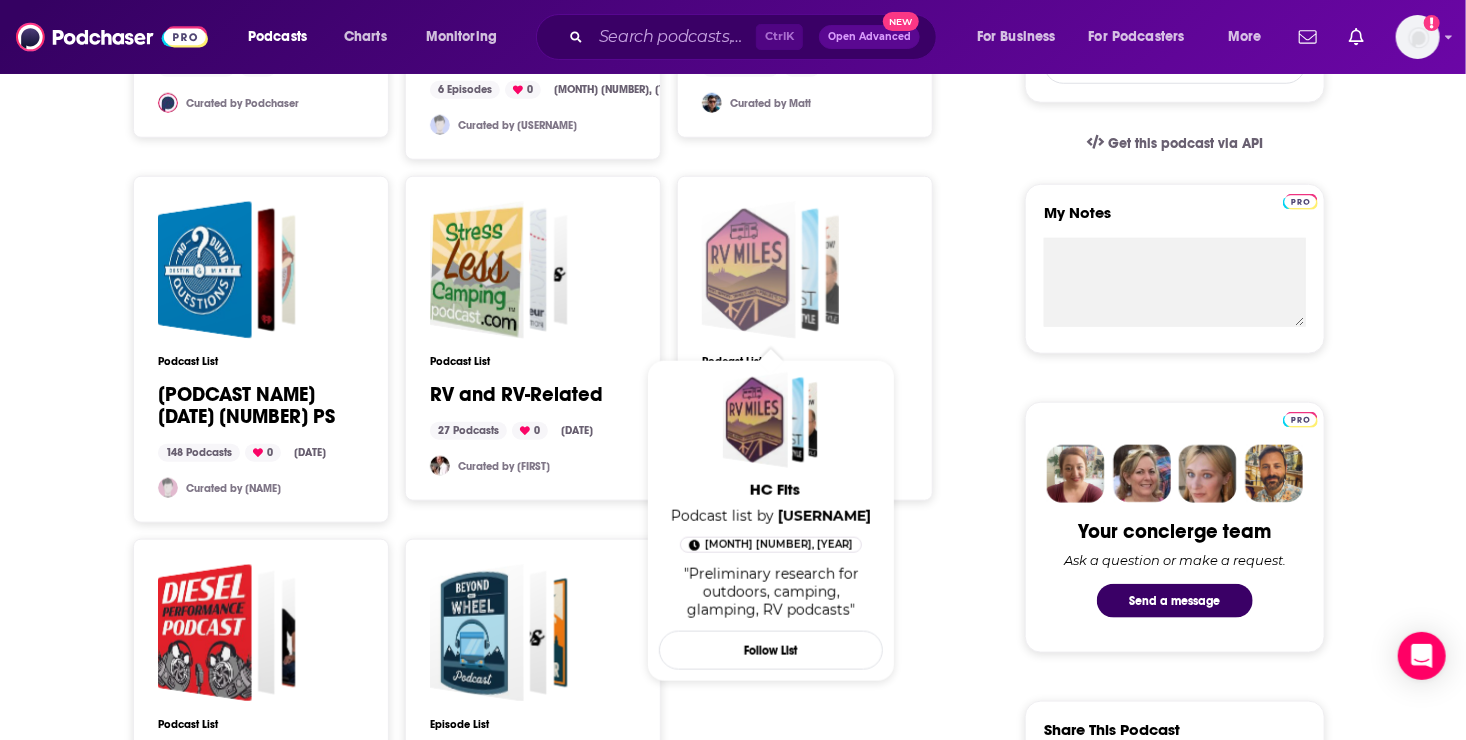 click at bounding box center [749, 270] 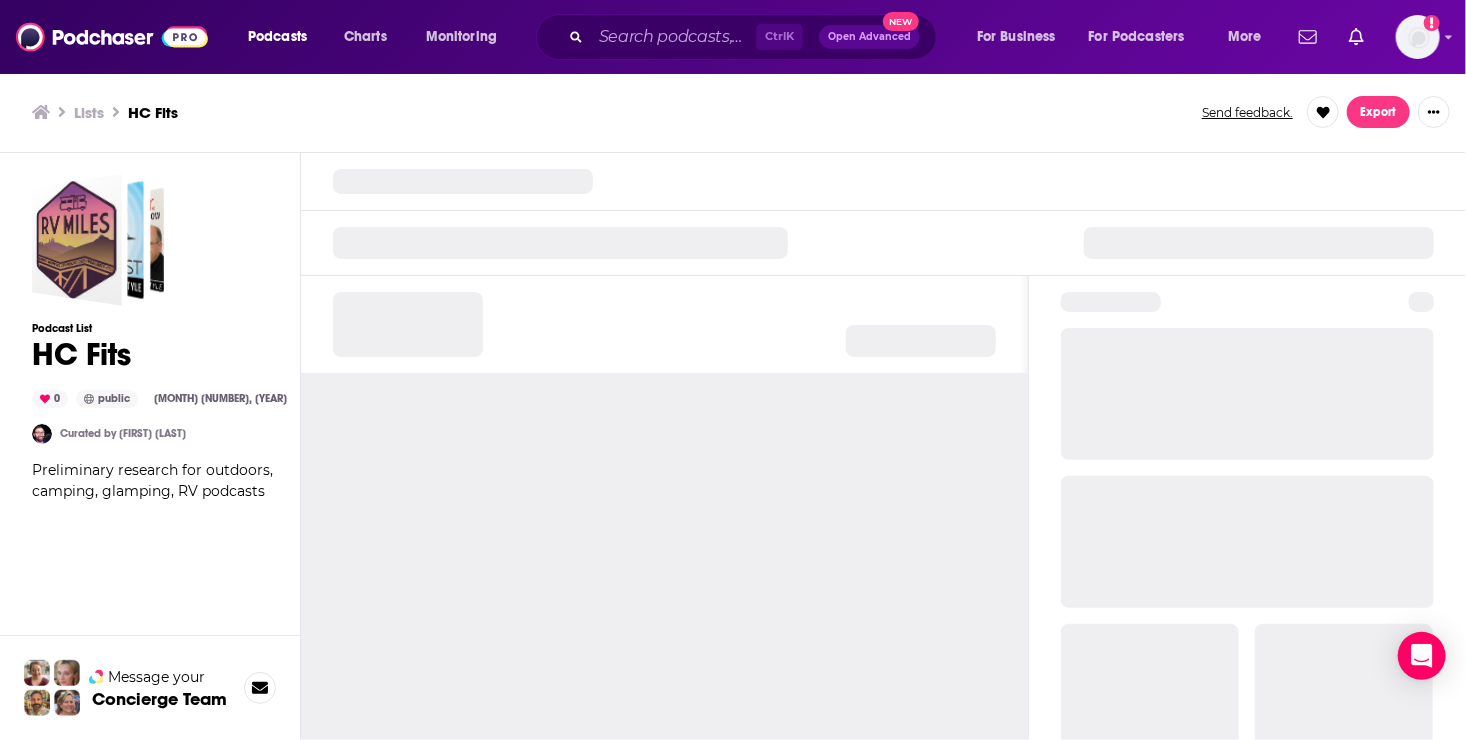scroll, scrollTop: 0, scrollLeft: 0, axis: both 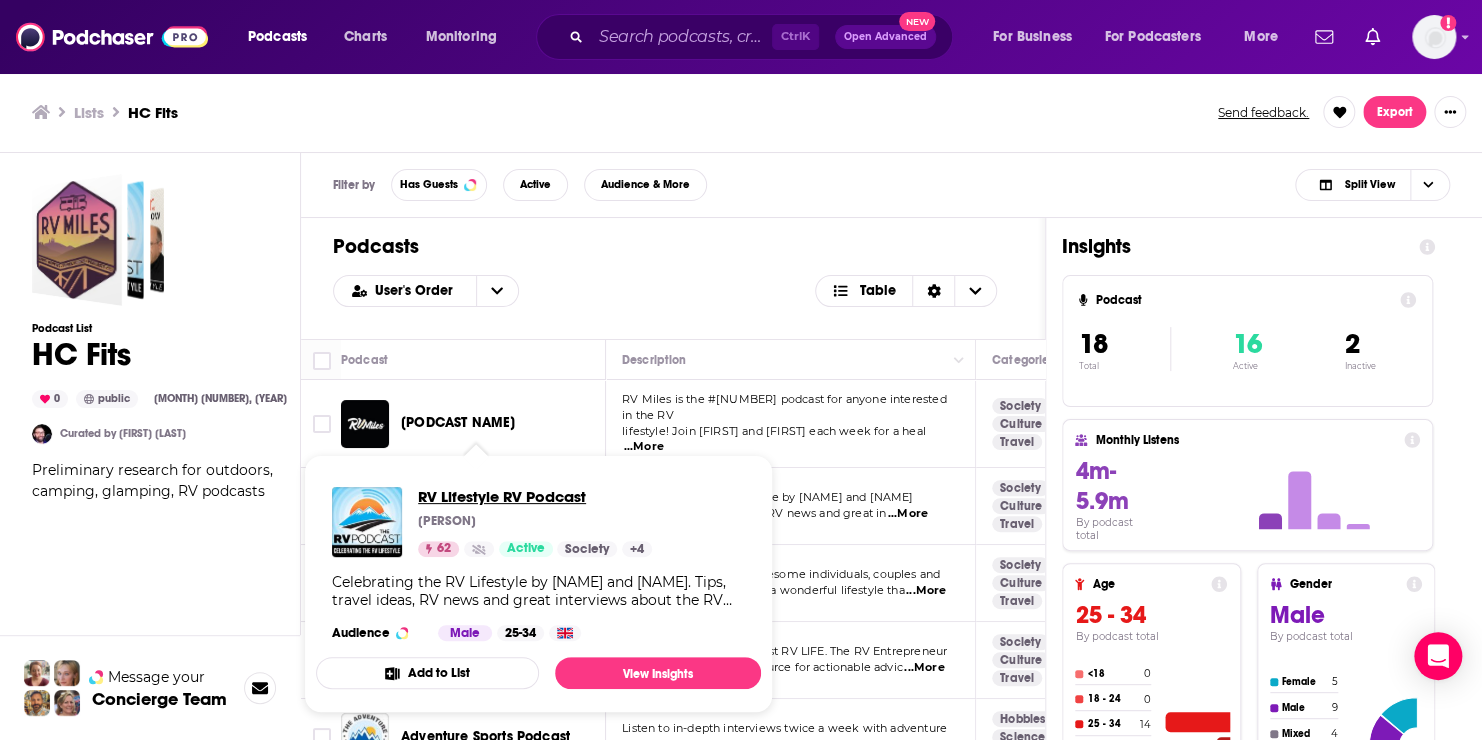 click on "RV Lifestyle RV Podcast" at bounding box center [535, 496] 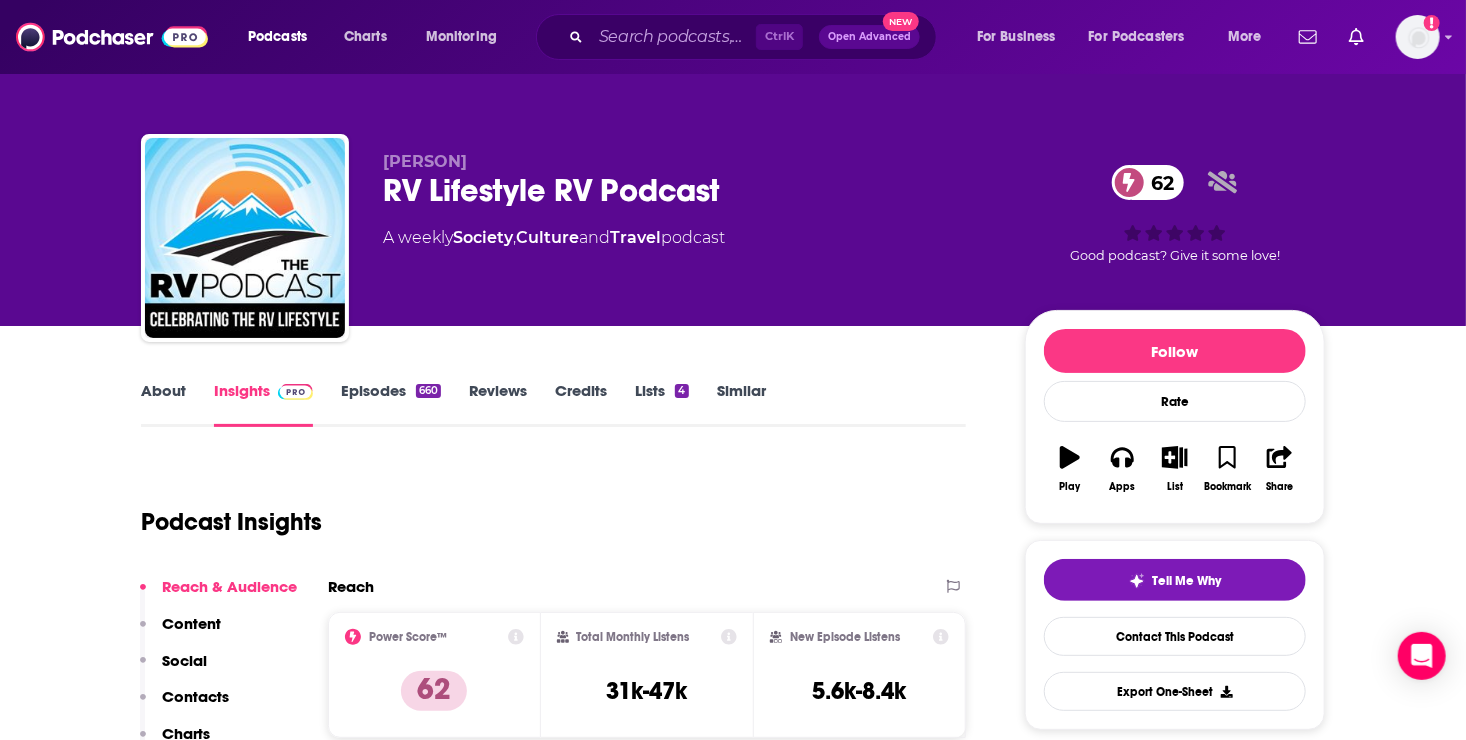 click on "About" at bounding box center [163, 404] 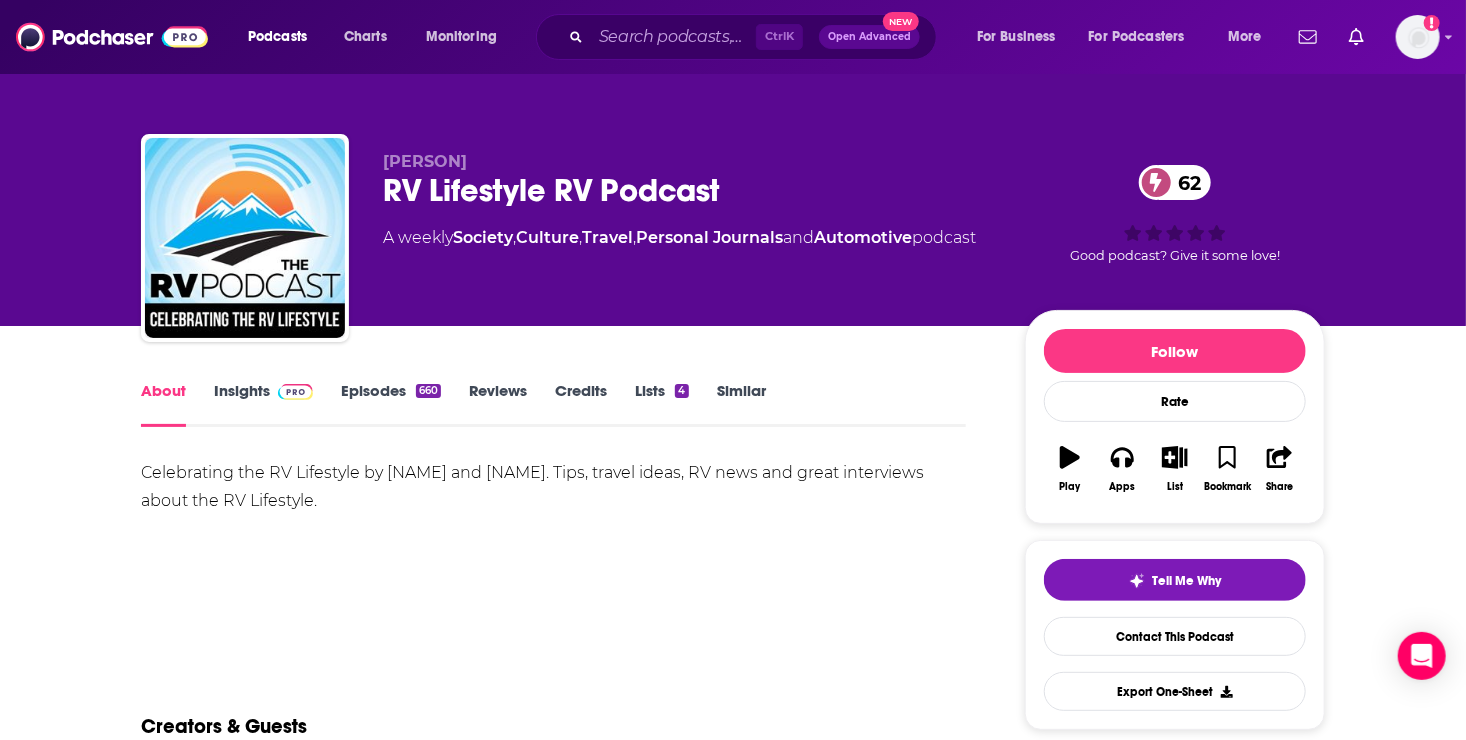 click on "Lists 4" at bounding box center [661, 404] 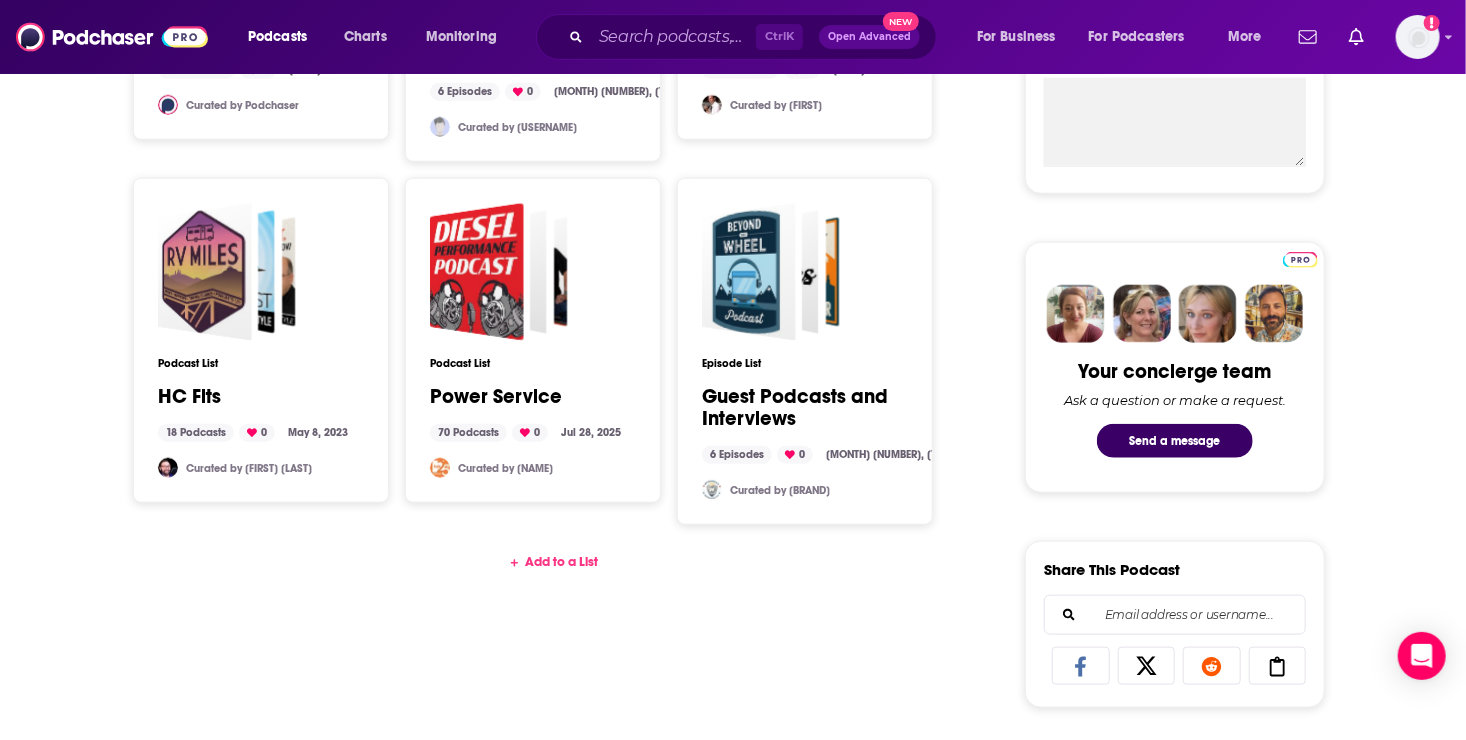 scroll, scrollTop: 790, scrollLeft: 0, axis: vertical 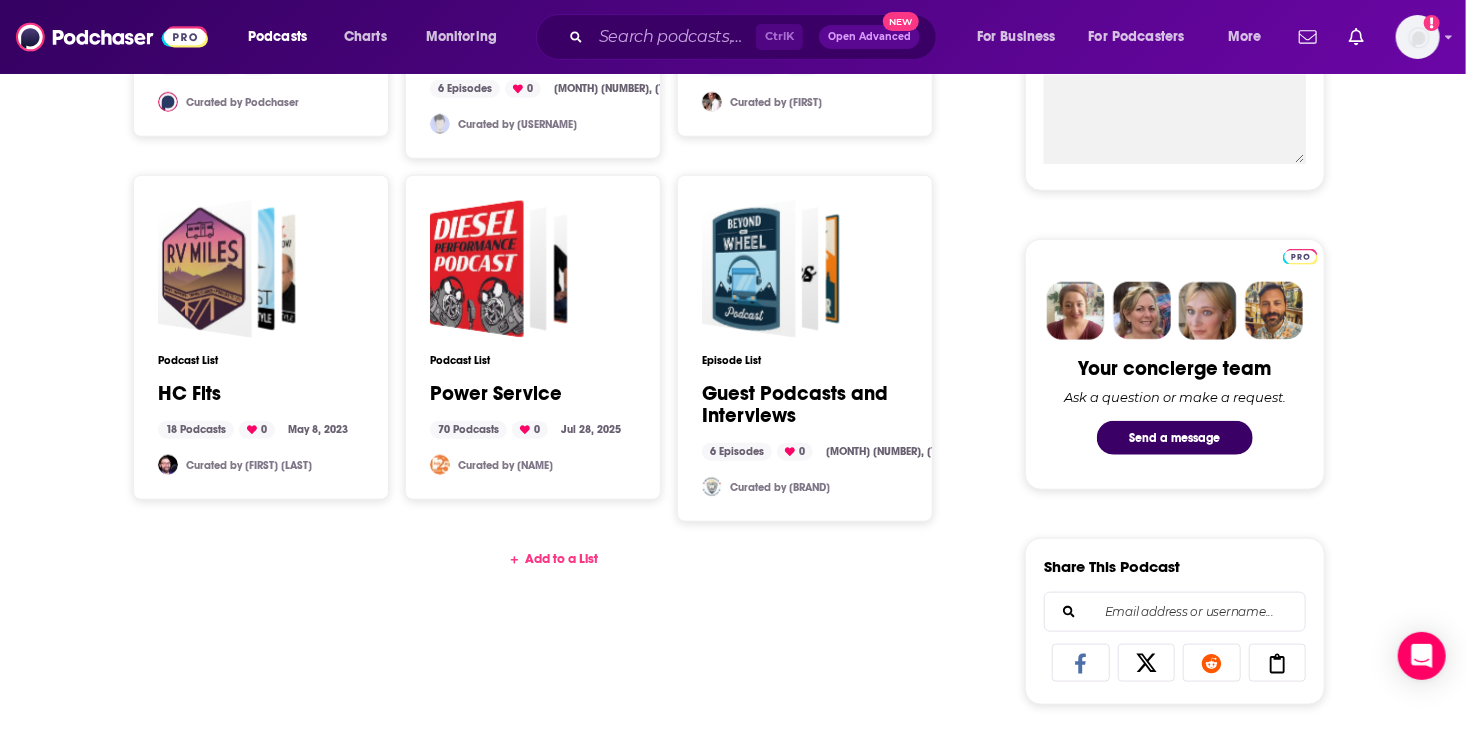 click on "Add to a List" at bounding box center (553, 559) 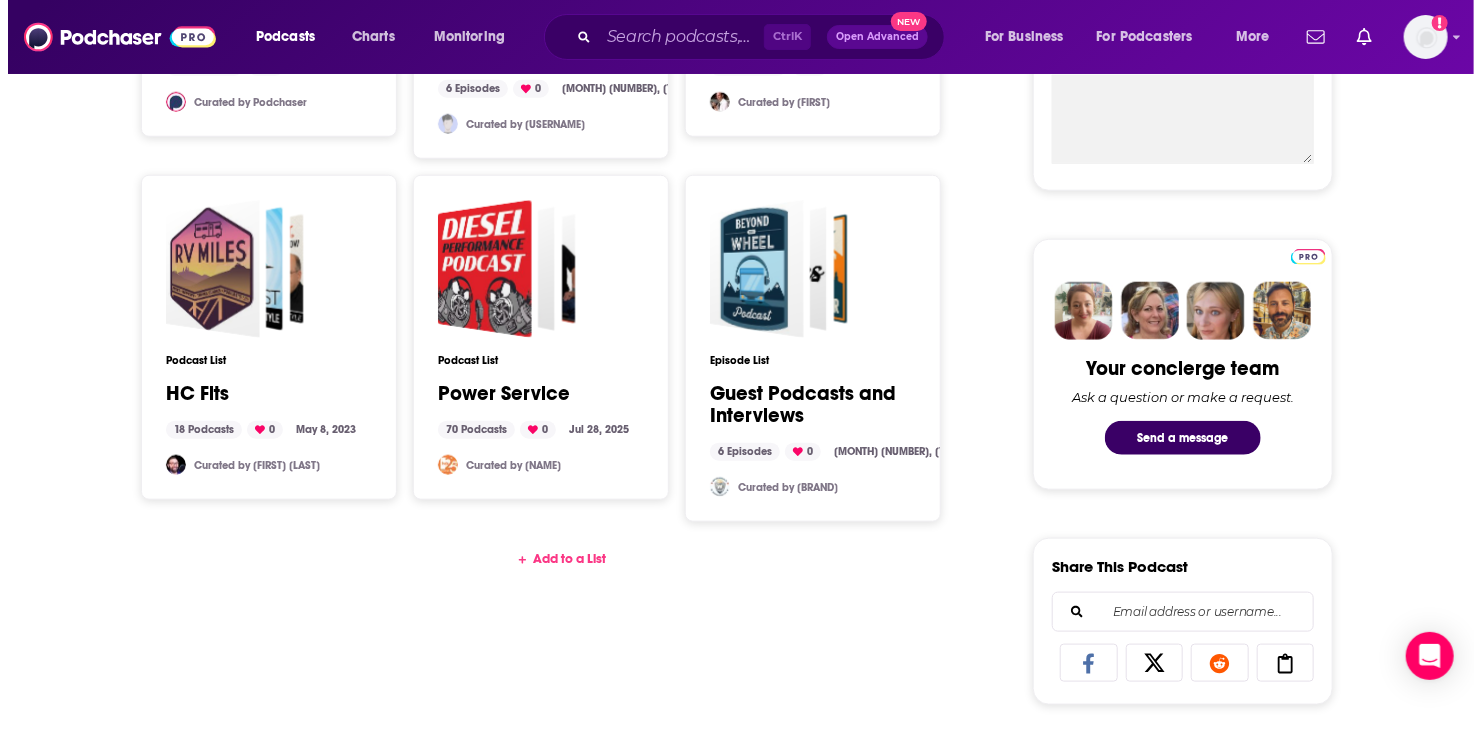 scroll, scrollTop: 0, scrollLeft: 0, axis: both 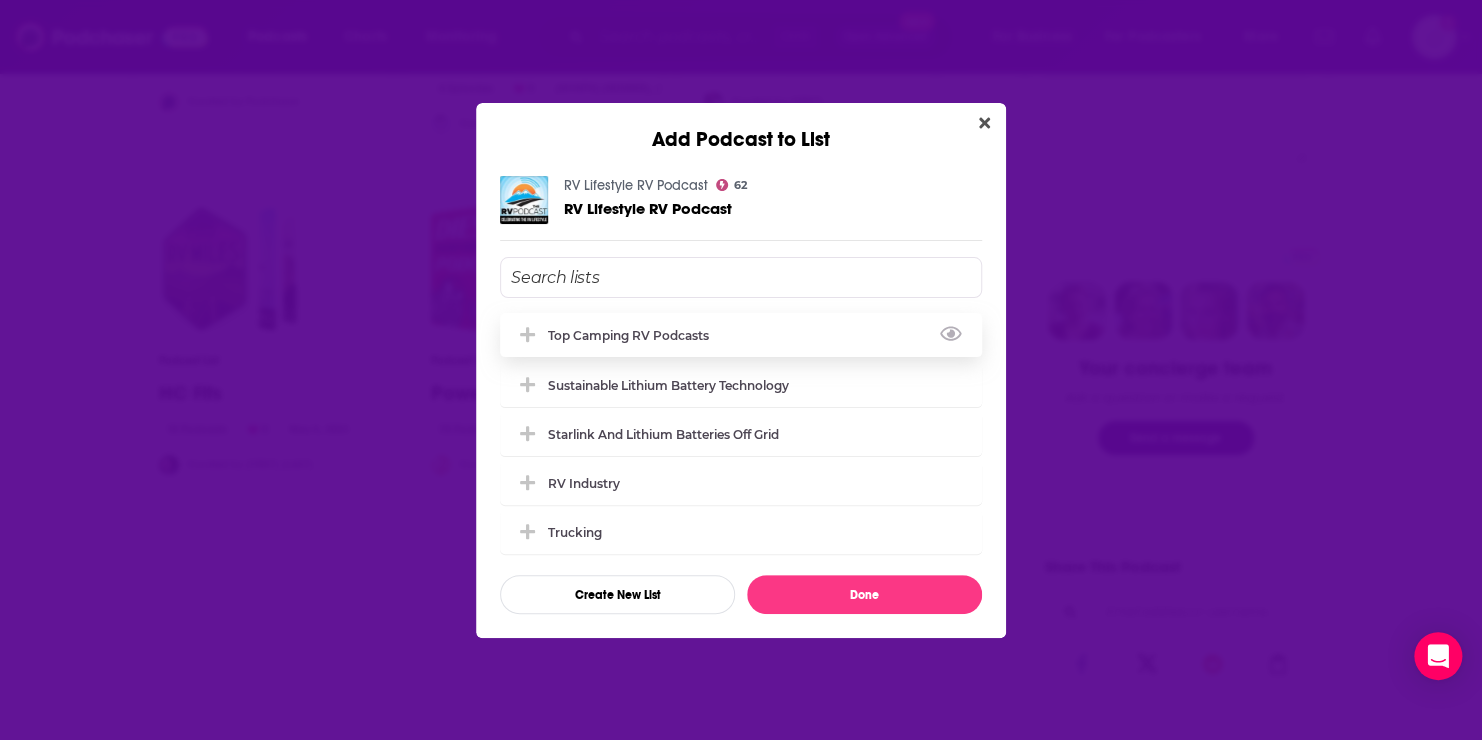 click on "Top Camping RV Podcasts" at bounding box center (634, 335) 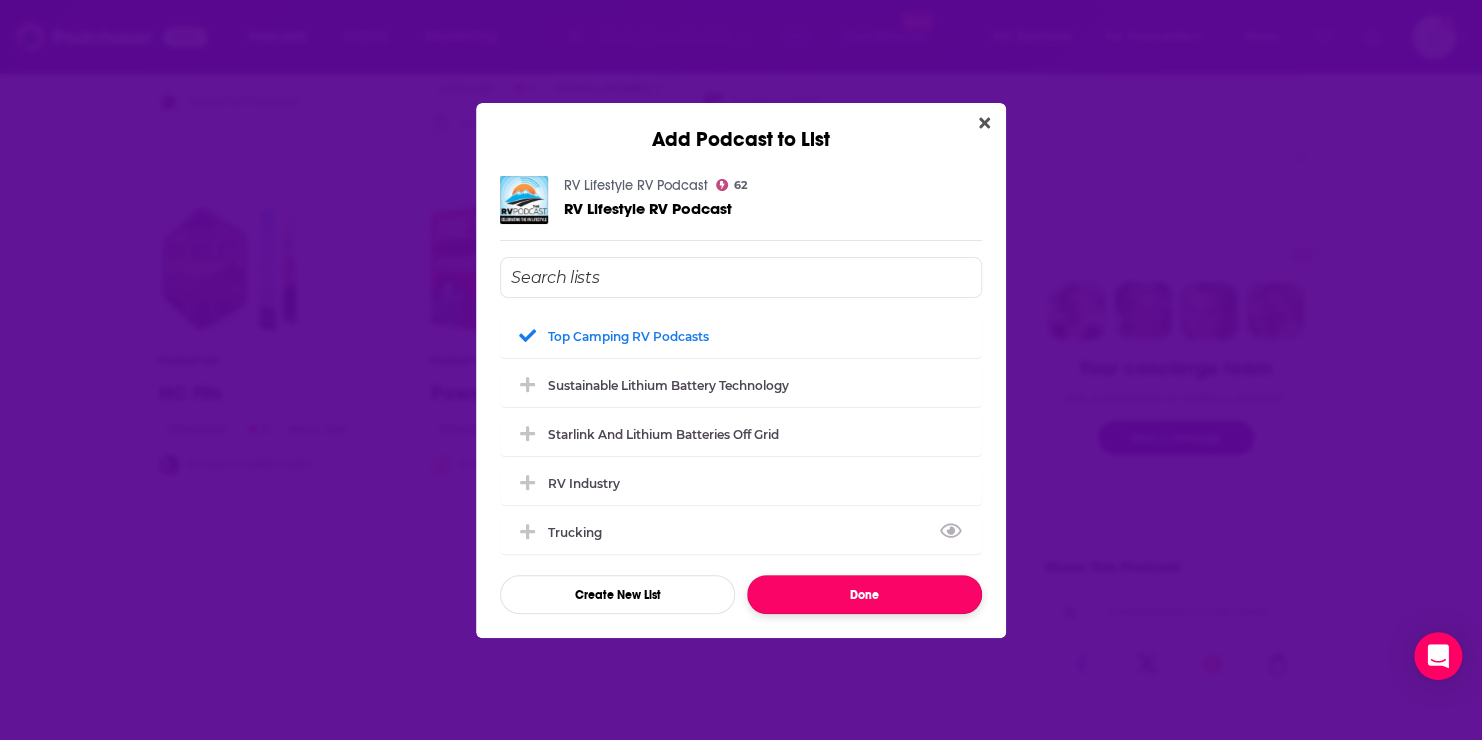 click on "Done" at bounding box center [864, 594] 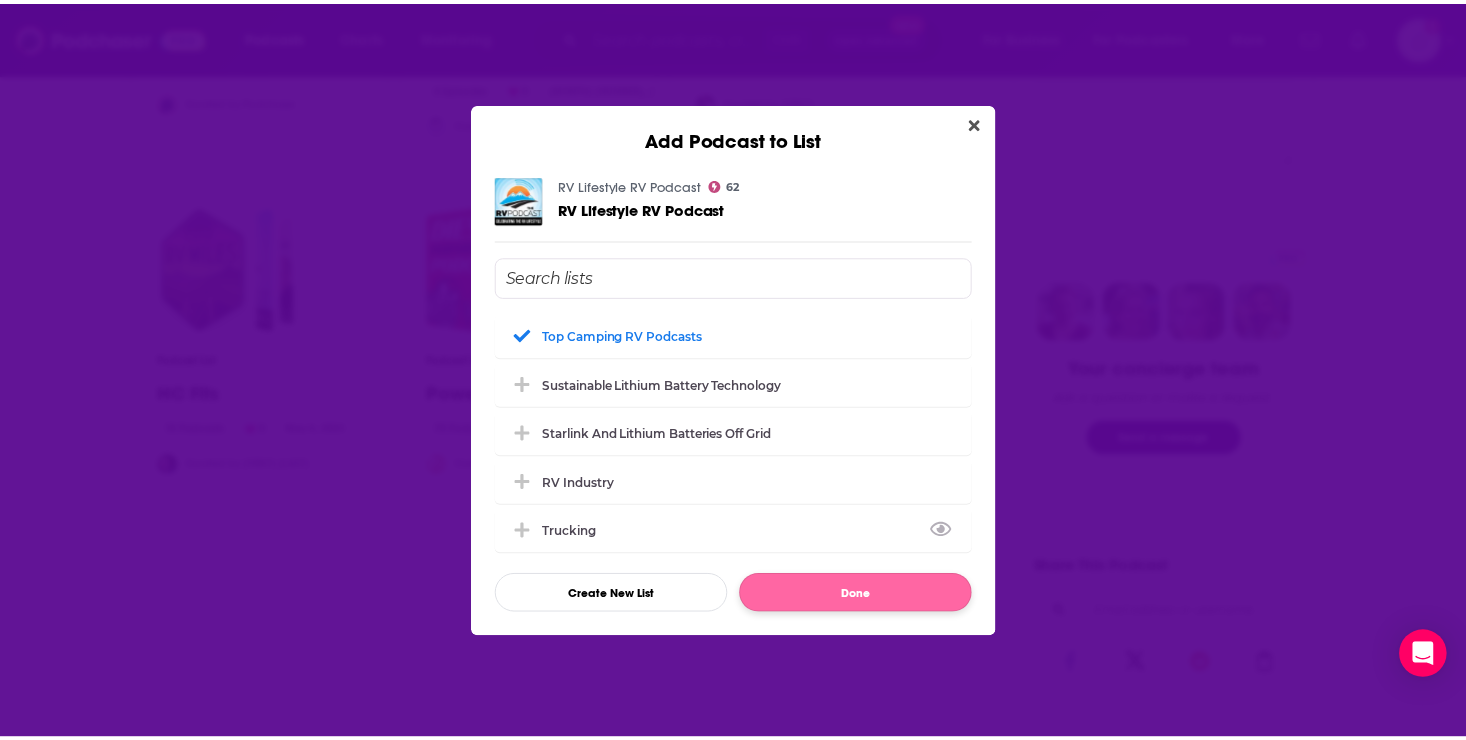 scroll, scrollTop: 790, scrollLeft: 0, axis: vertical 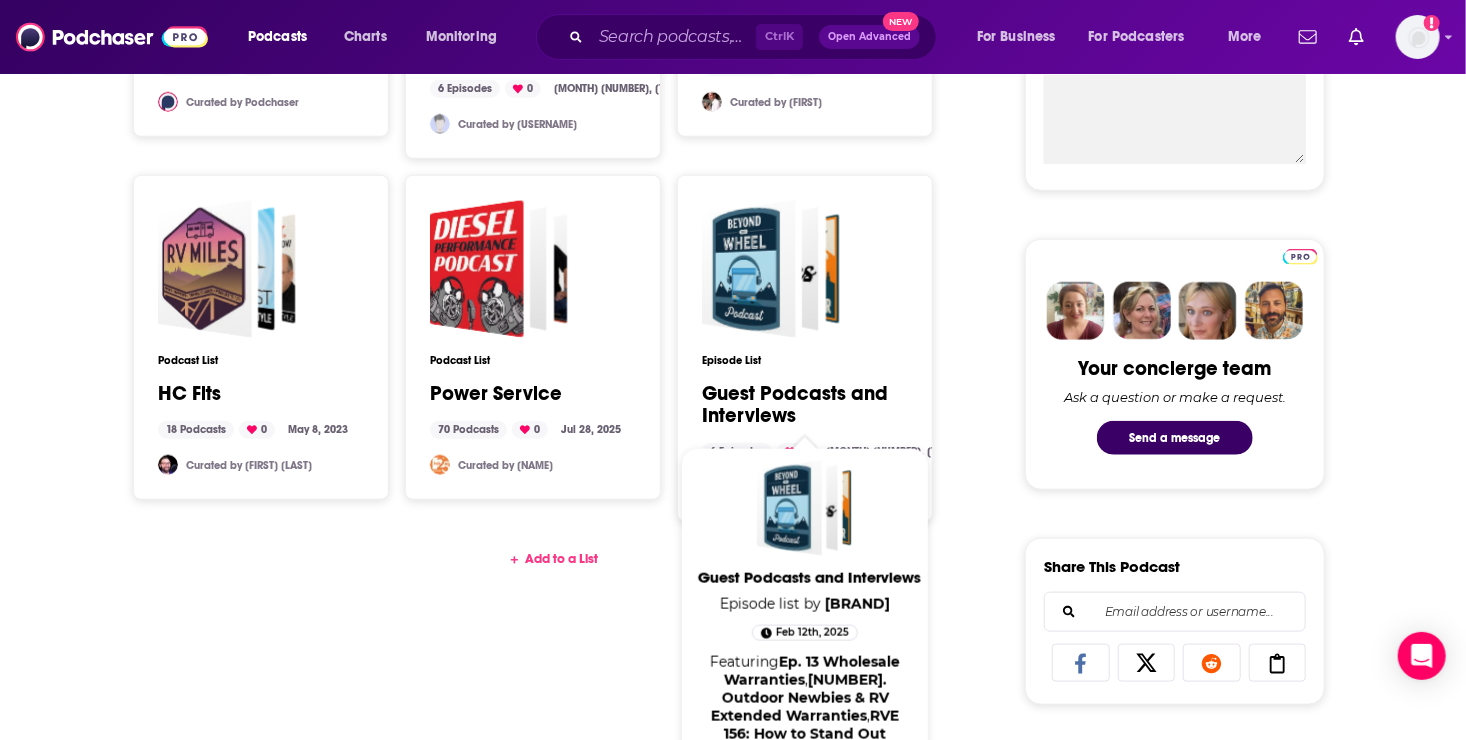 click on "Guest Podcasts and Interviews" at bounding box center (834, 405) 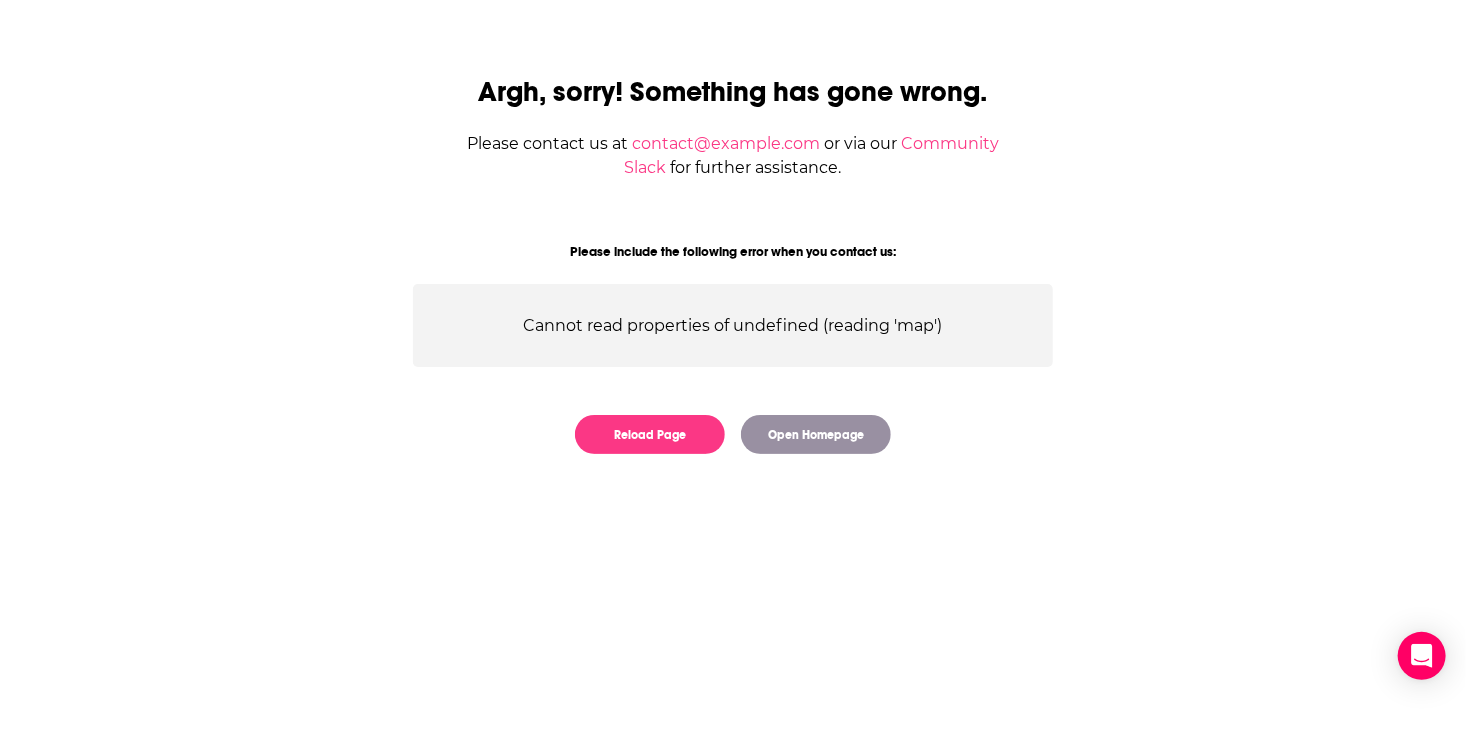 scroll, scrollTop: 0, scrollLeft: 0, axis: both 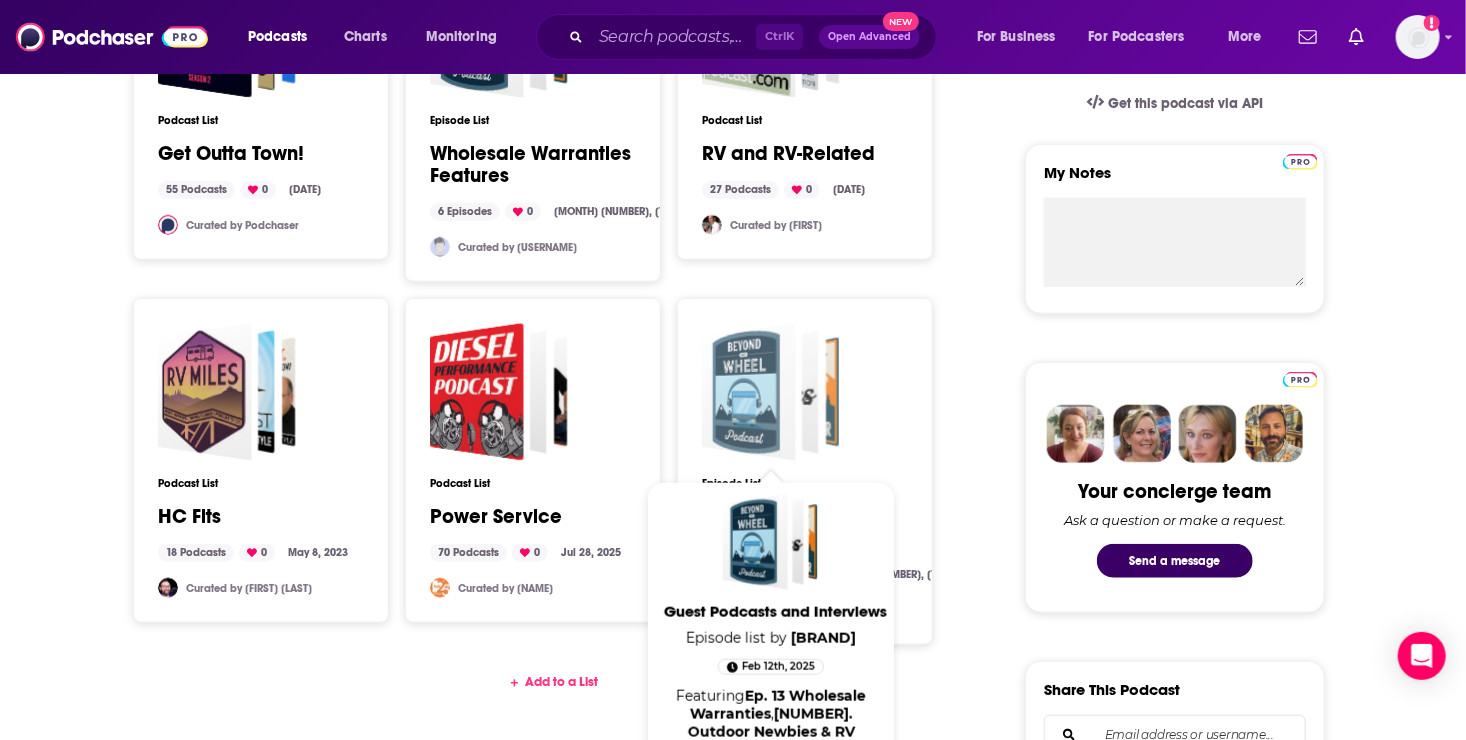 click at bounding box center (749, 392) 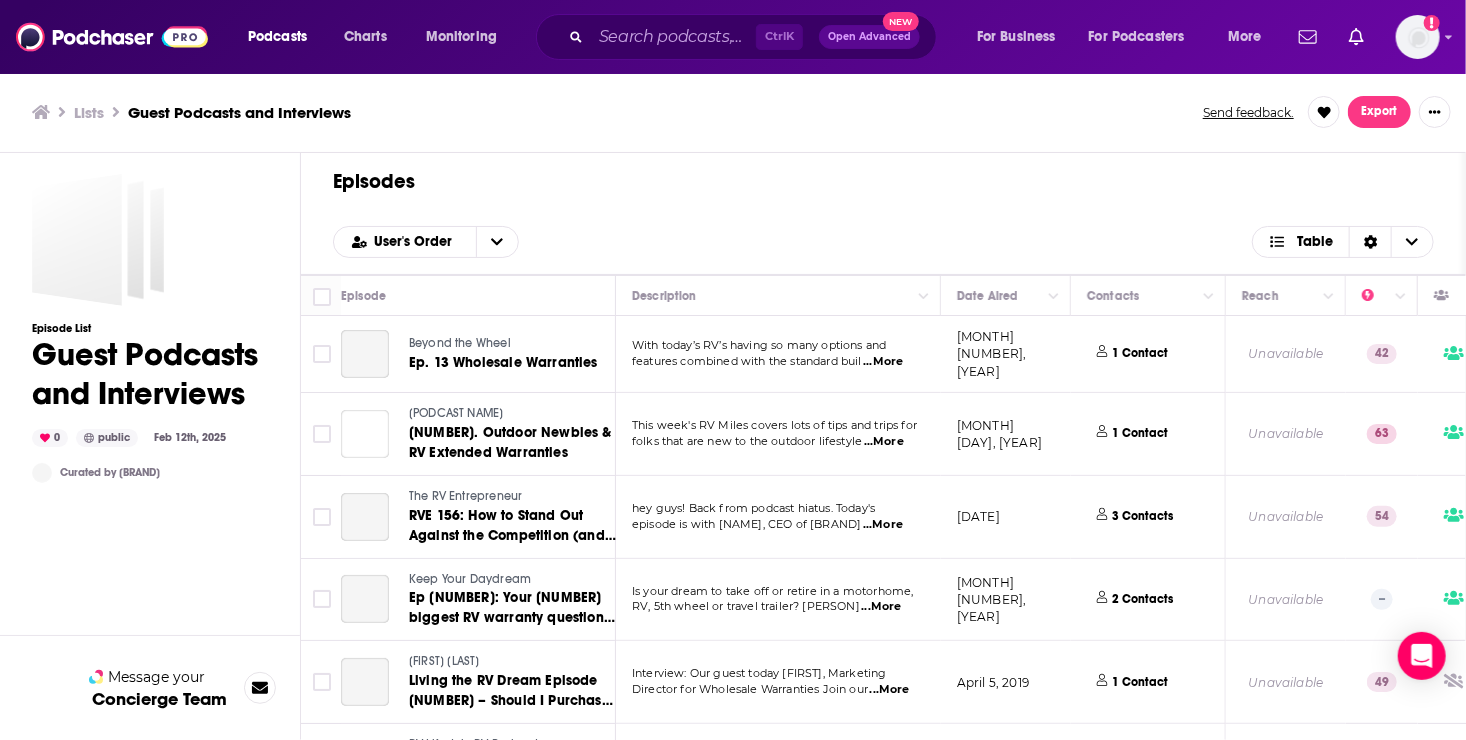 scroll, scrollTop: 0, scrollLeft: 0, axis: both 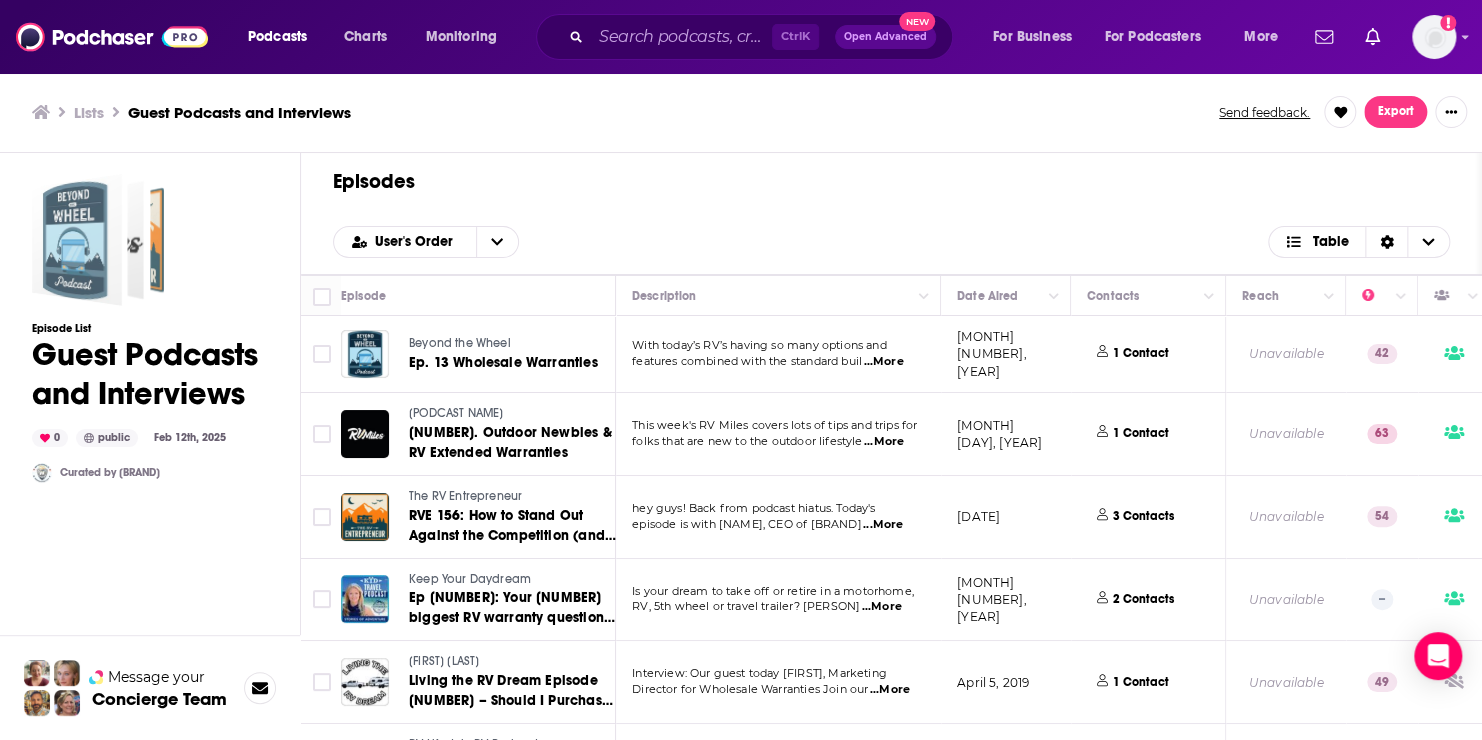 click at bounding box center [77, 240] 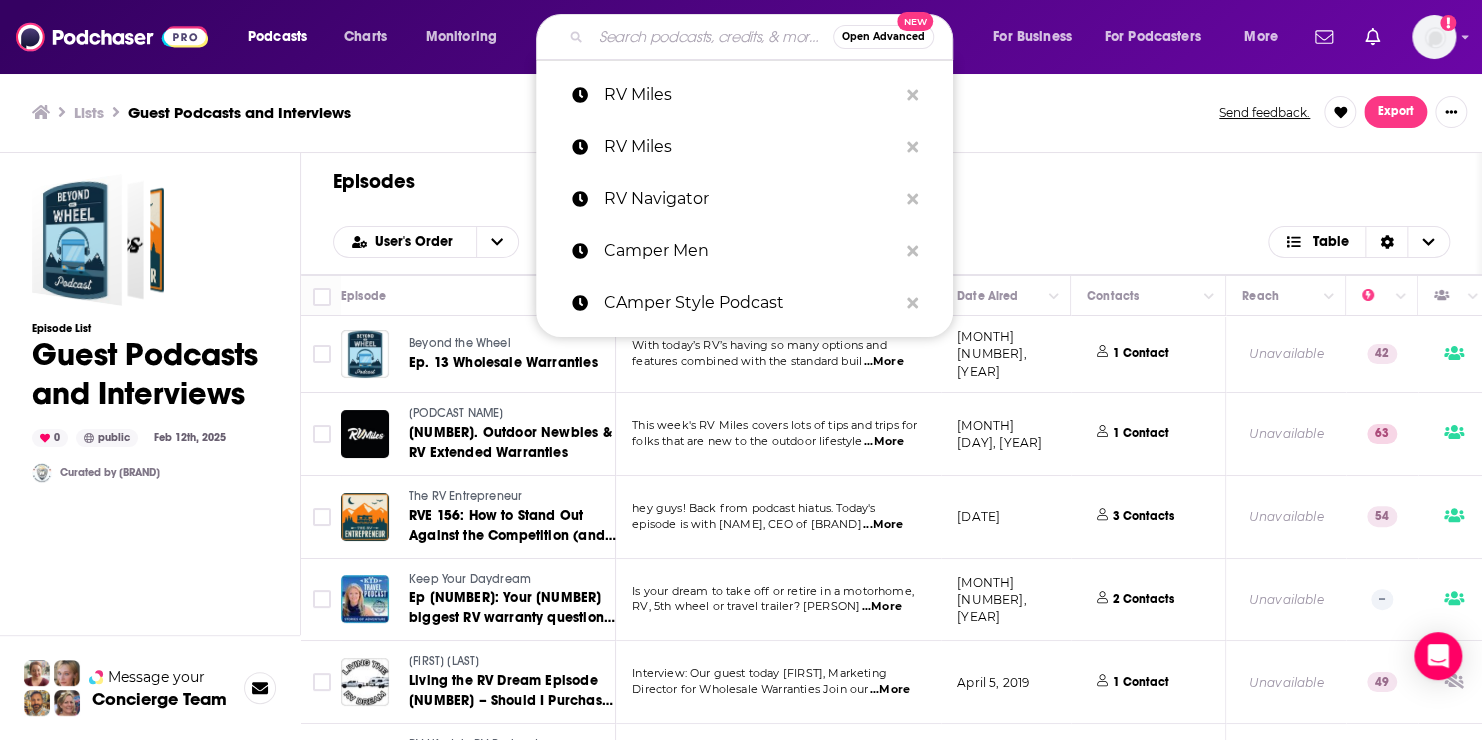 click at bounding box center (712, 37) 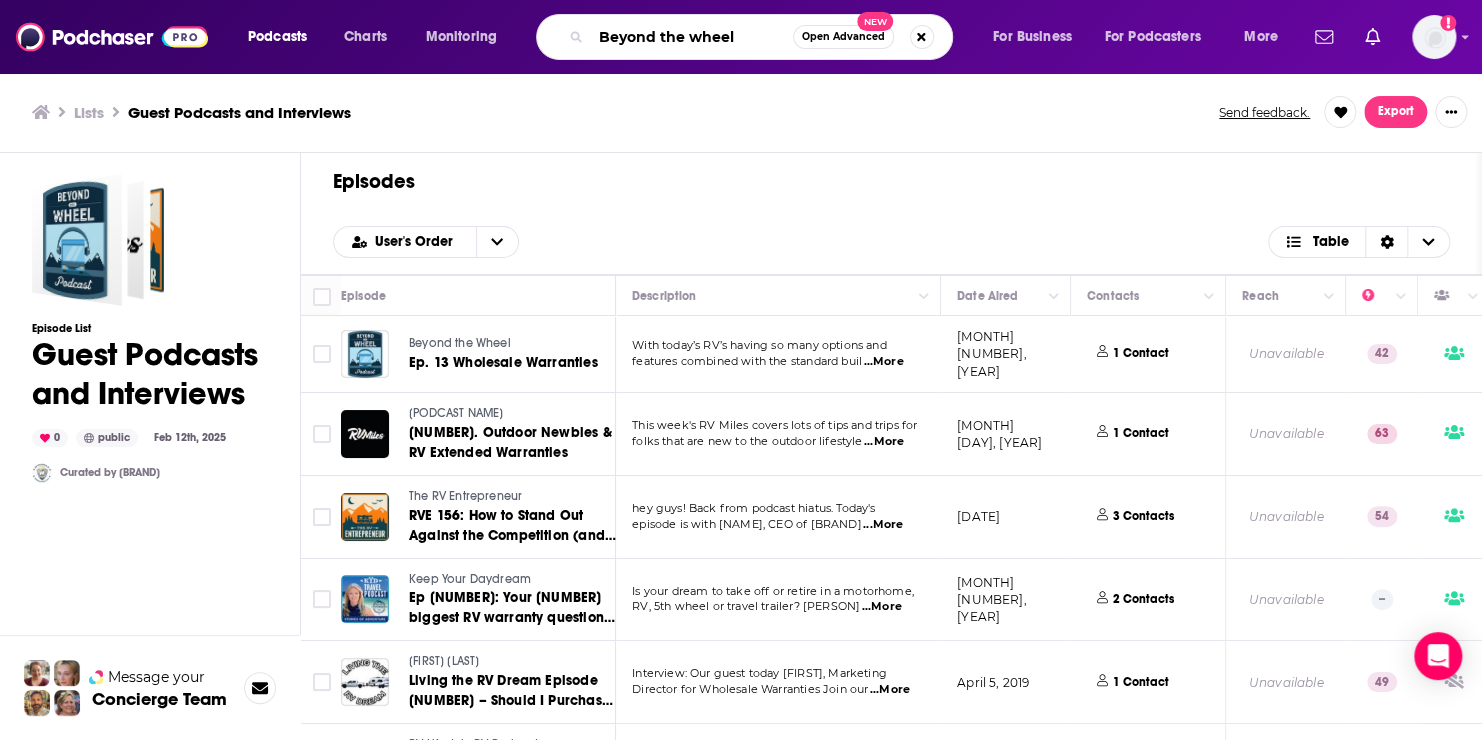 type on "Beyond the wheel" 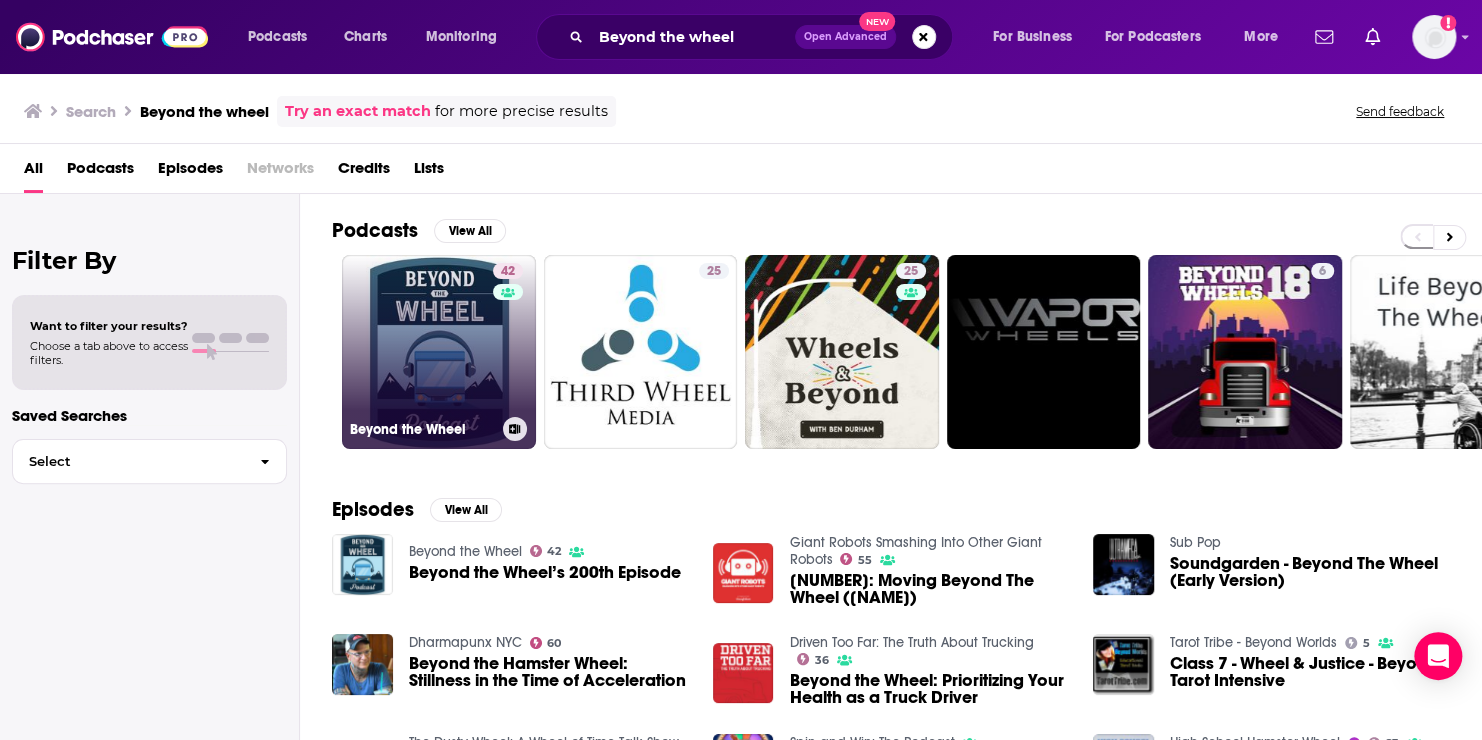 click on "[NUMBER] Beyond the Wheel" at bounding box center (439, 352) 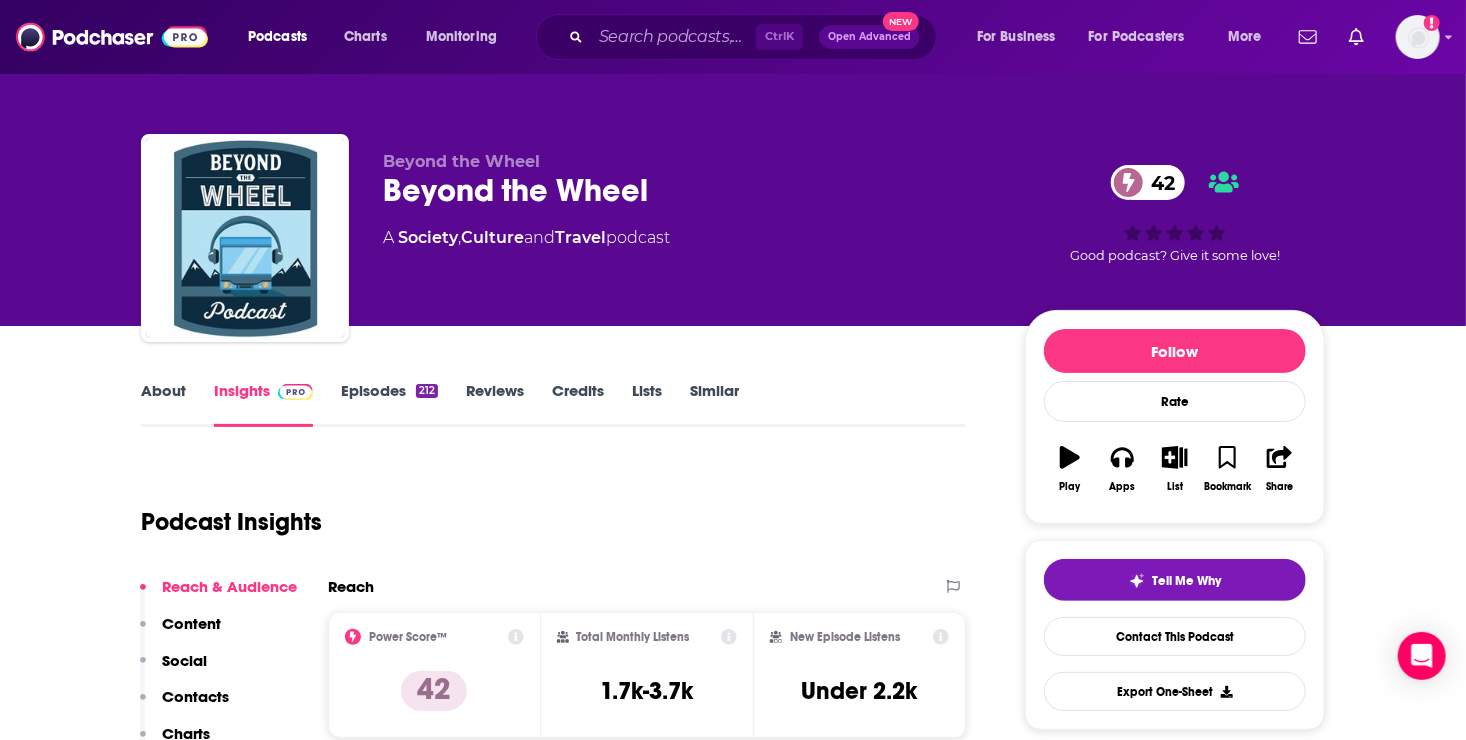 click on "About" at bounding box center (163, 404) 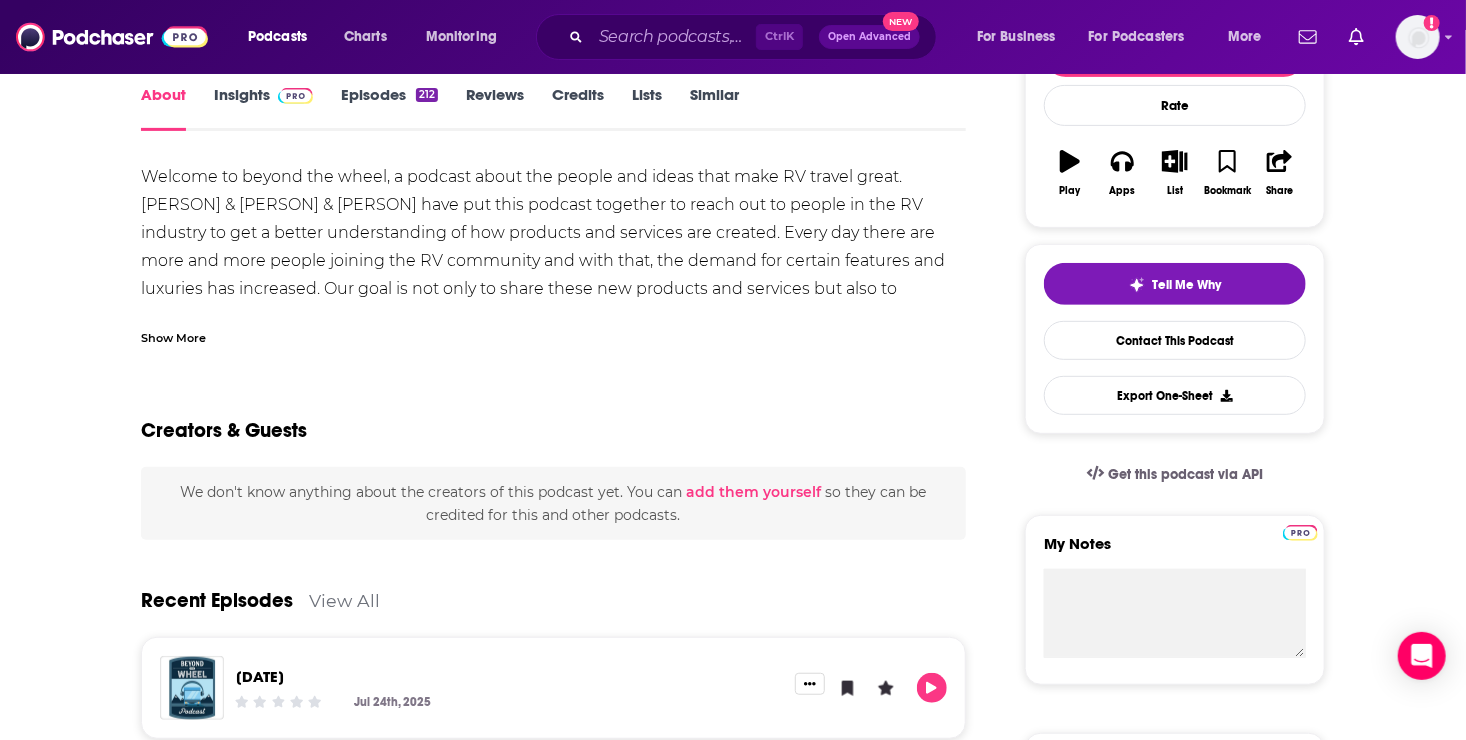 scroll, scrollTop: 299, scrollLeft: 0, axis: vertical 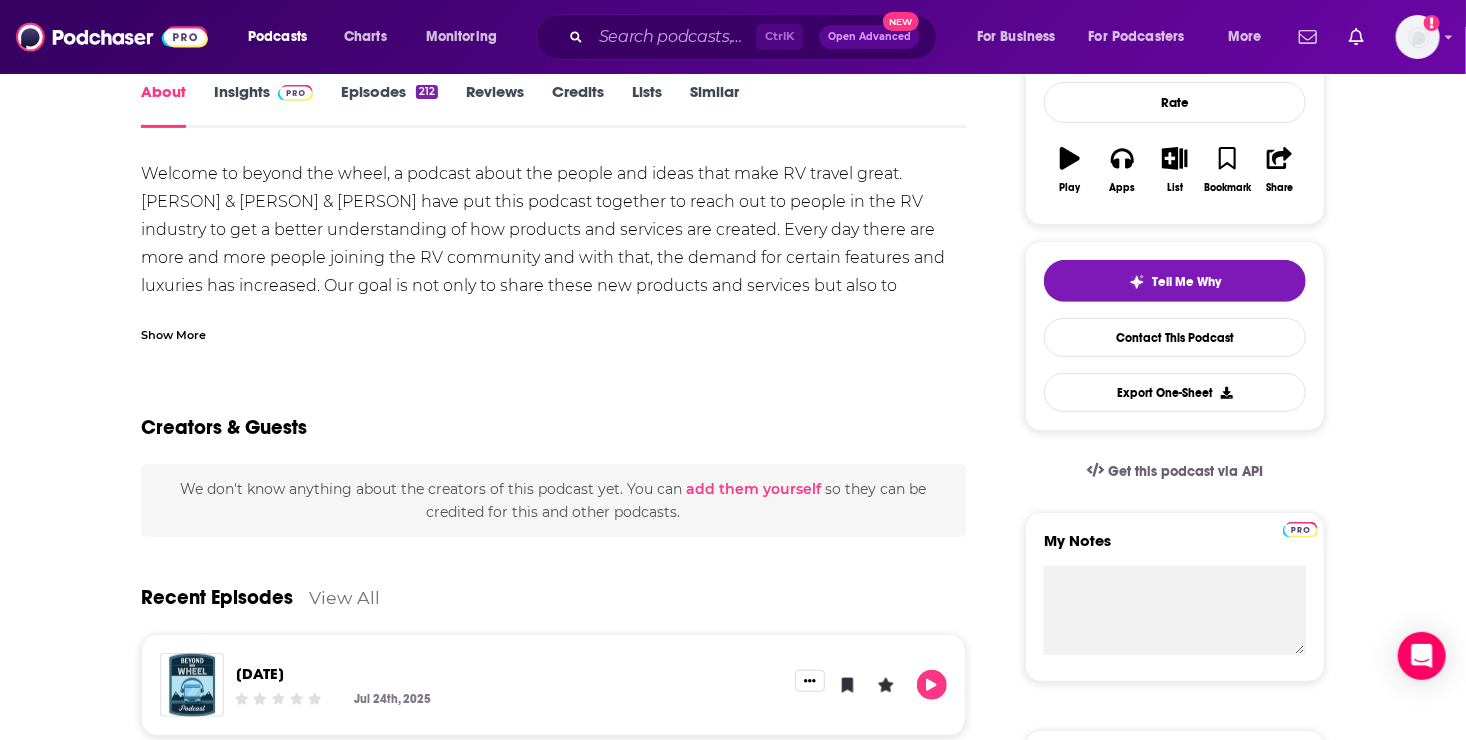 click on "Show More" at bounding box center [173, 333] 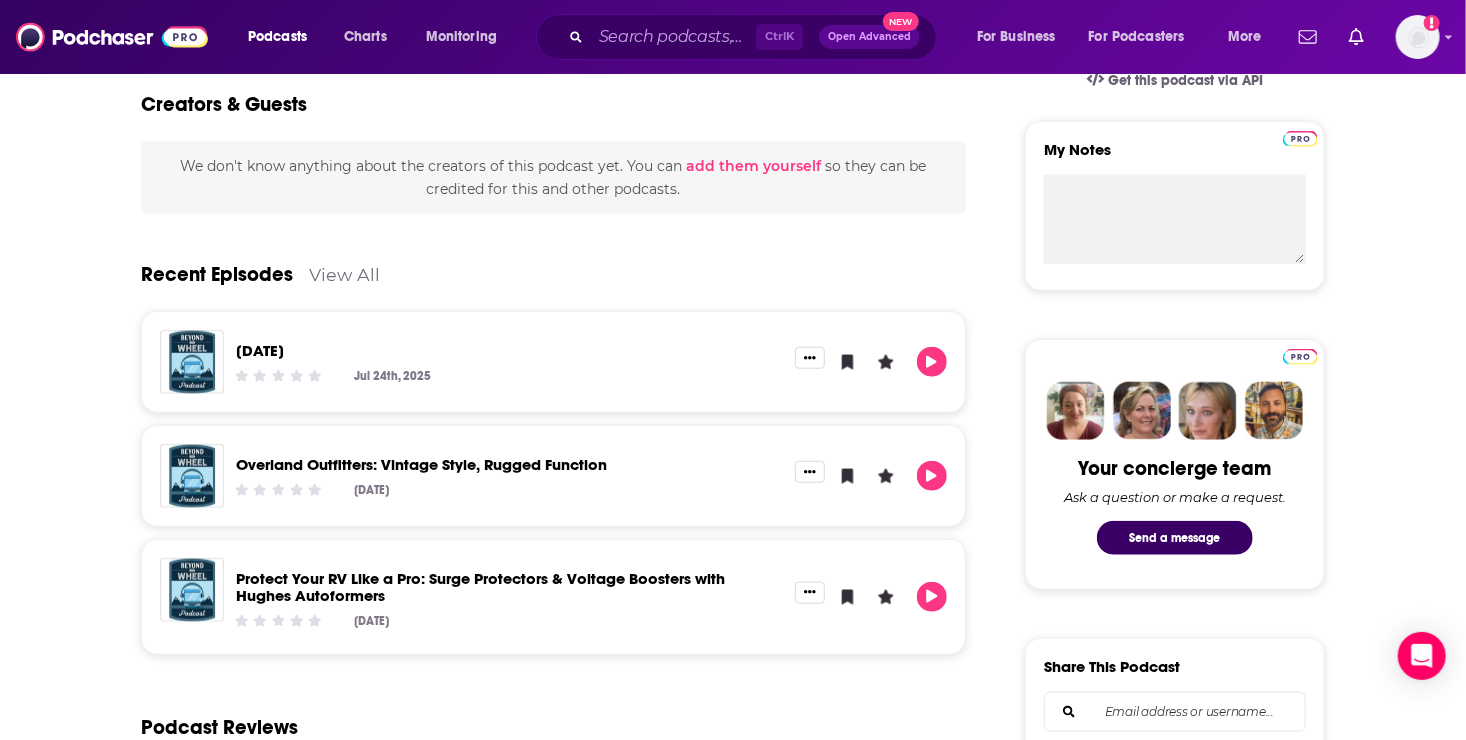 scroll, scrollTop: 698, scrollLeft: 0, axis: vertical 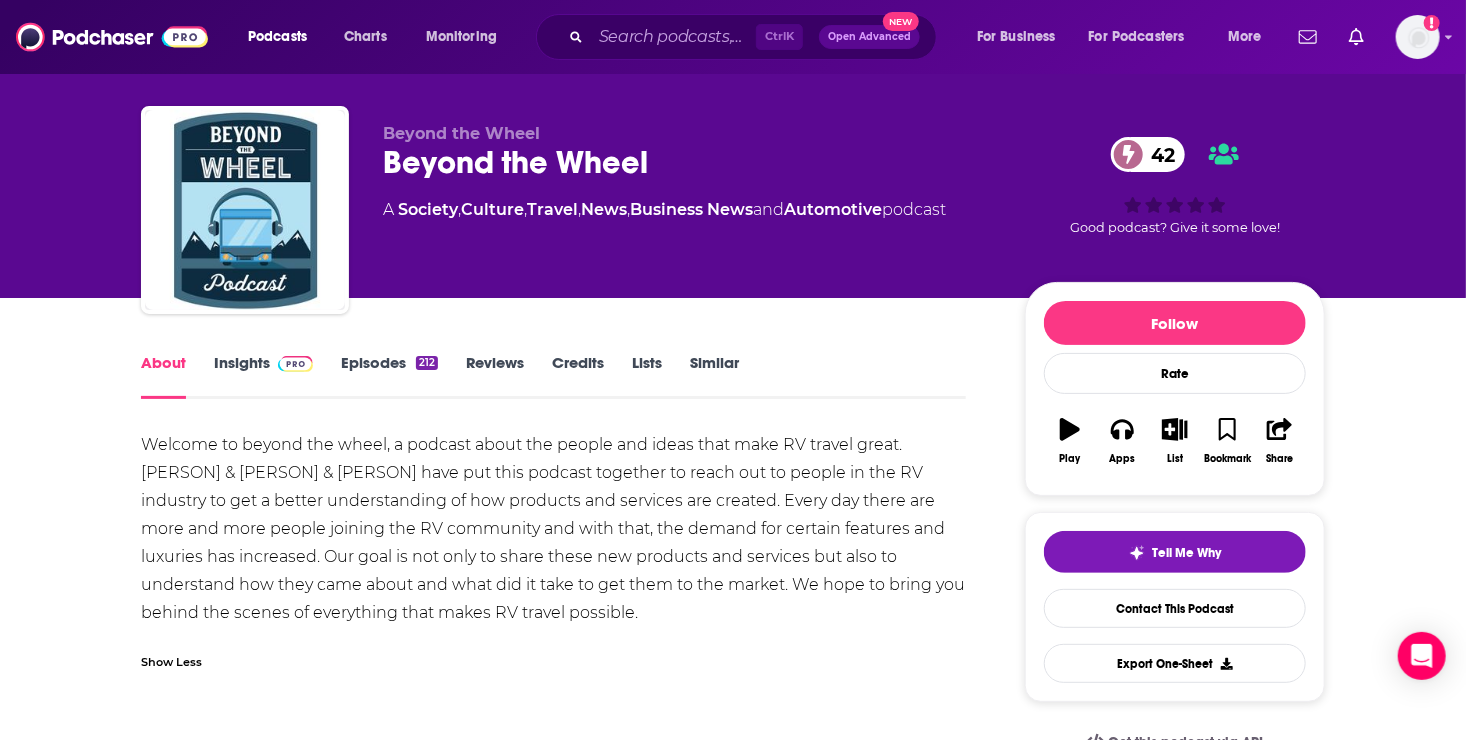 click on "Lists" at bounding box center [647, 376] 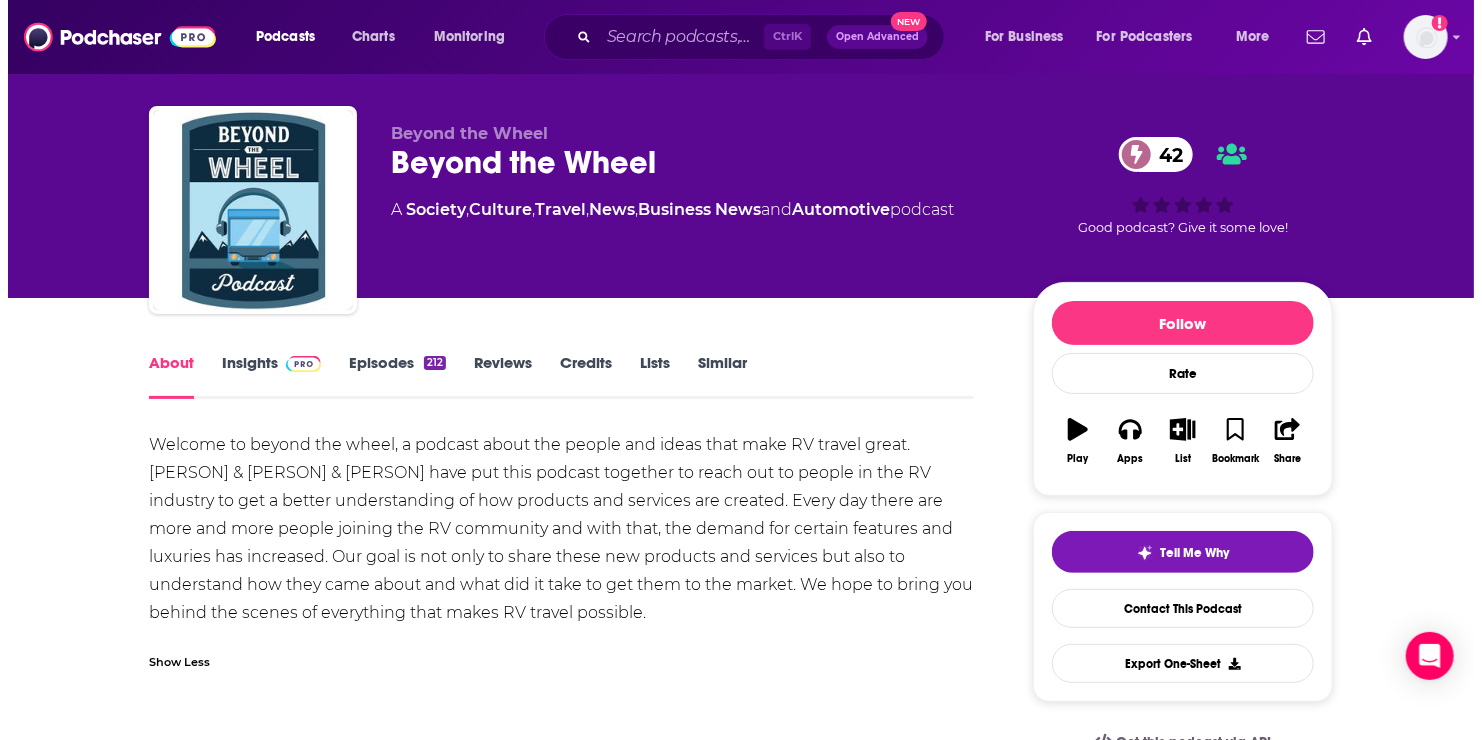 scroll, scrollTop: 0, scrollLeft: 0, axis: both 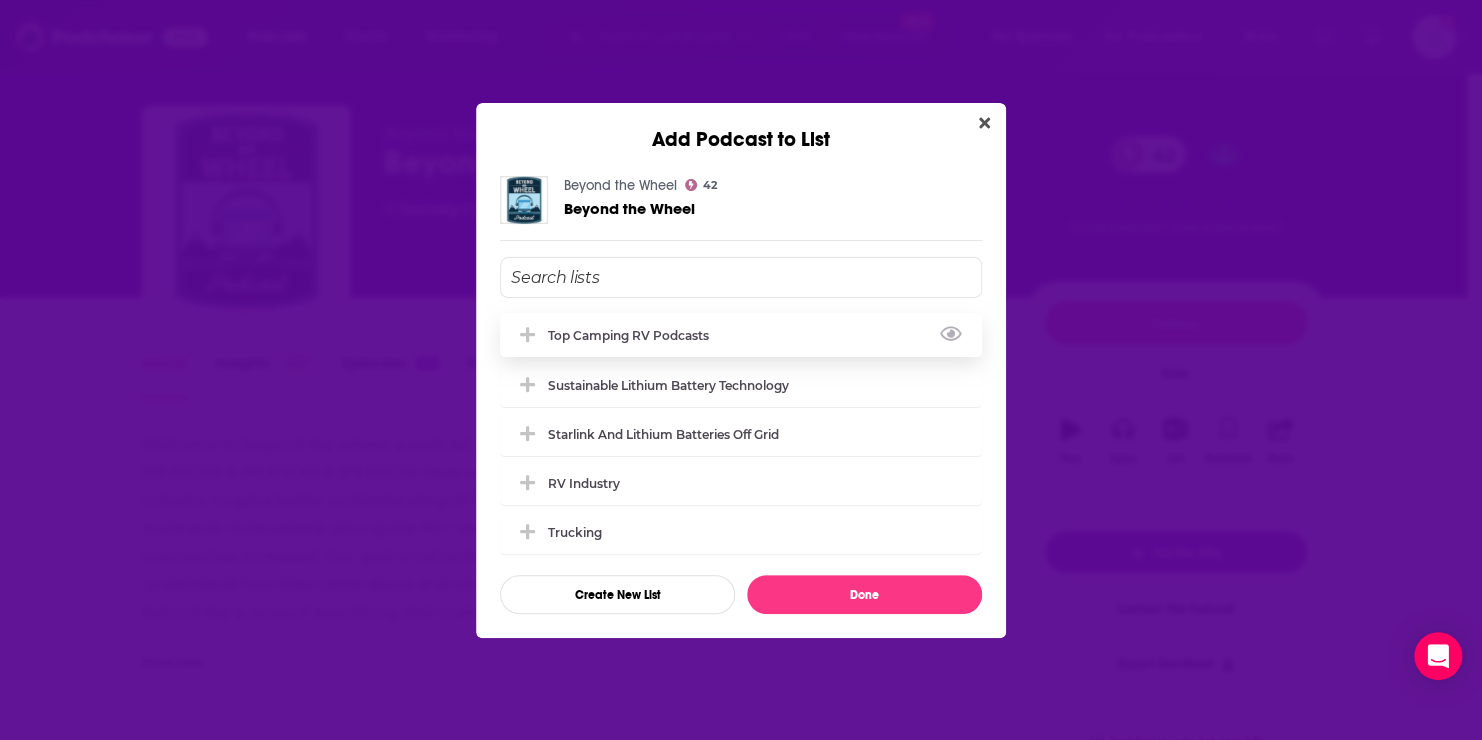 click on "Top Camping RV Podcasts" at bounding box center (634, 335) 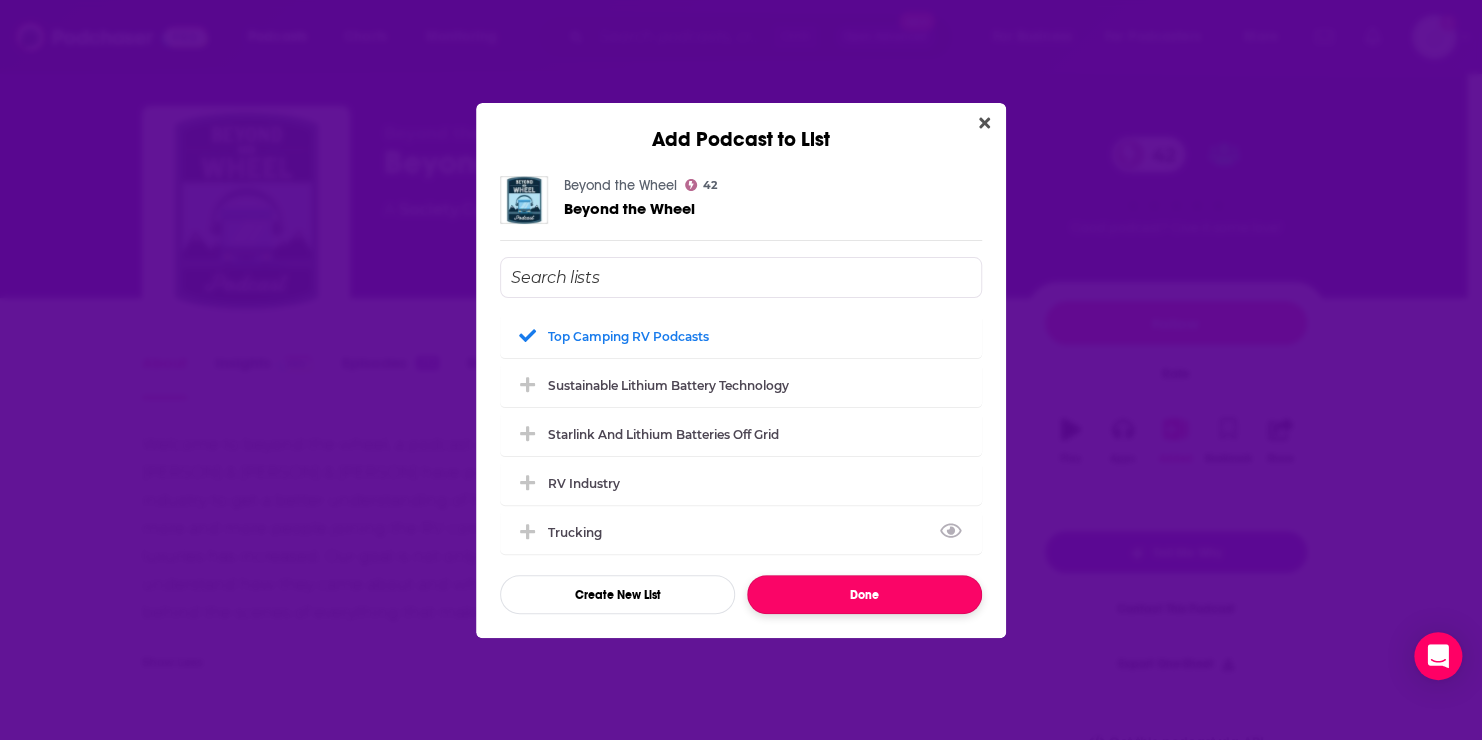 click on "Done" at bounding box center [864, 594] 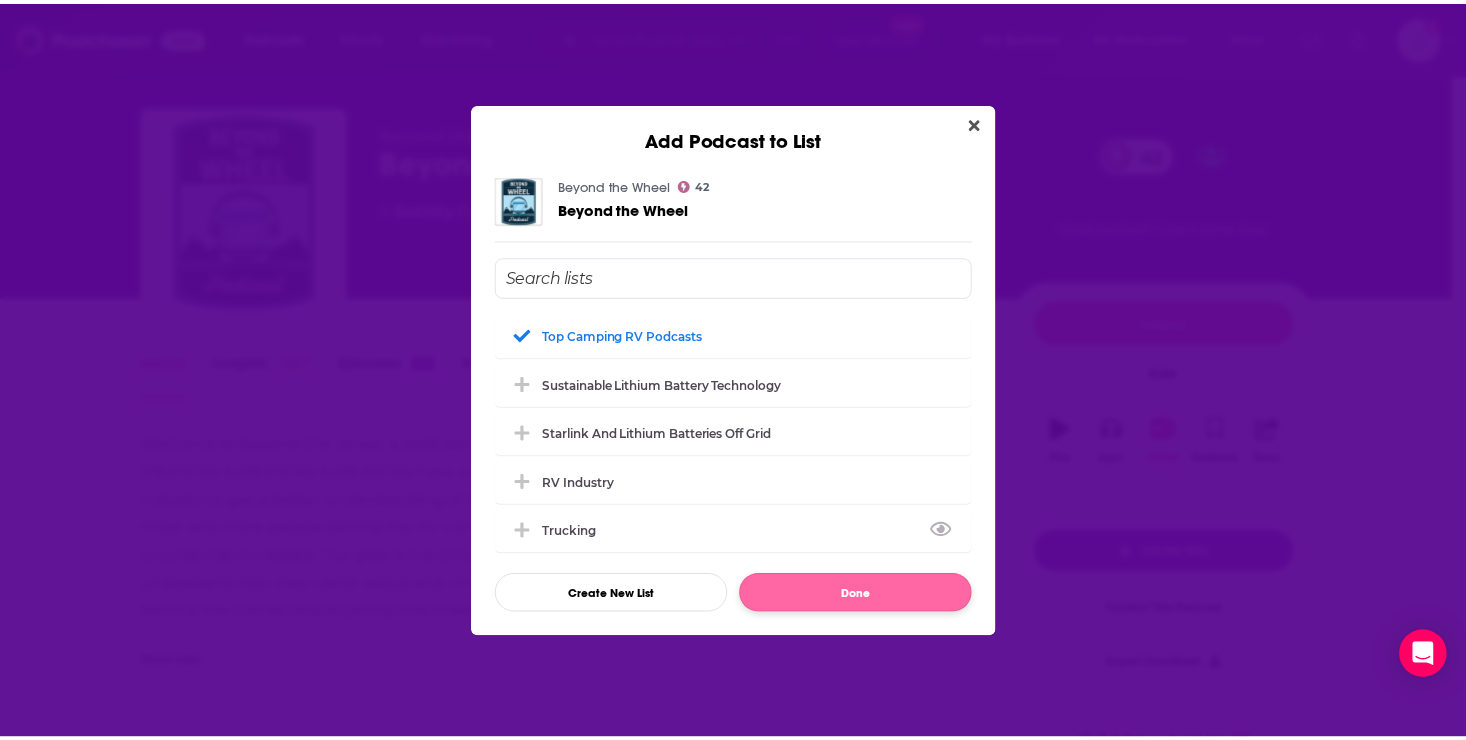 scroll, scrollTop: 28, scrollLeft: 0, axis: vertical 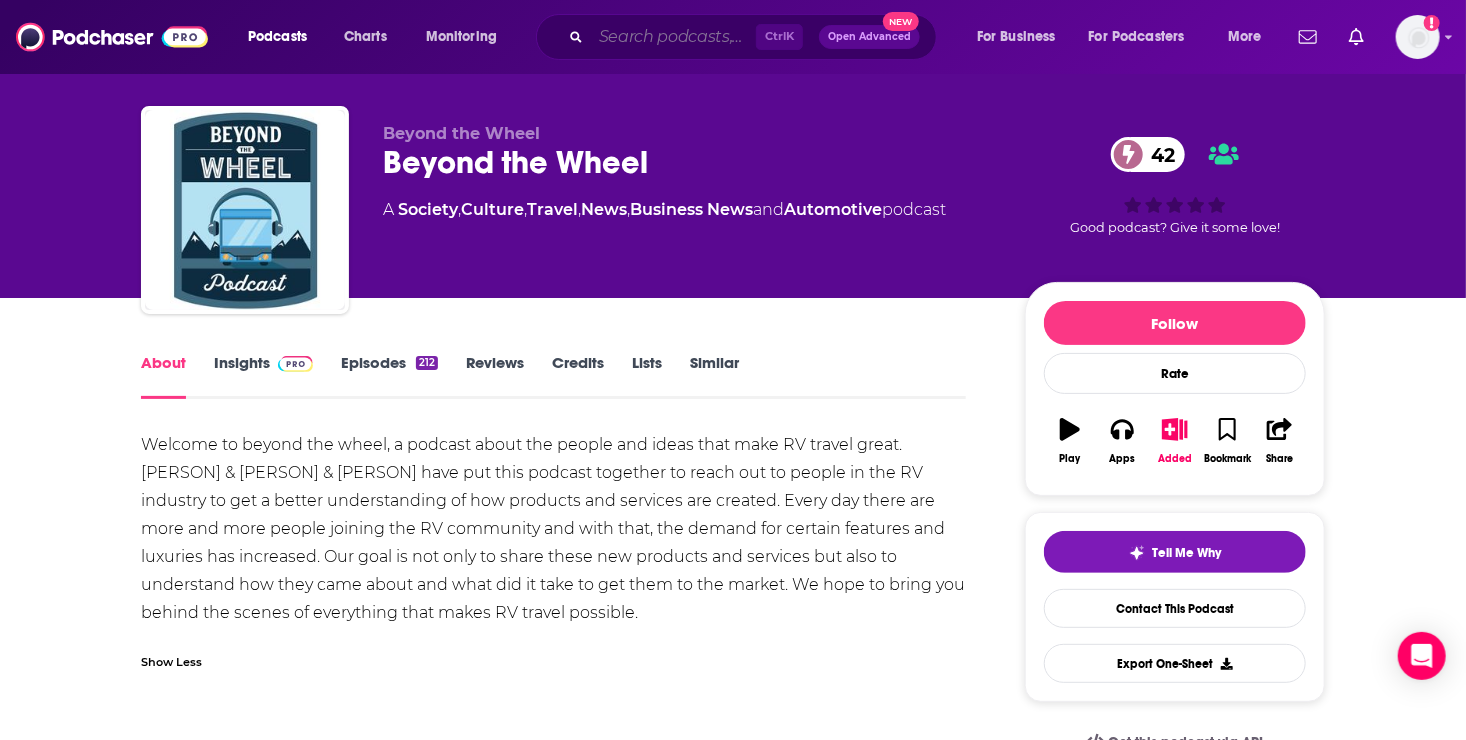 click at bounding box center (673, 37) 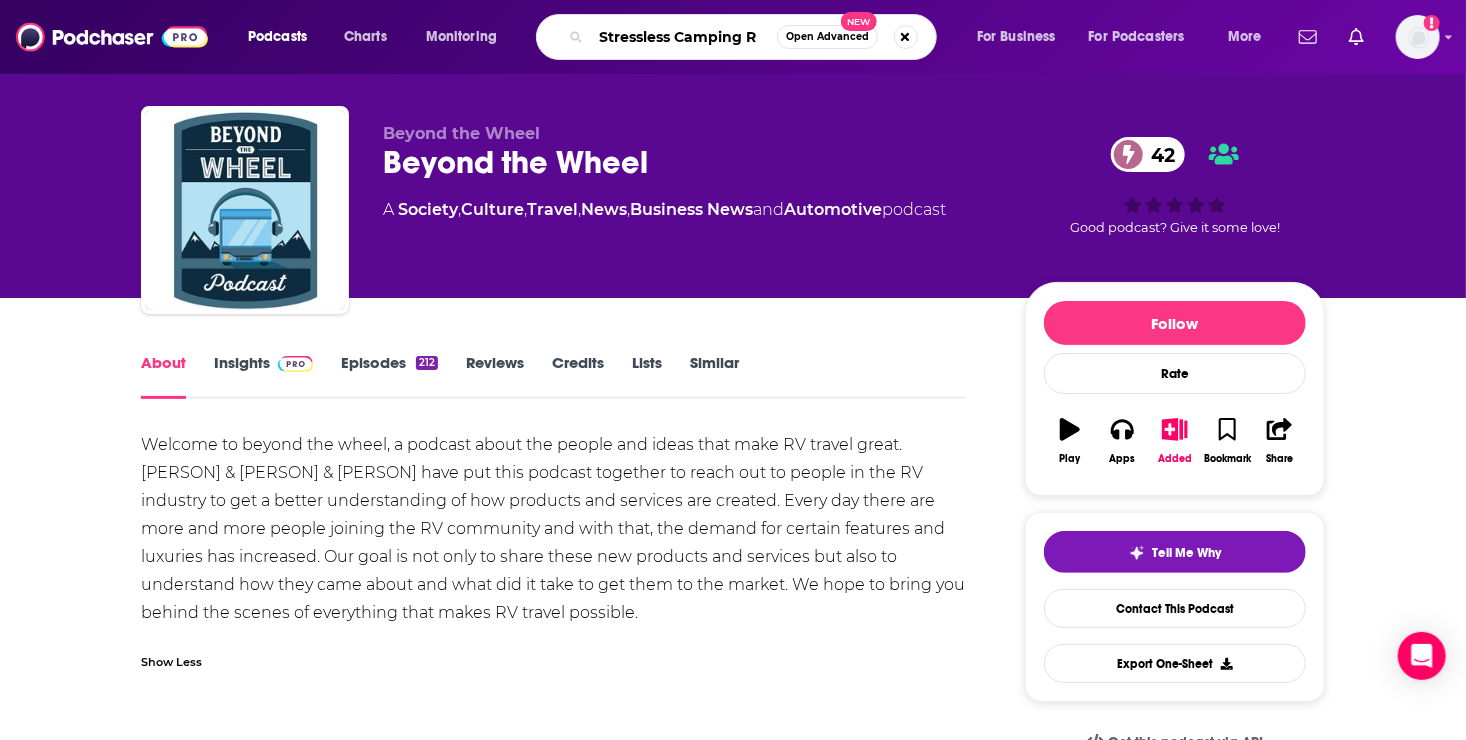 type on "Stressless Camping RV" 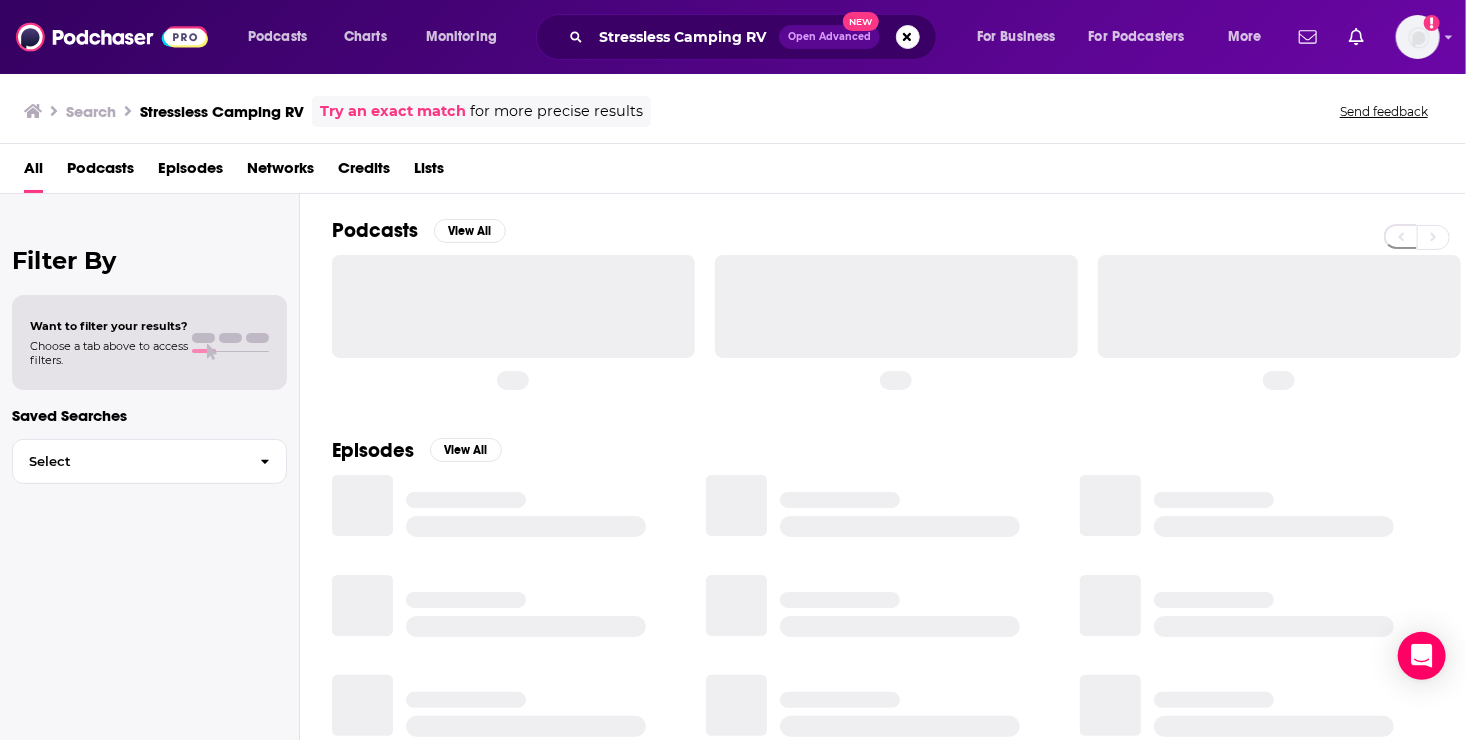 scroll, scrollTop: 0, scrollLeft: 0, axis: both 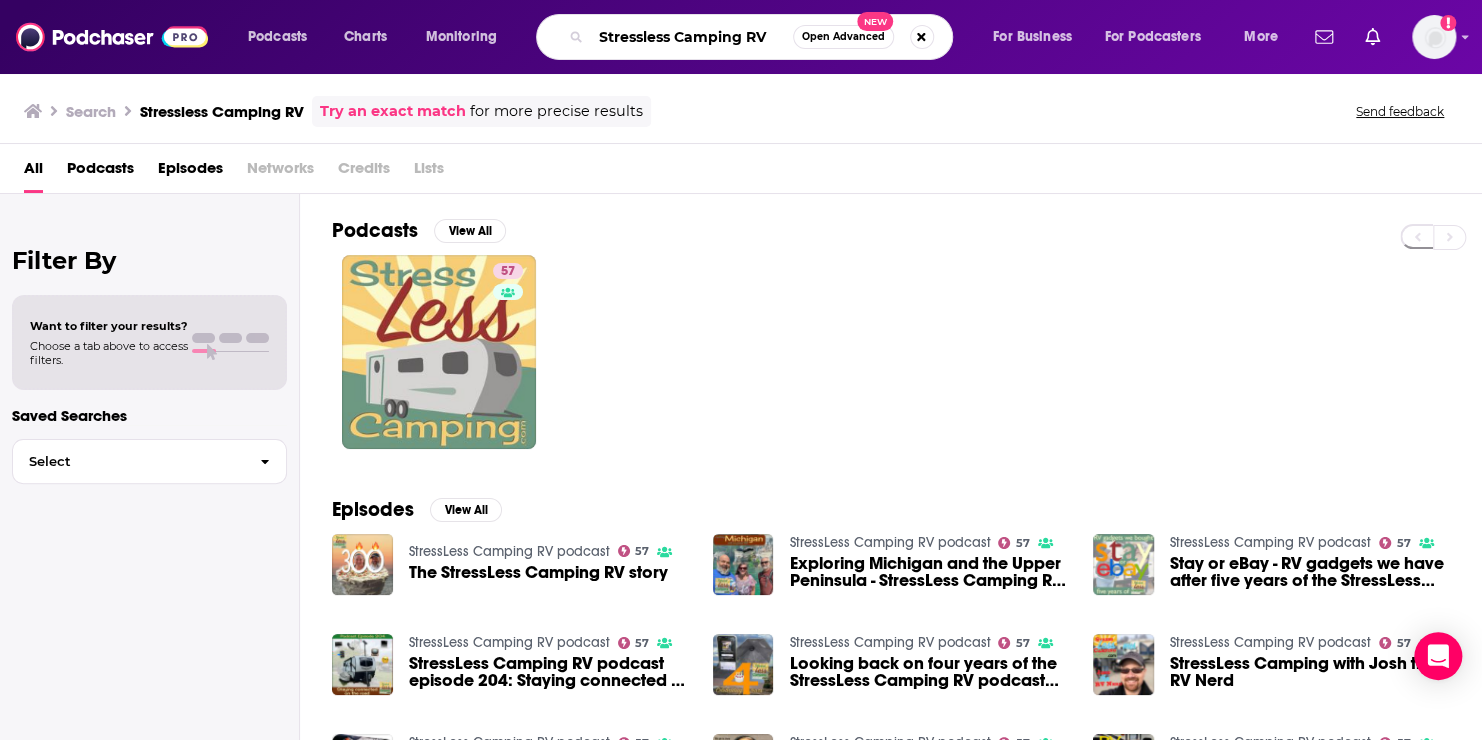 drag, startPoint x: 765, startPoint y: 34, endPoint x: 514, endPoint y: 45, distance: 251.24092 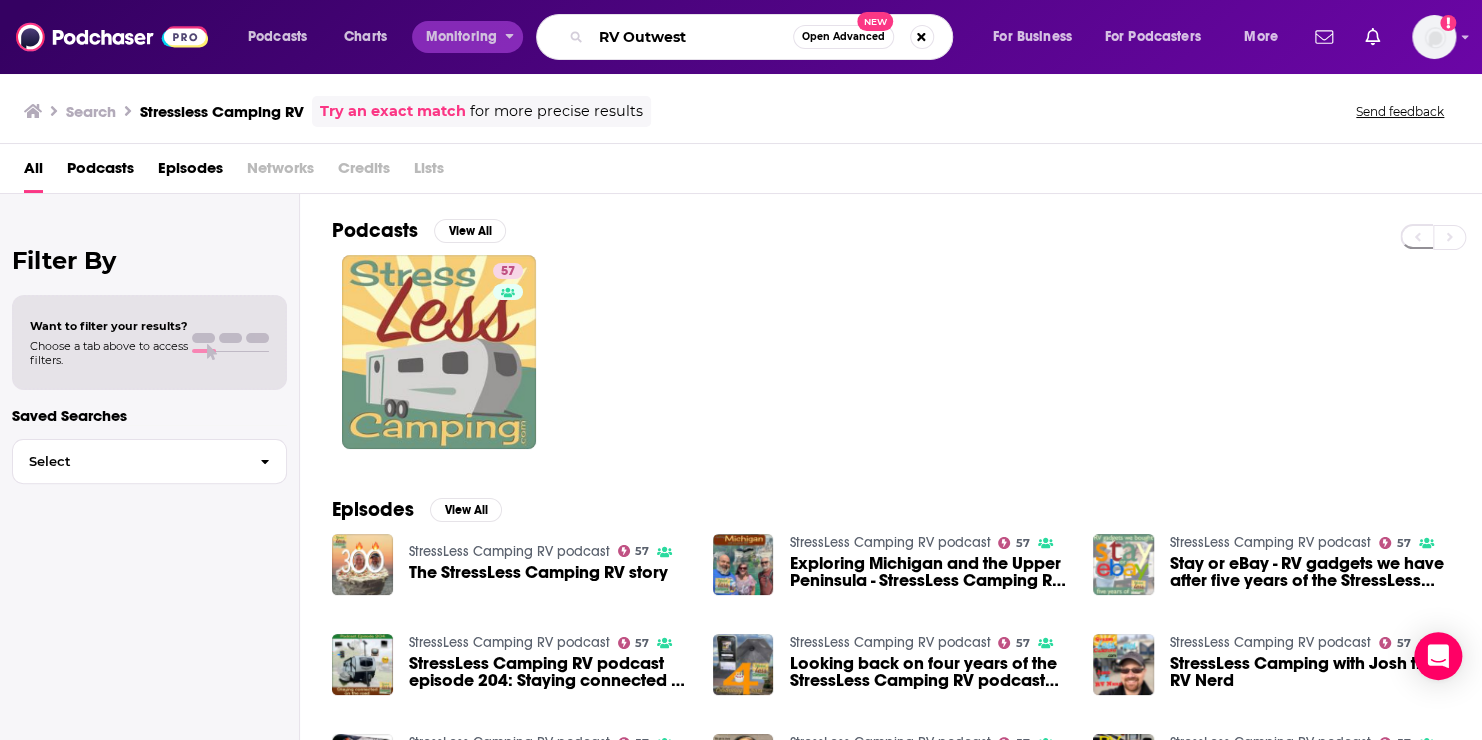 type on "RV Outwest" 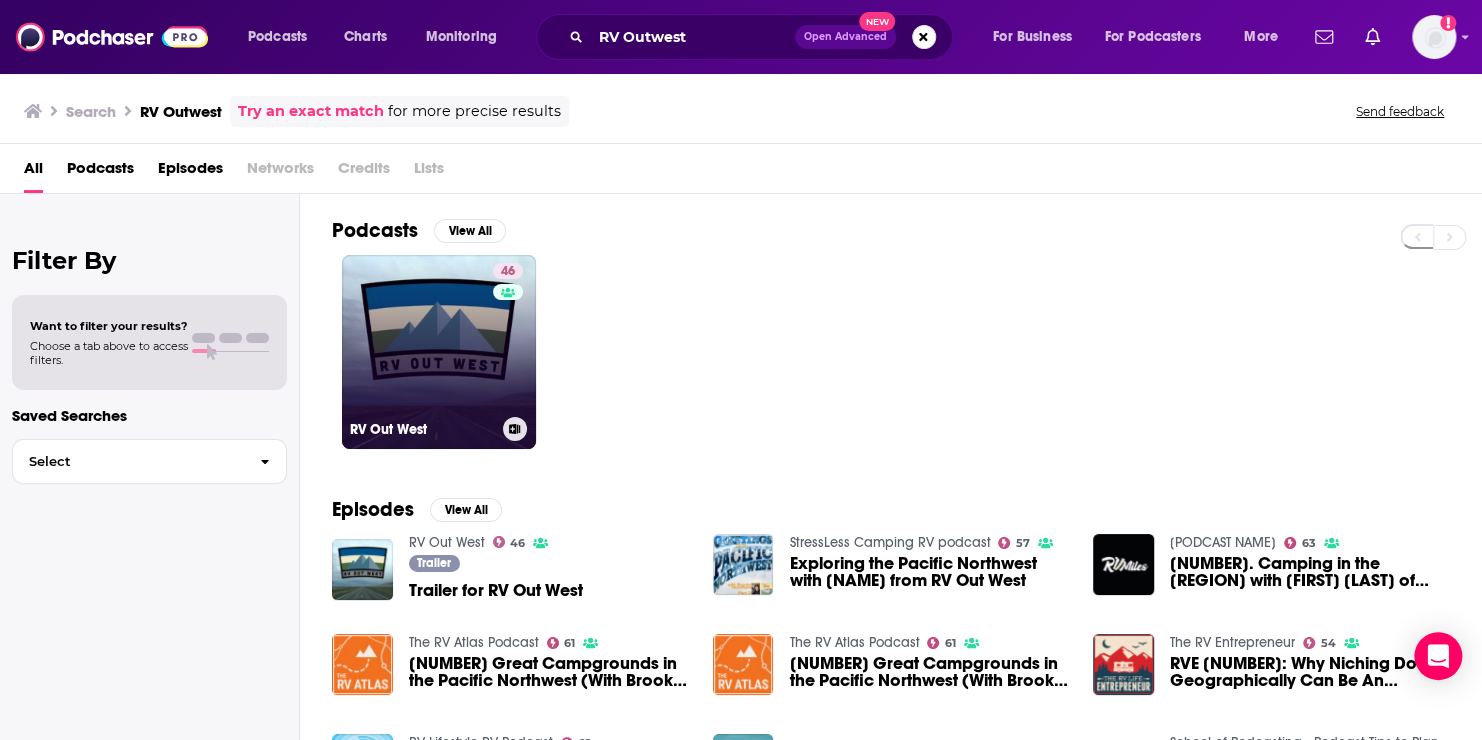click on "[NUMBER] [PODCAST NAME]" at bounding box center [439, 352] 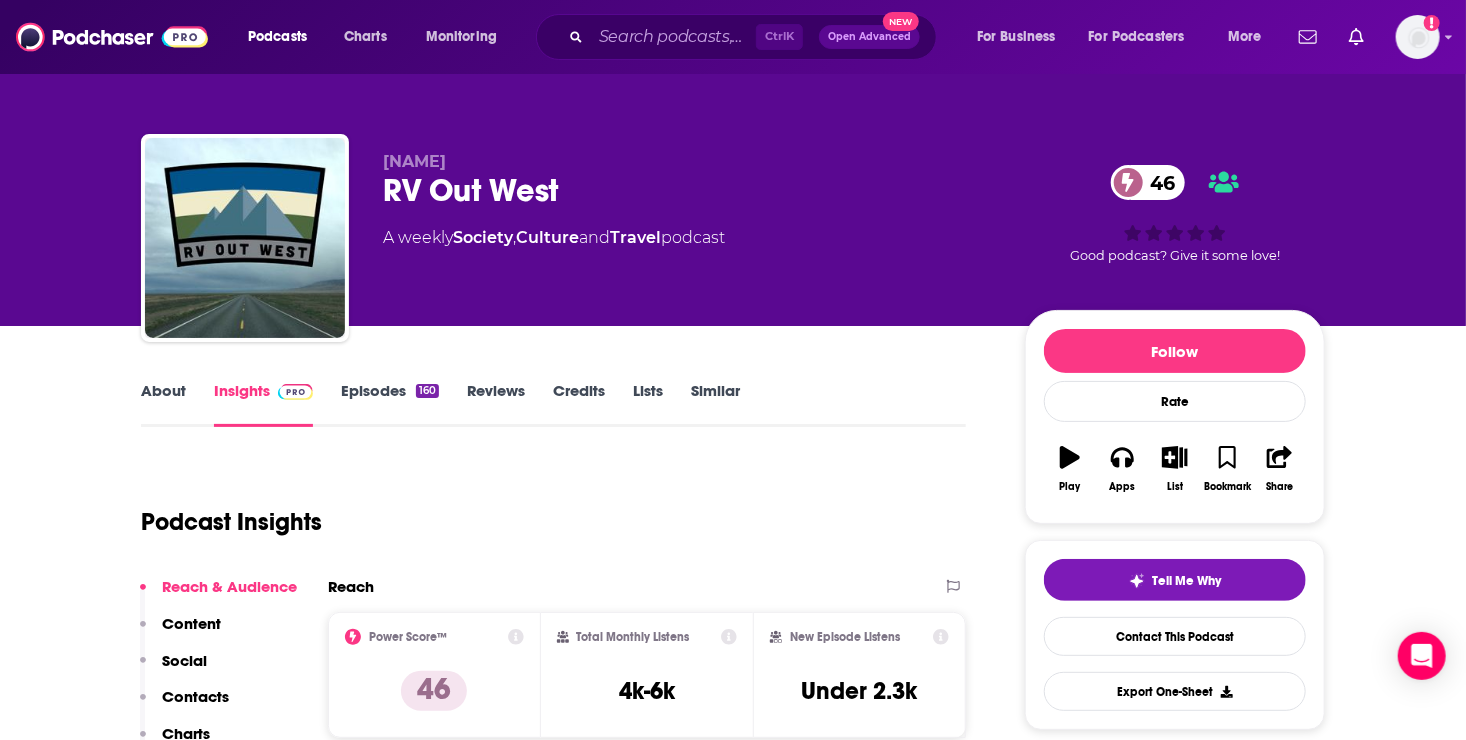 click on "About" at bounding box center (163, 404) 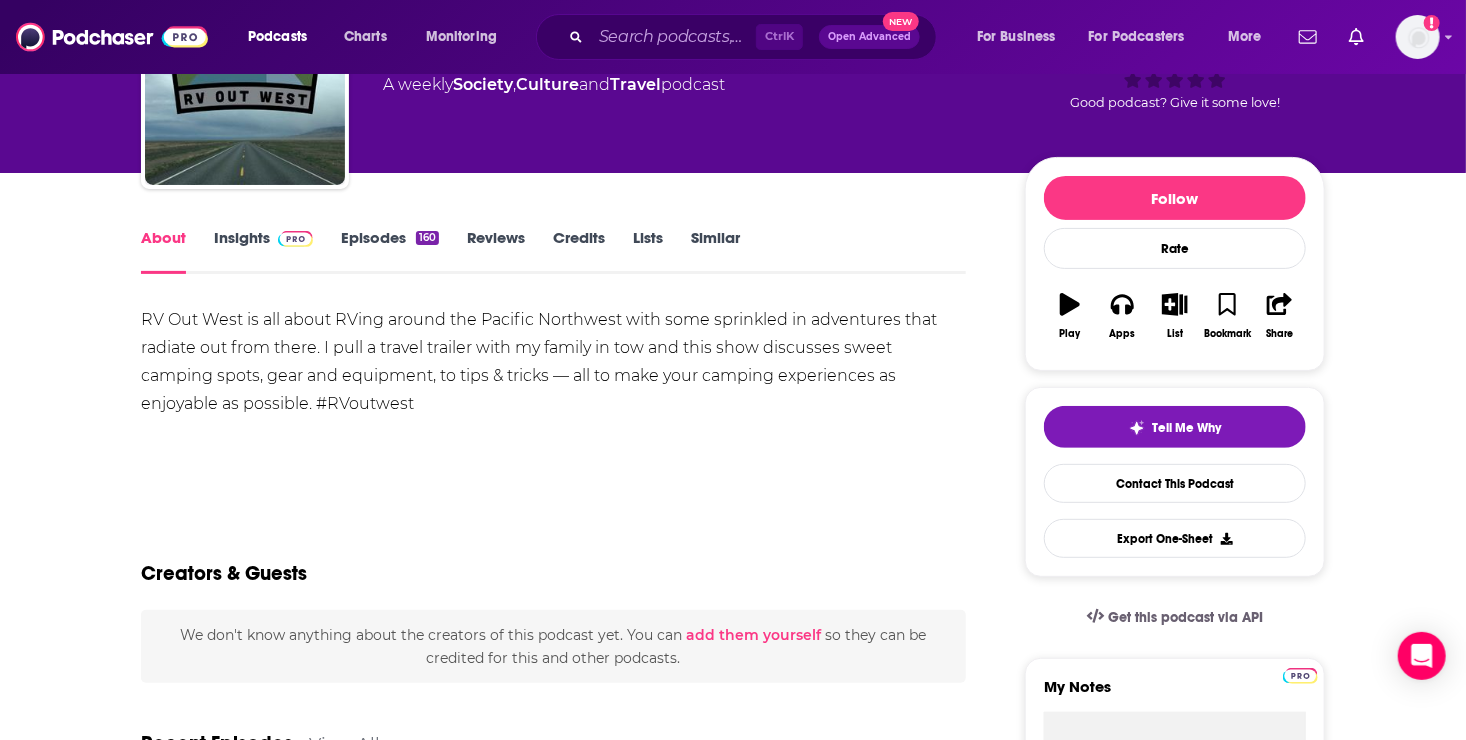 scroll, scrollTop: 156, scrollLeft: 0, axis: vertical 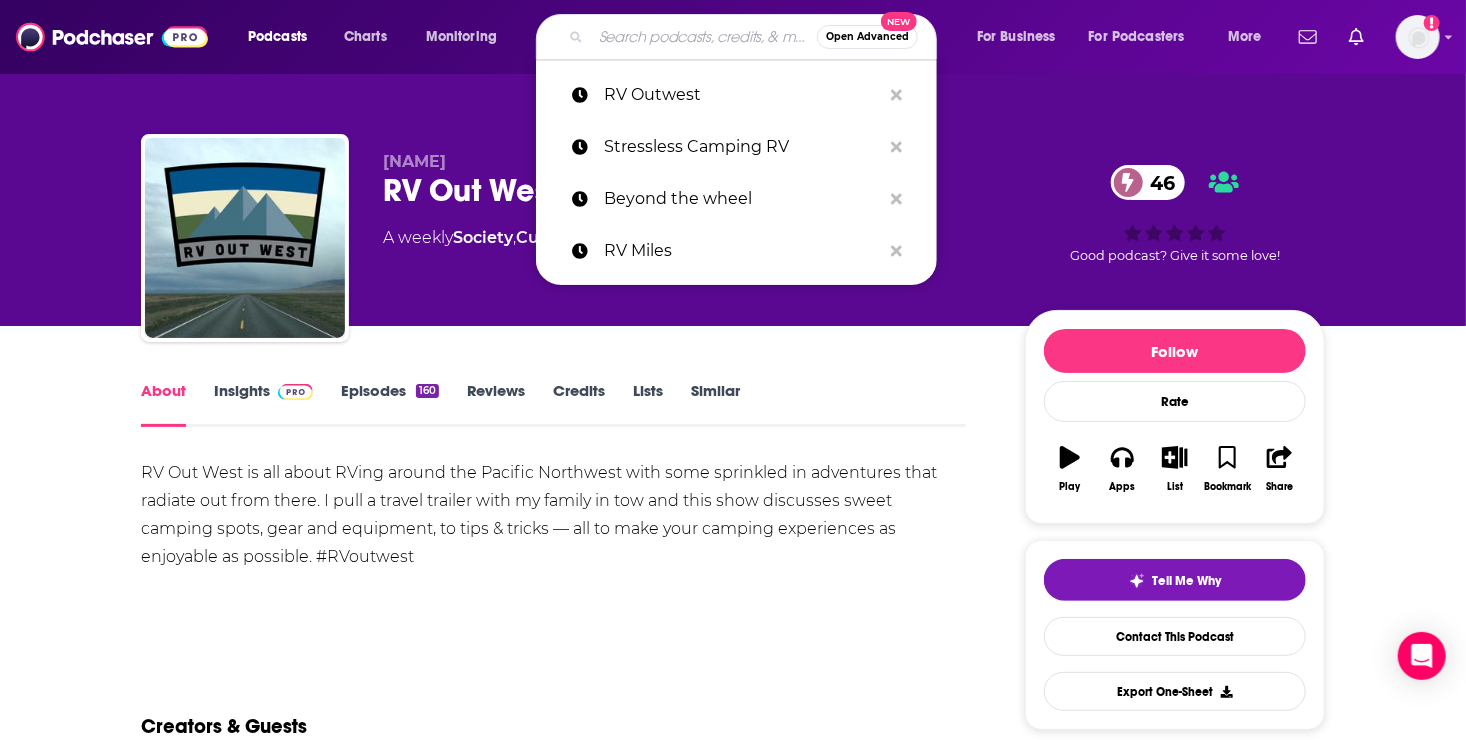 click at bounding box center (704, 37) 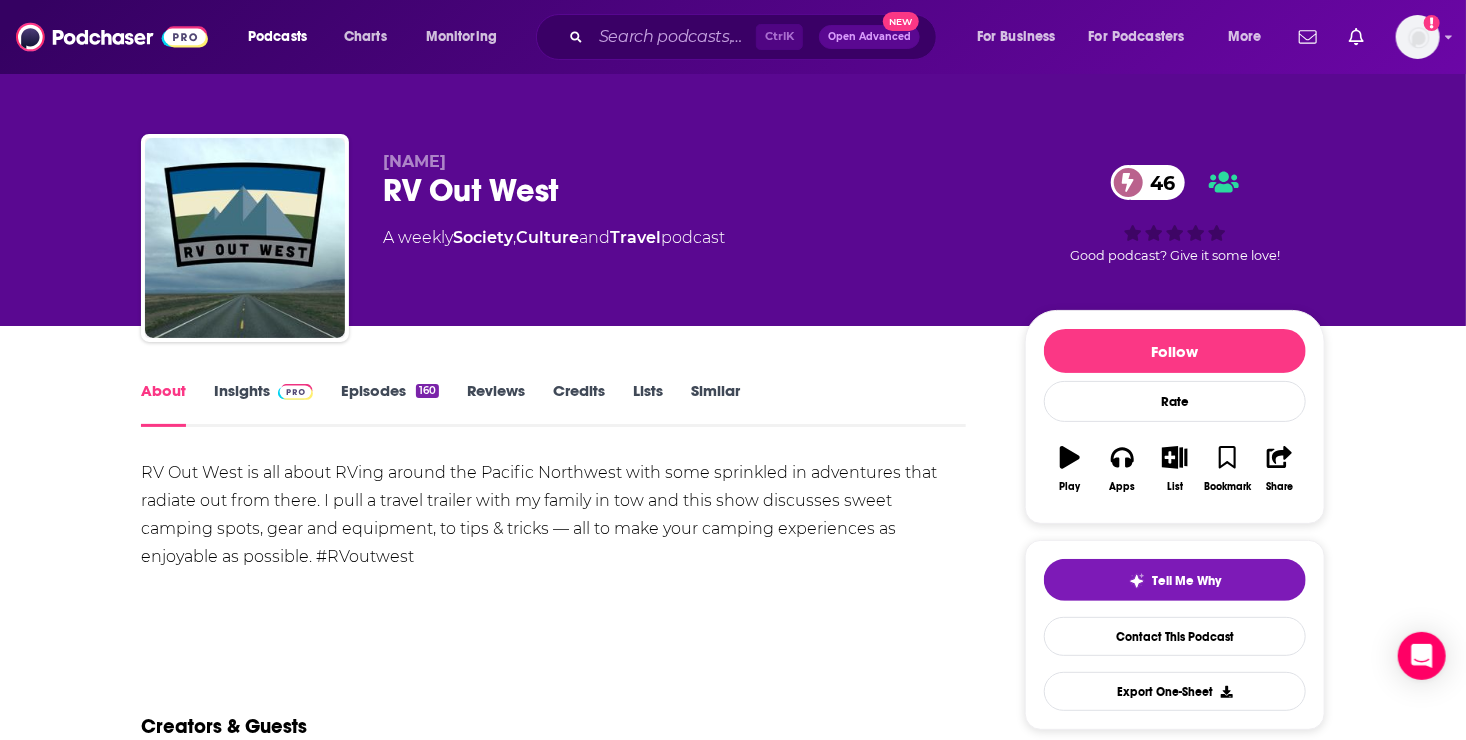 click on "Lists" at bounding box center (648, 404) 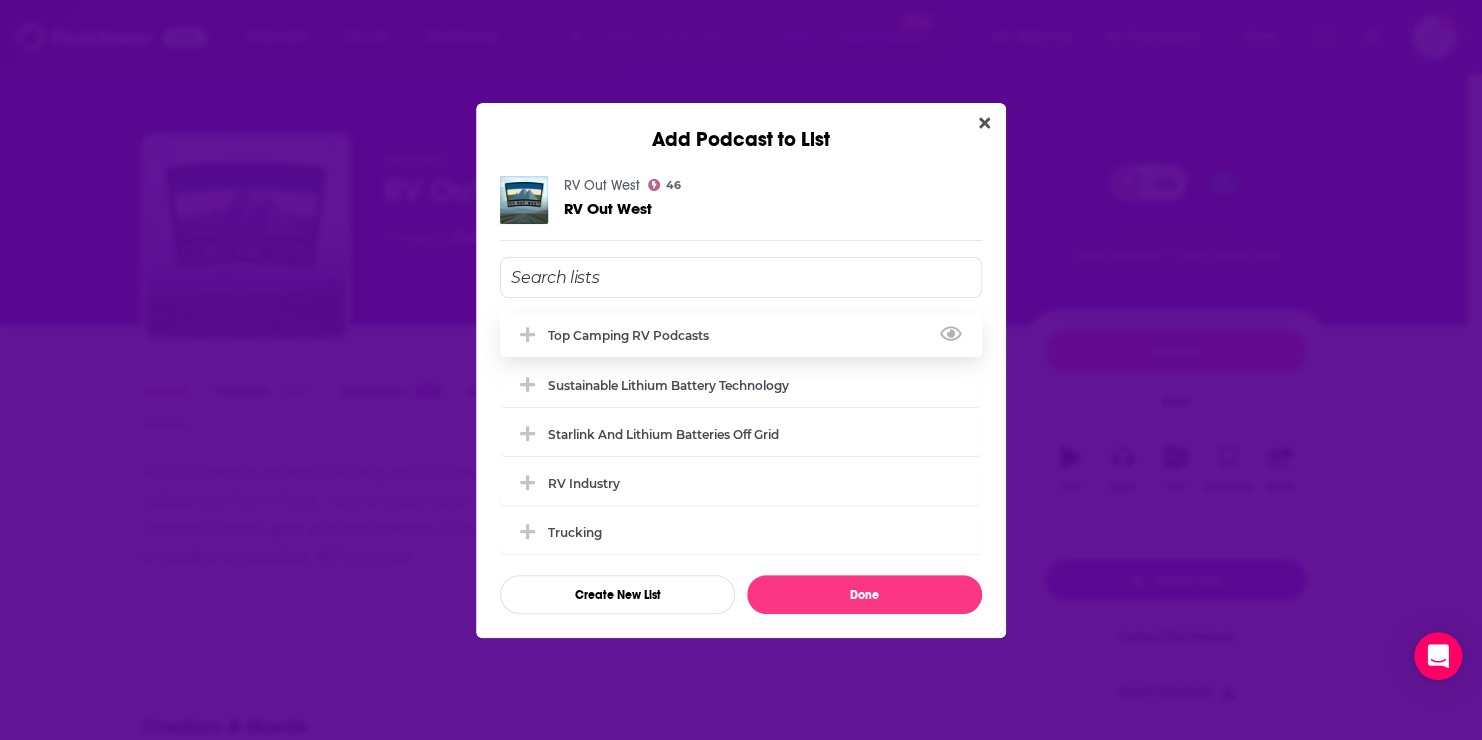 click on "Top Camping RV Podcasts" at bounding box center (634, 335) 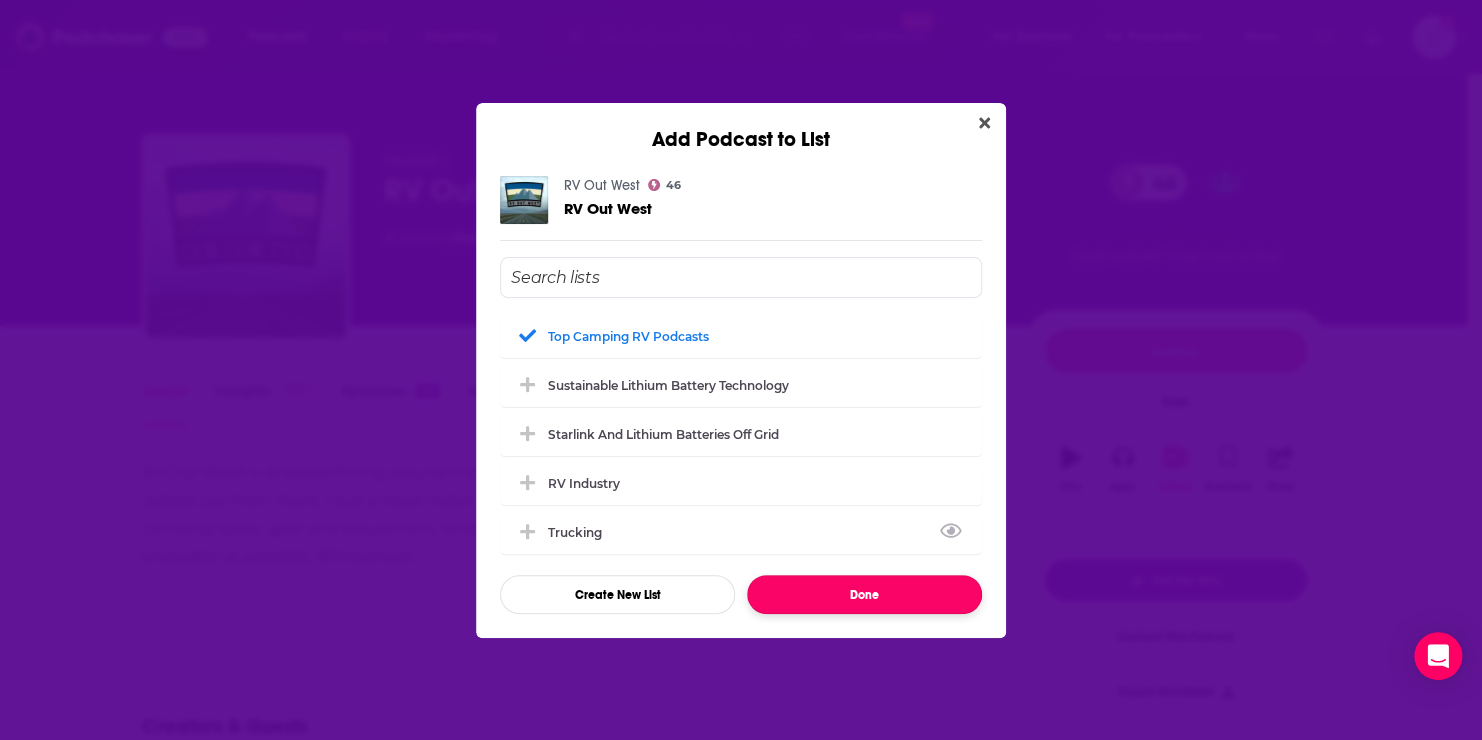 click on "Done" at bounding box center [864, 594] 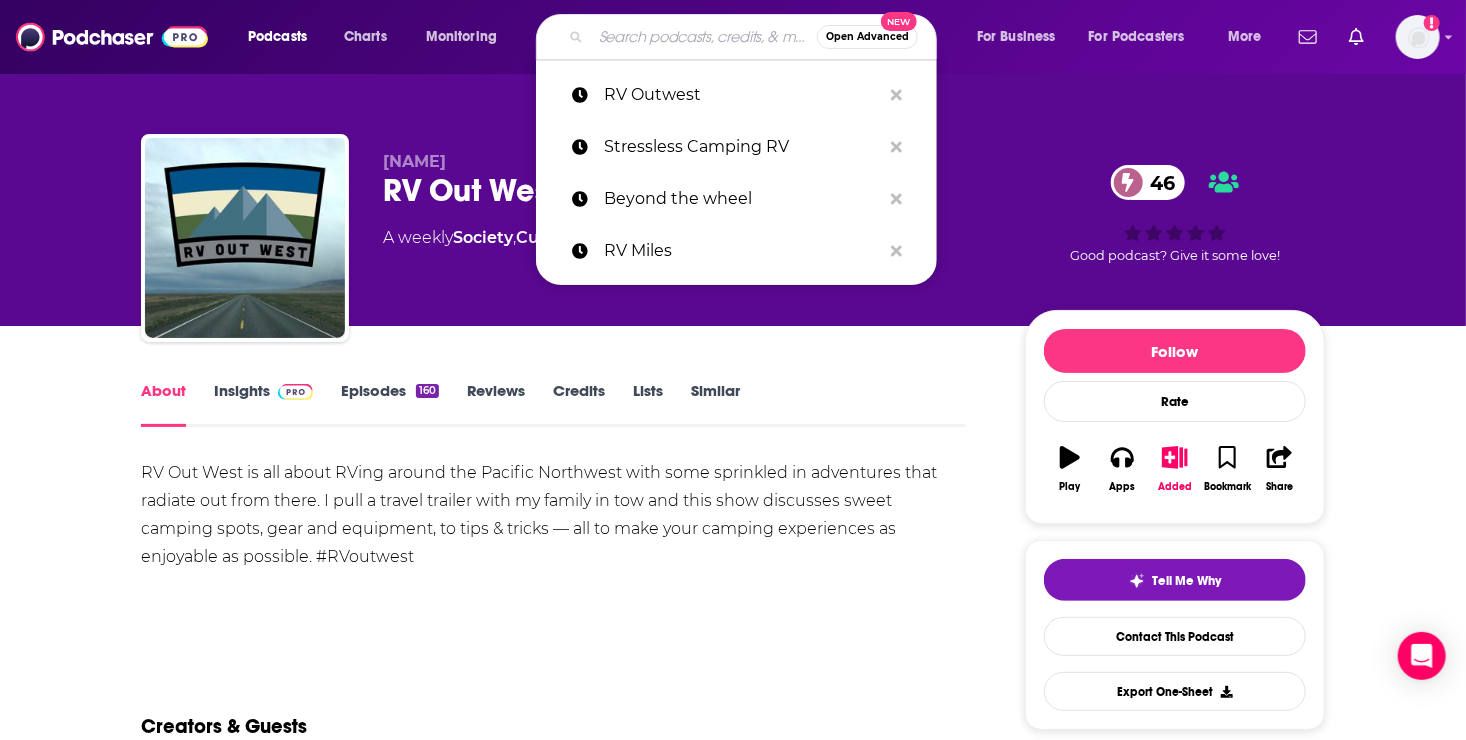 click at bounding box center (704, 37) 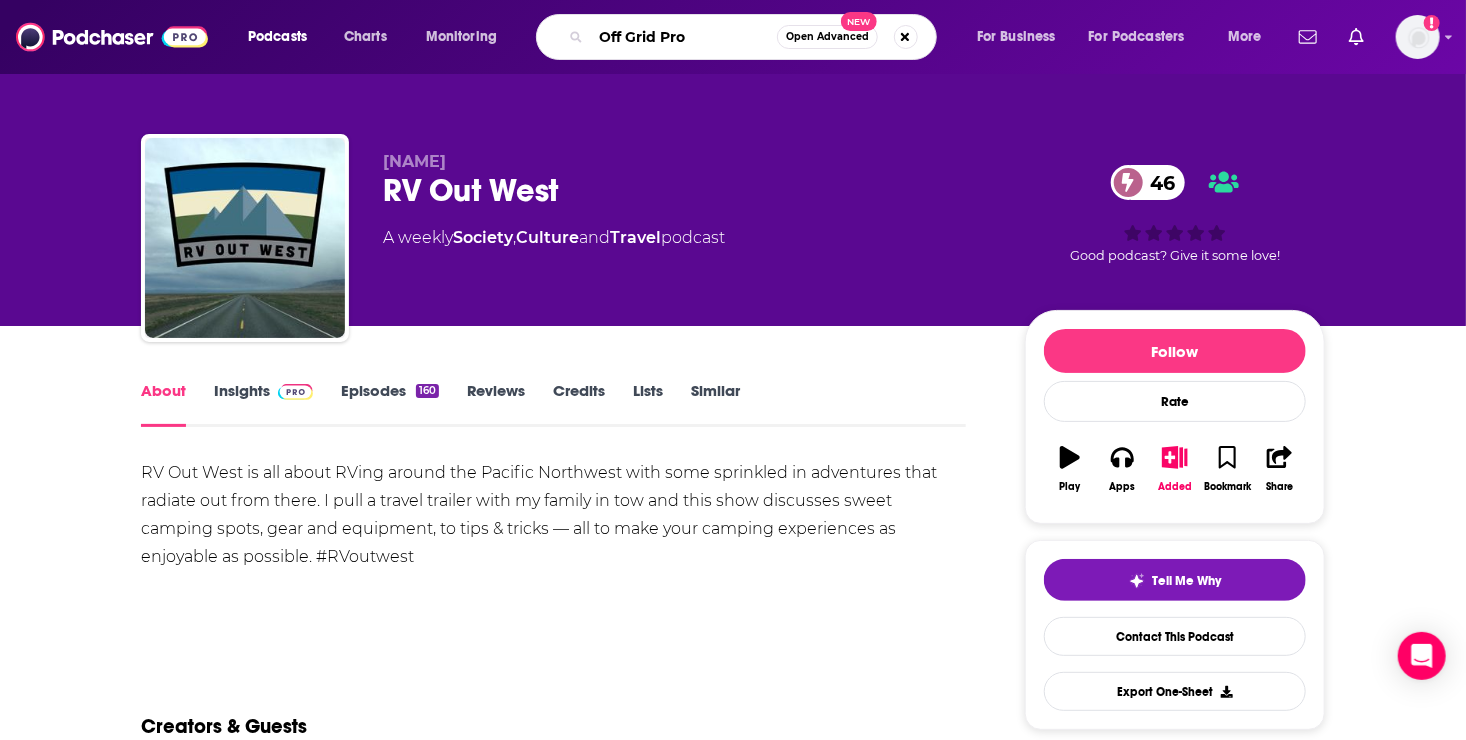 type on "Off Grid Pros" 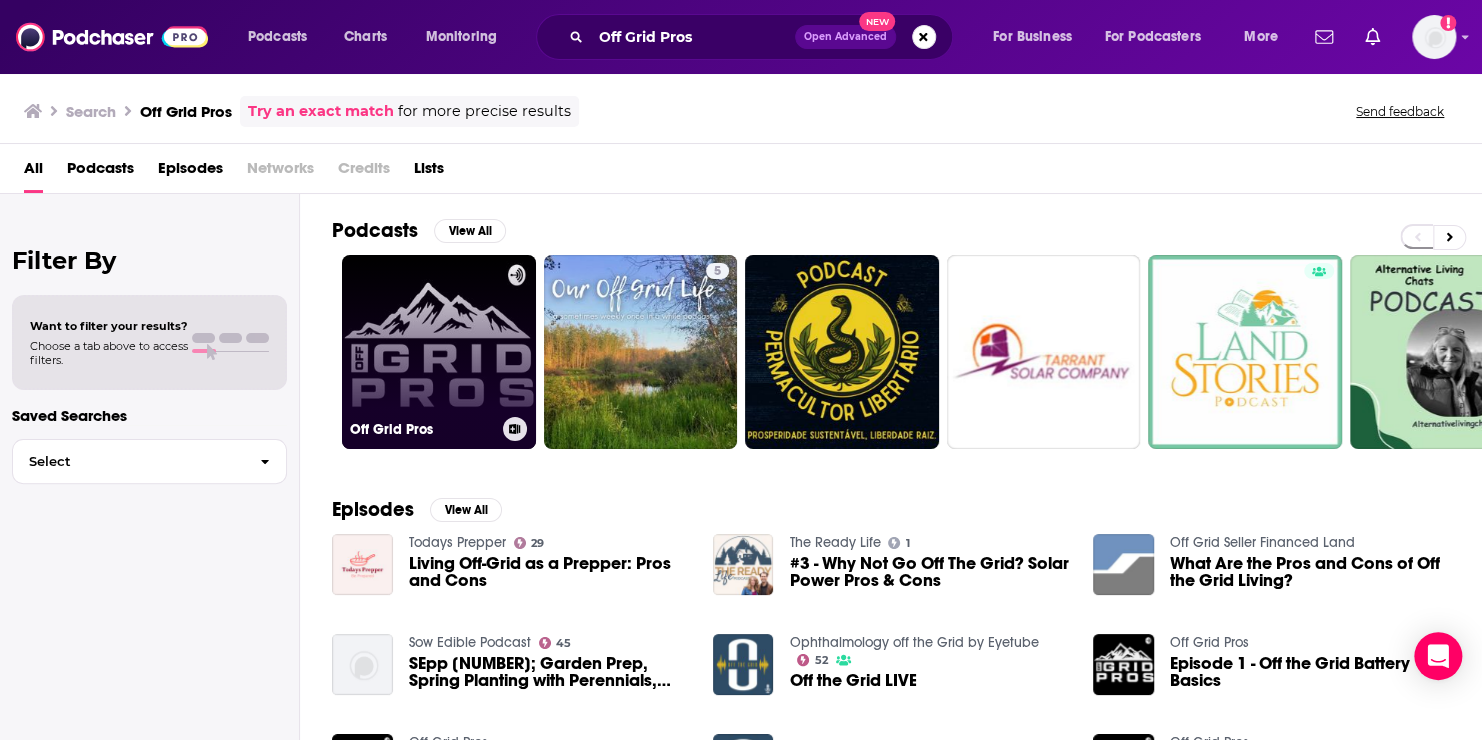 click on "Off Grid Pros" at bounding box center (439, 352) 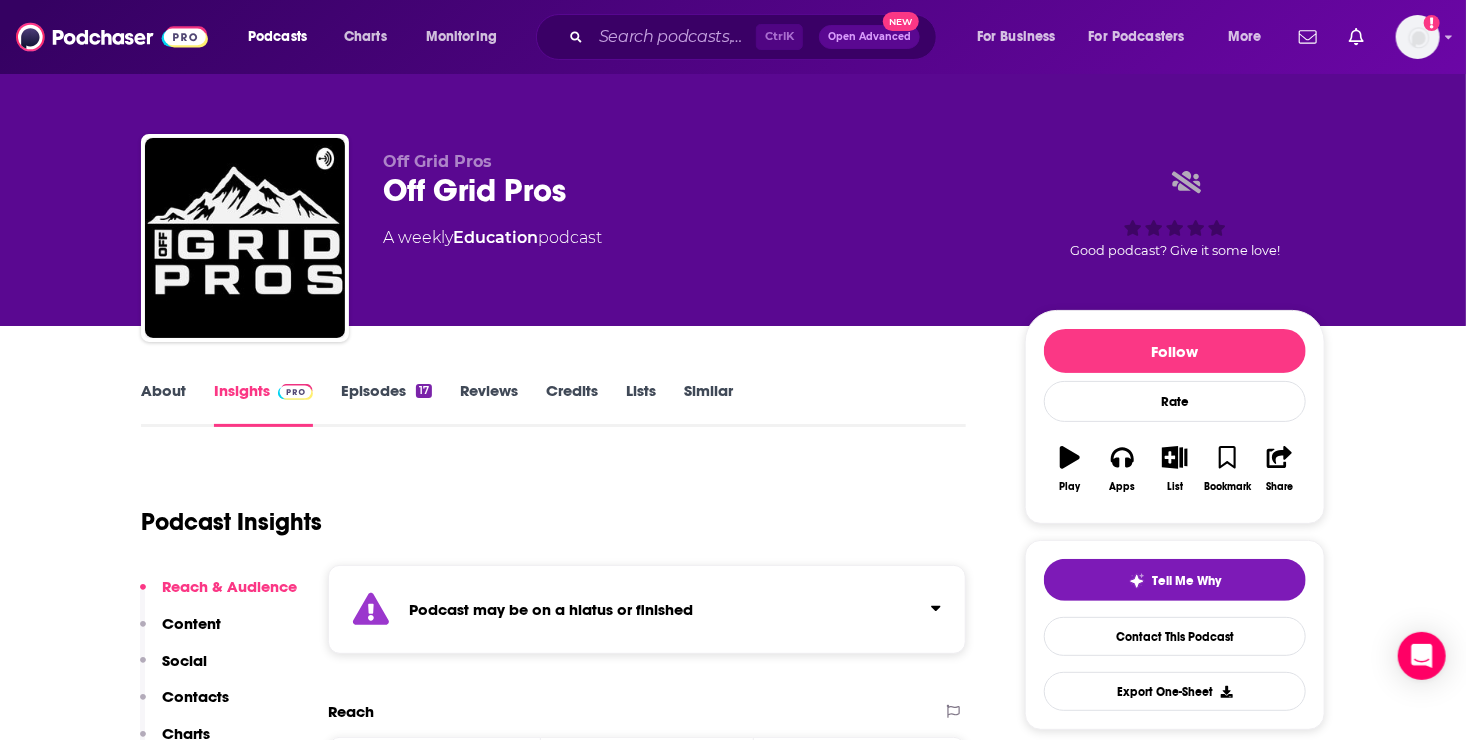 click on "Audience Demographics Gender Male Age 38 yo Income $ $ $ $ $ Parental Status Mixed Countries 1 United States 2 United Kingdom 3 Canada 4 Australia Top Cities [CITY], [STATE] , [CITY] , [CITY], [STATE] , [CITY] , [CITY], [STATE]" at bounding box center [567, 4350] 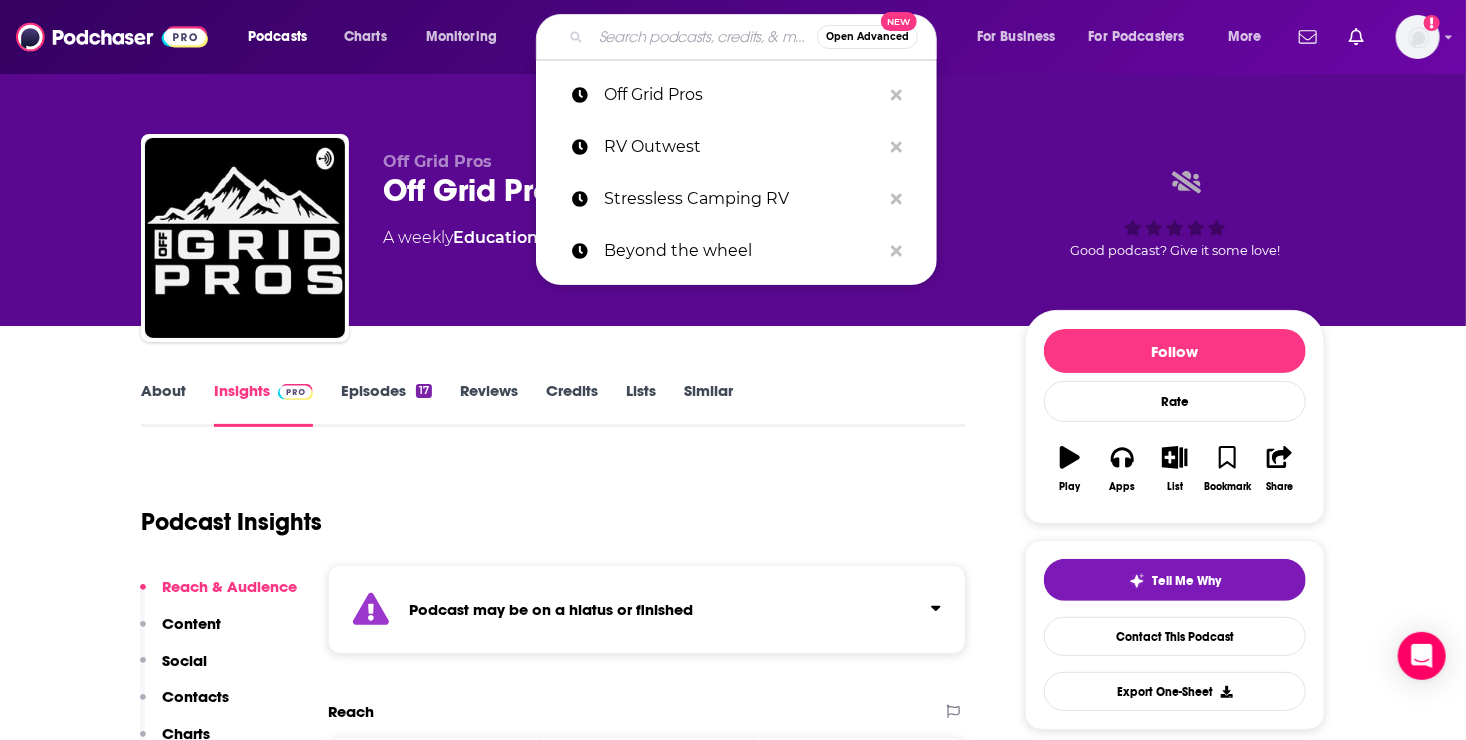 click at bounding box center (704, 37) 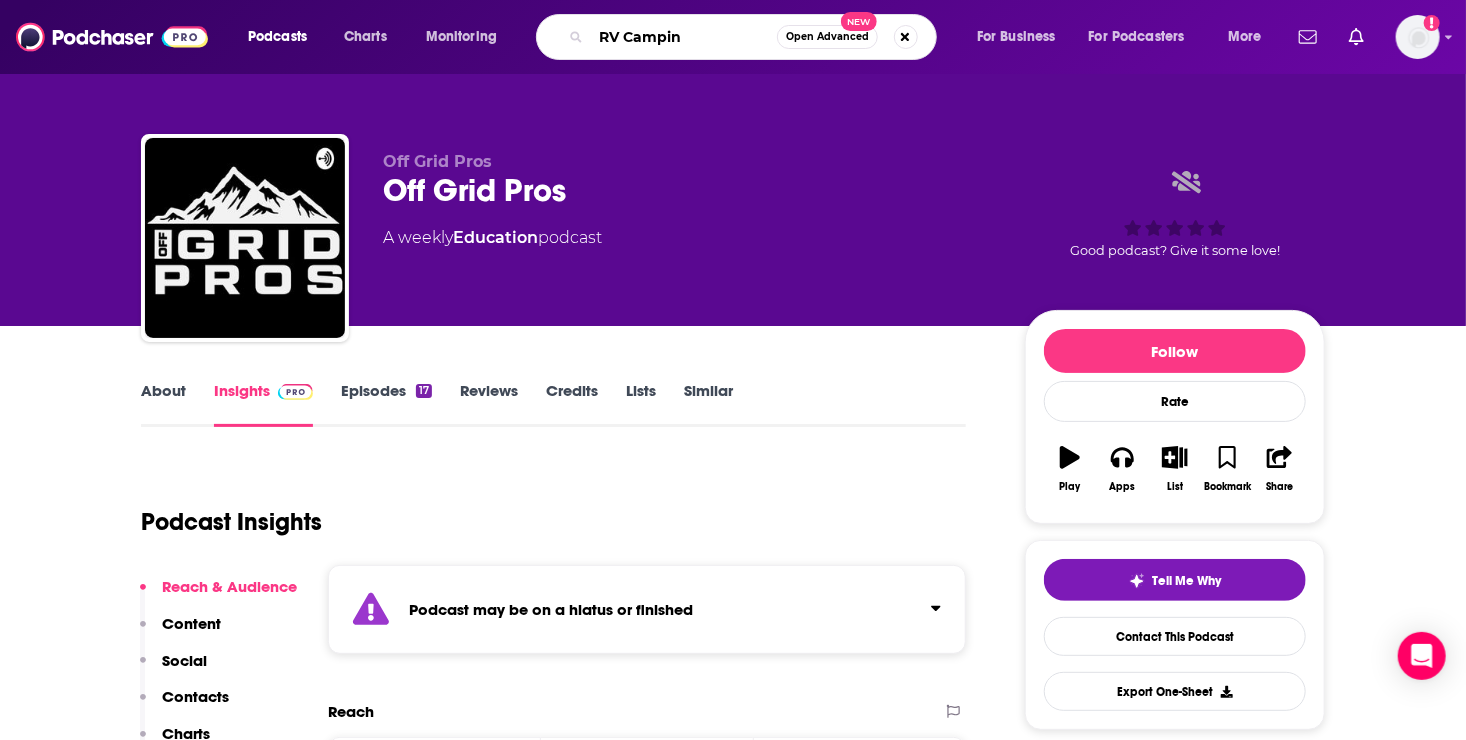 type on "RV Camping" 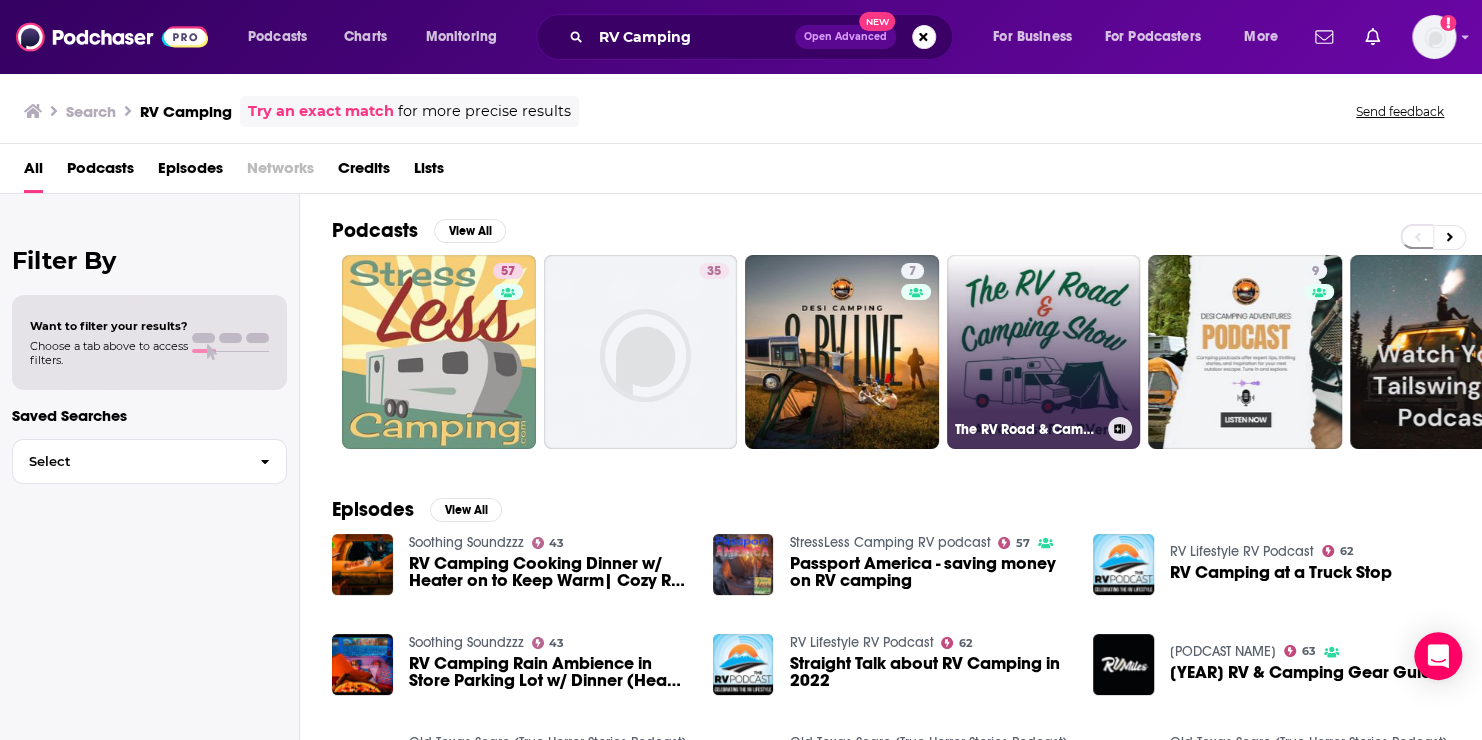click on "The RV Road & Camping Show" at bounding box center (1044, 352) 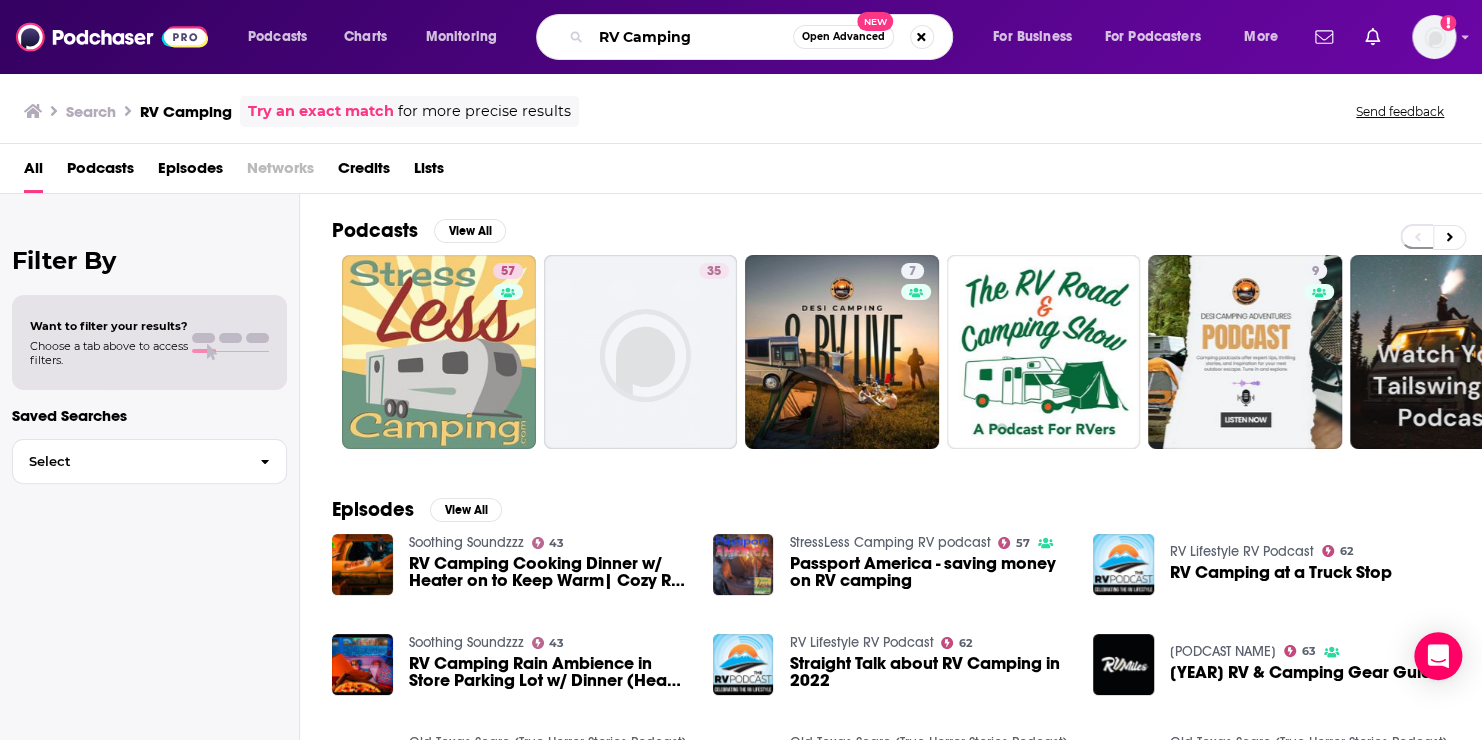 drag, startPoint x: 709, startPoint y: 39, endPoint x: 546, endPoint y: 45, distance: 163.1104 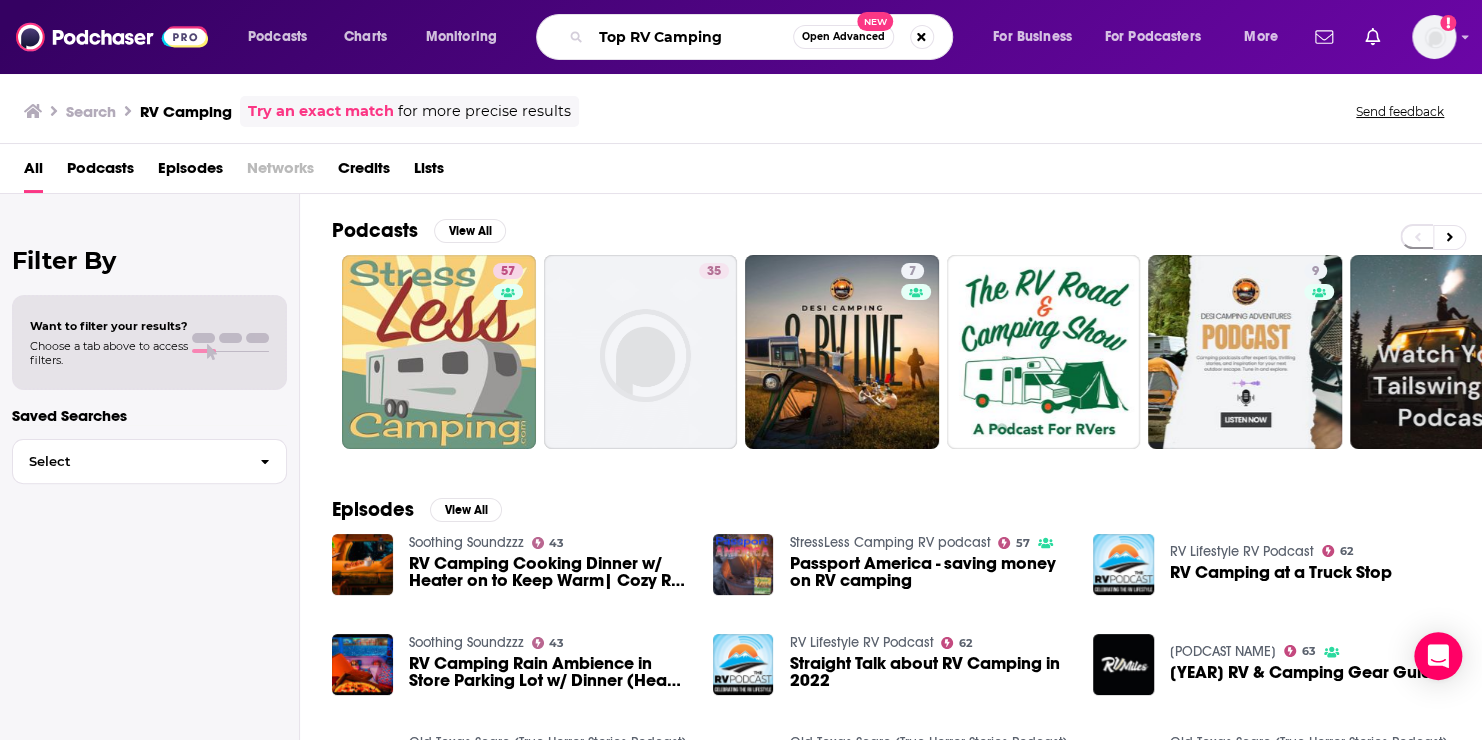 type on "Top RV Camping" 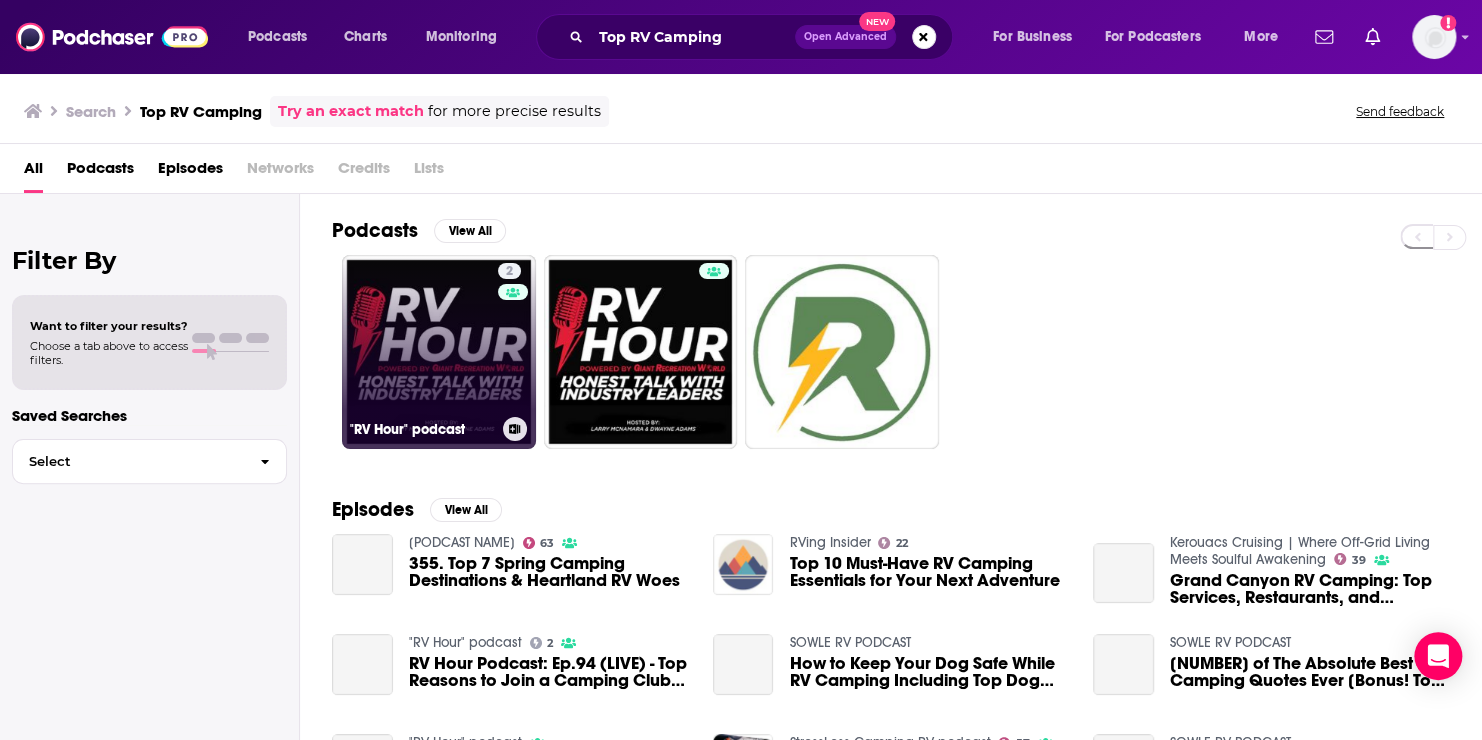 click on "2 "RV Hour" podcast" at bounding box center (439, 352) 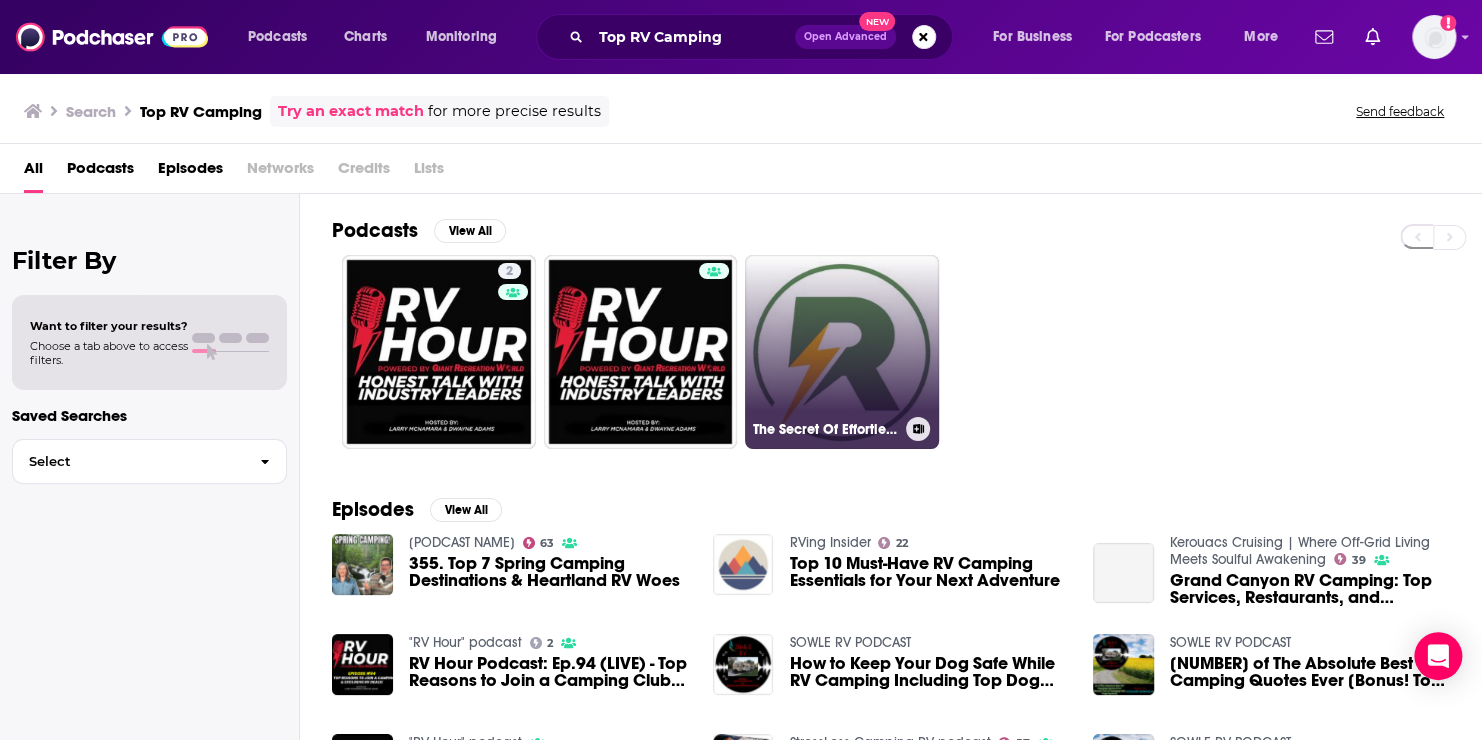 click on "The Secret Of Effortless RVing" at bounding box center [842, 352] 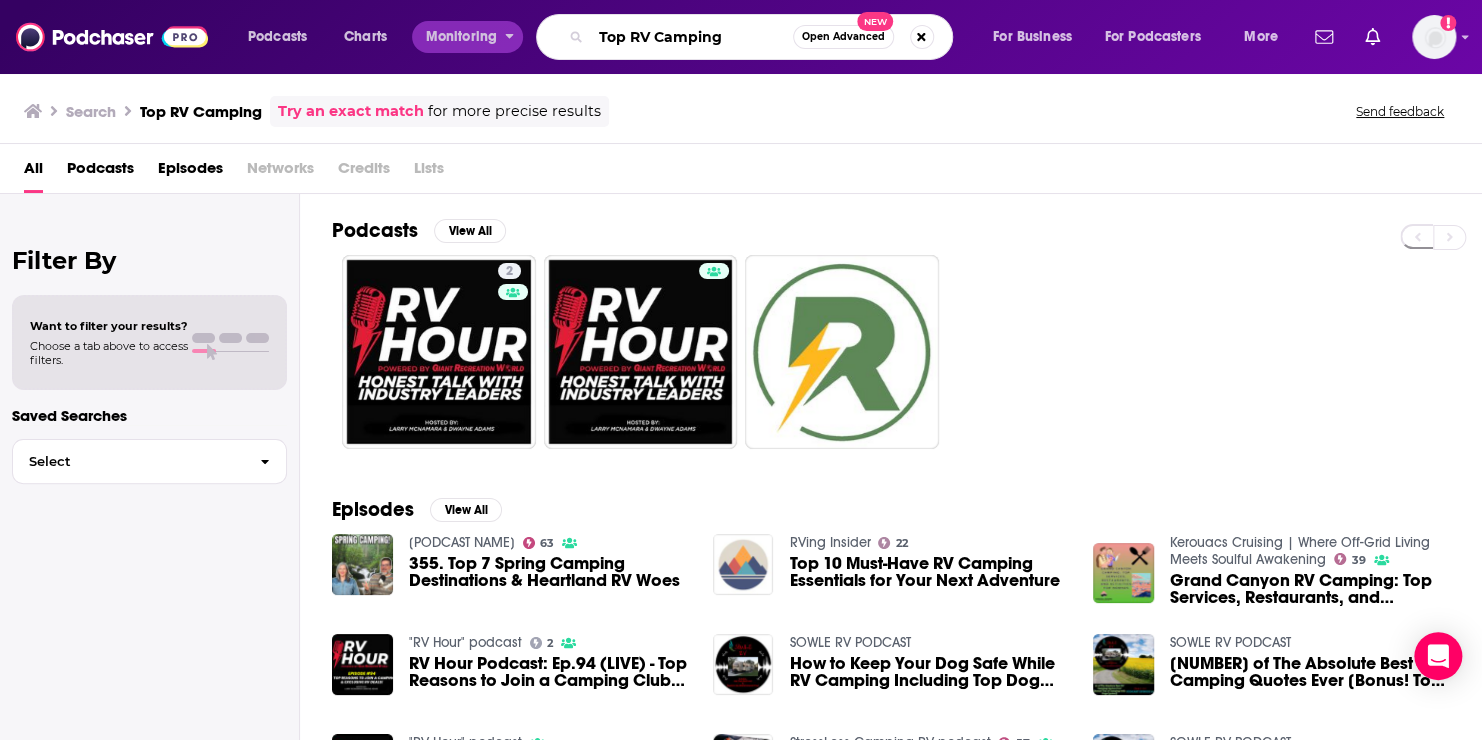 drag, startPoint x: 733, startPoint y: 29, endPoint x: 445, endPoint y: 34, distance: 288.0434 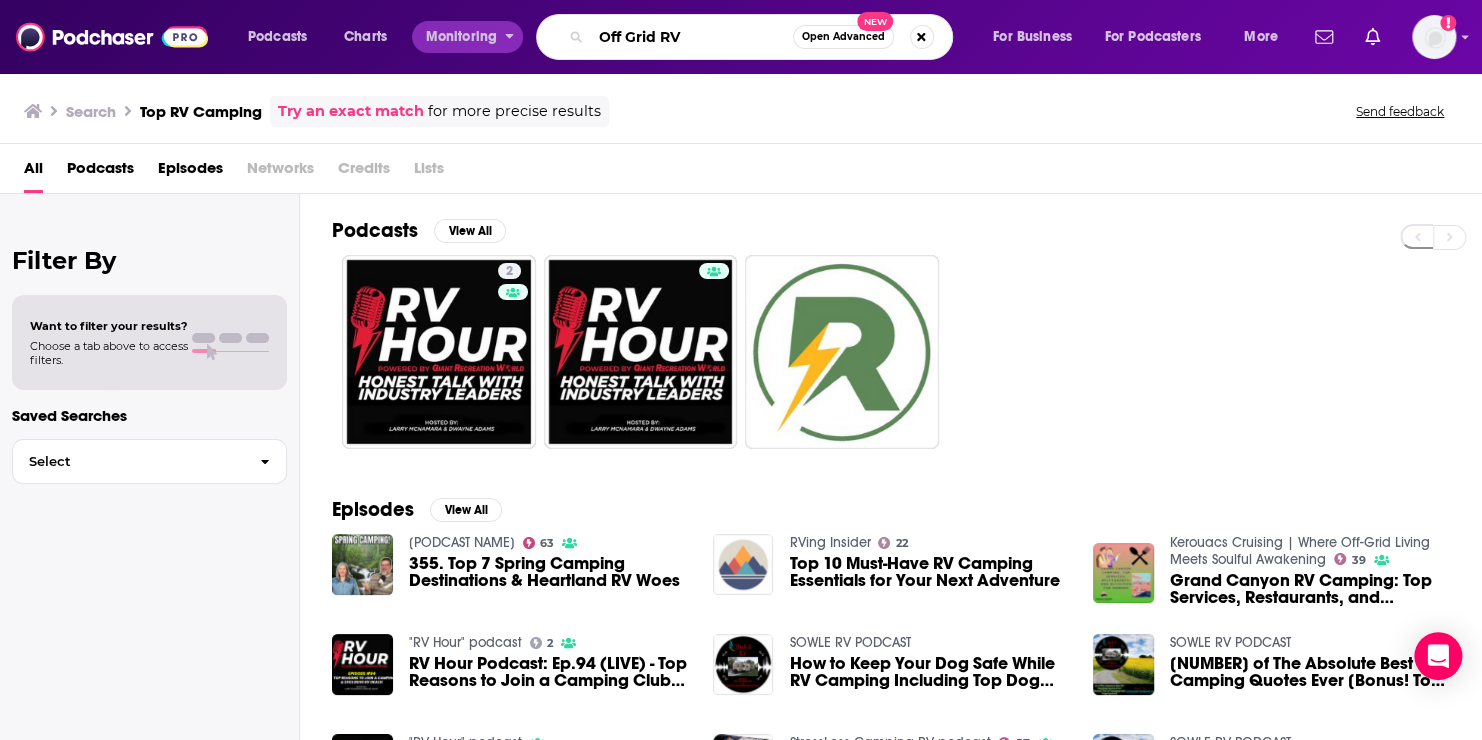 type on "Off Grid RV" 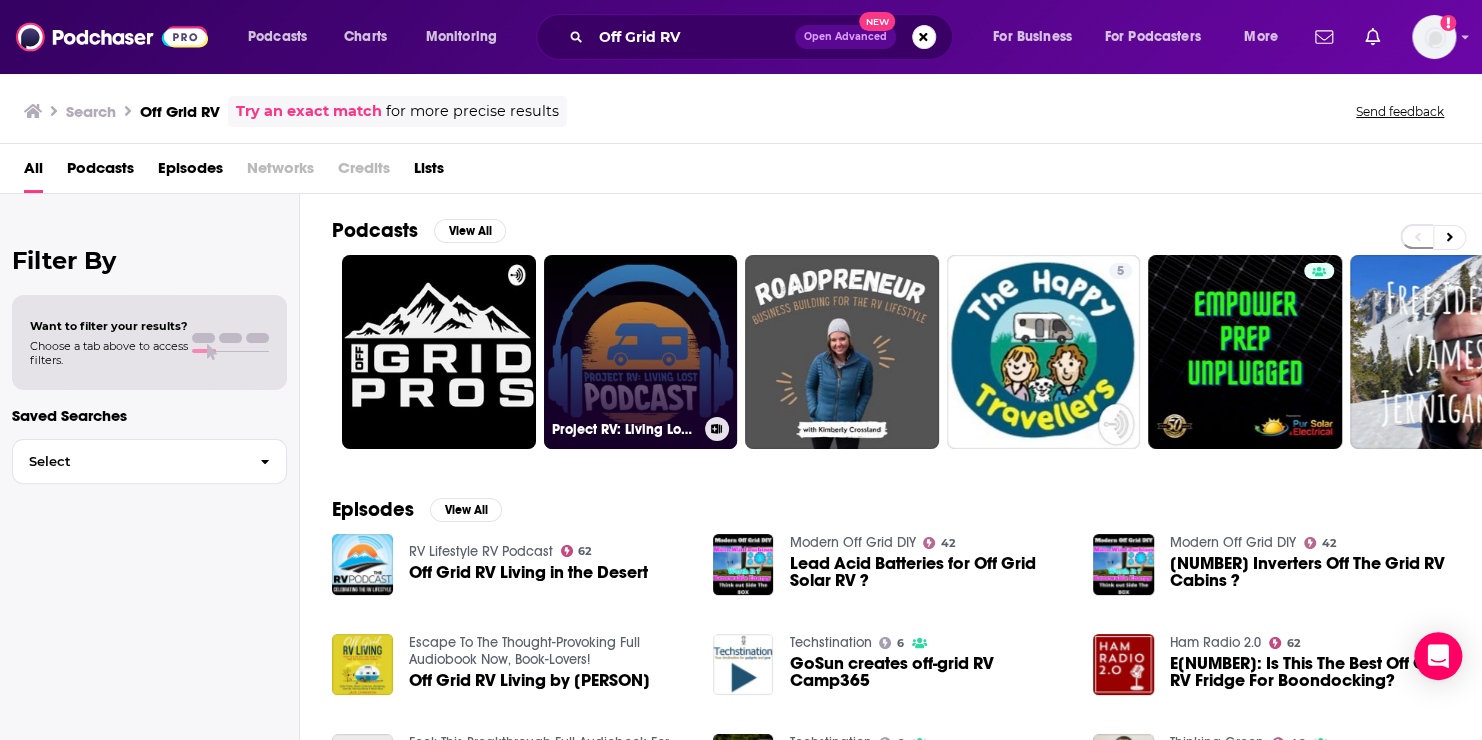 click on "Project RV: Living Lost Podcast" at bounding box center (641, 352) 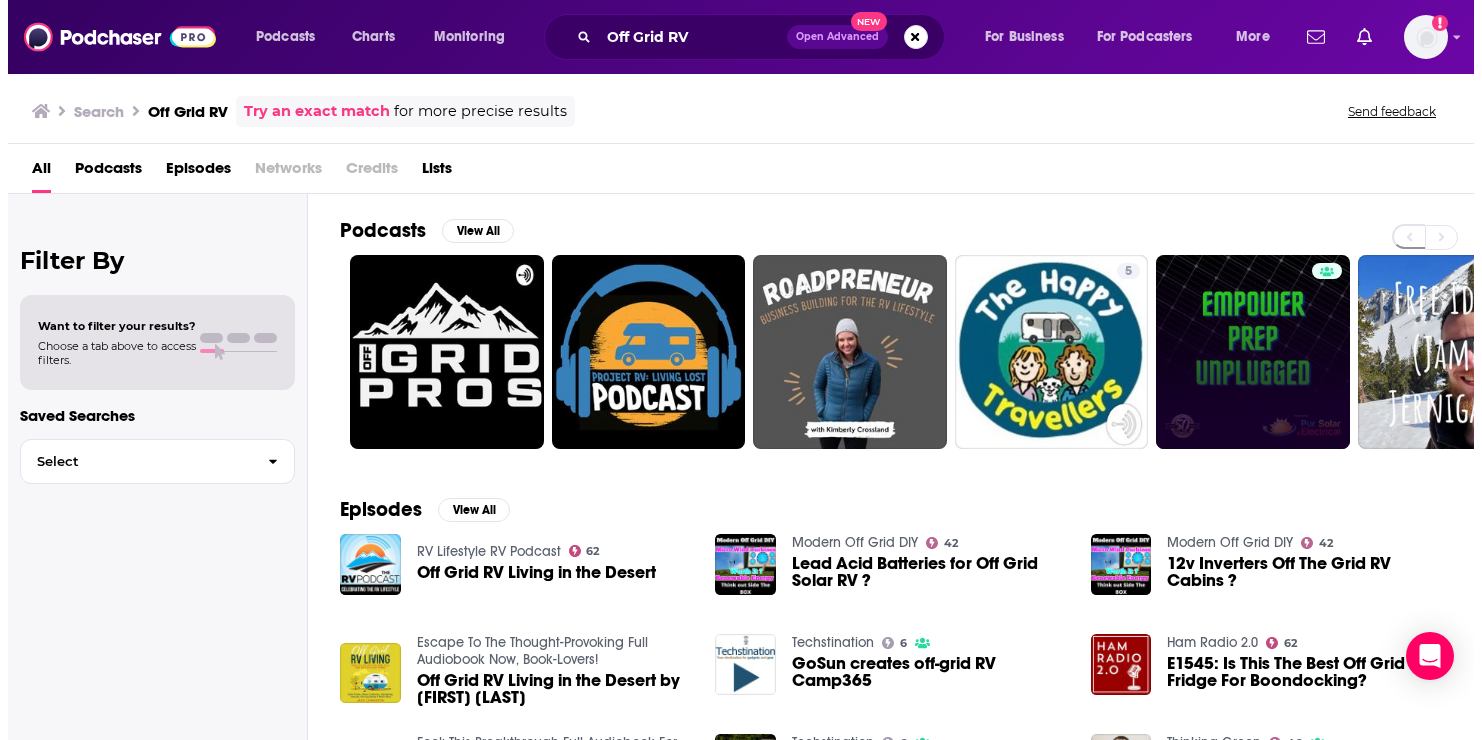 scroll, scrollTop: 0, scrollLeft: 0, axis: both 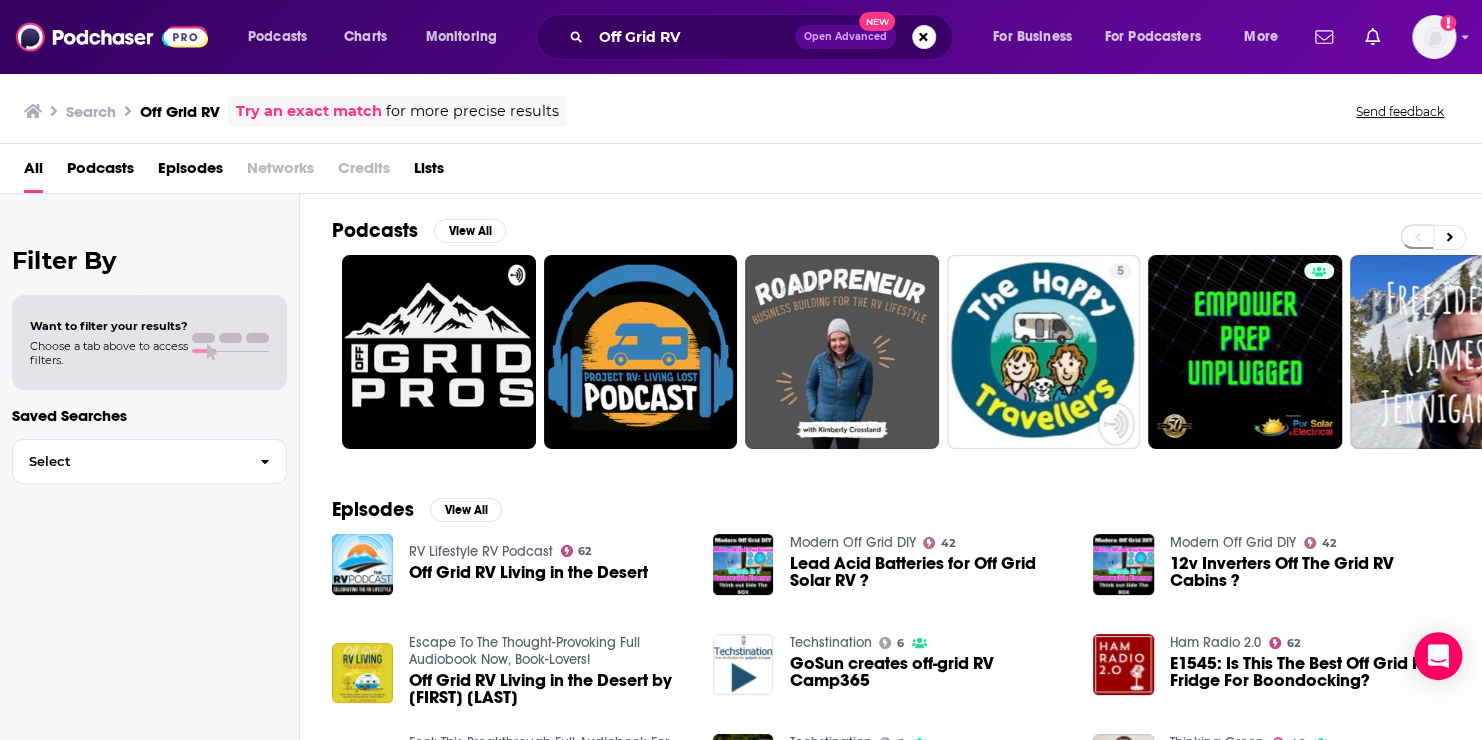 click on "Off Grid RV Living in the Desert" at bounding box center [528, 572] 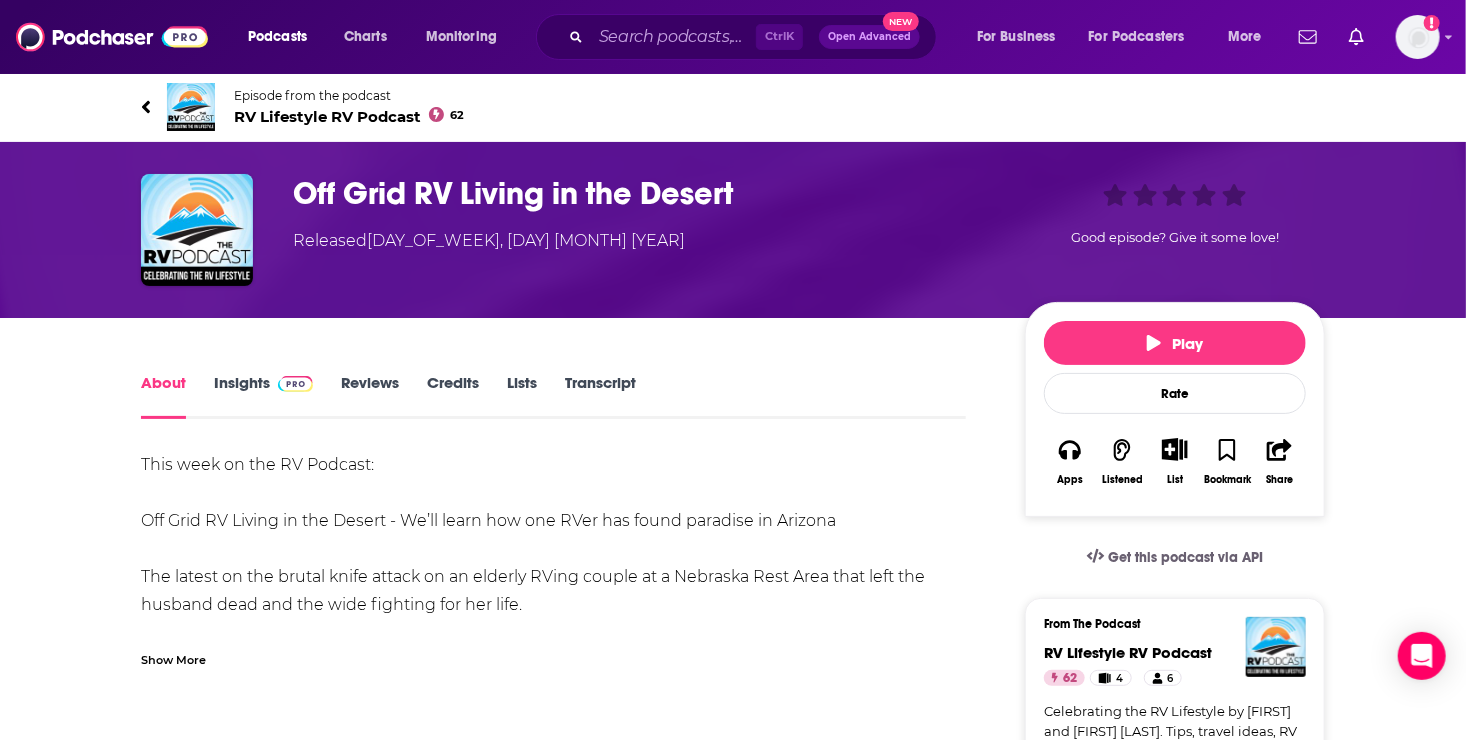 click on "Insights" at bounding box center [263, 396] 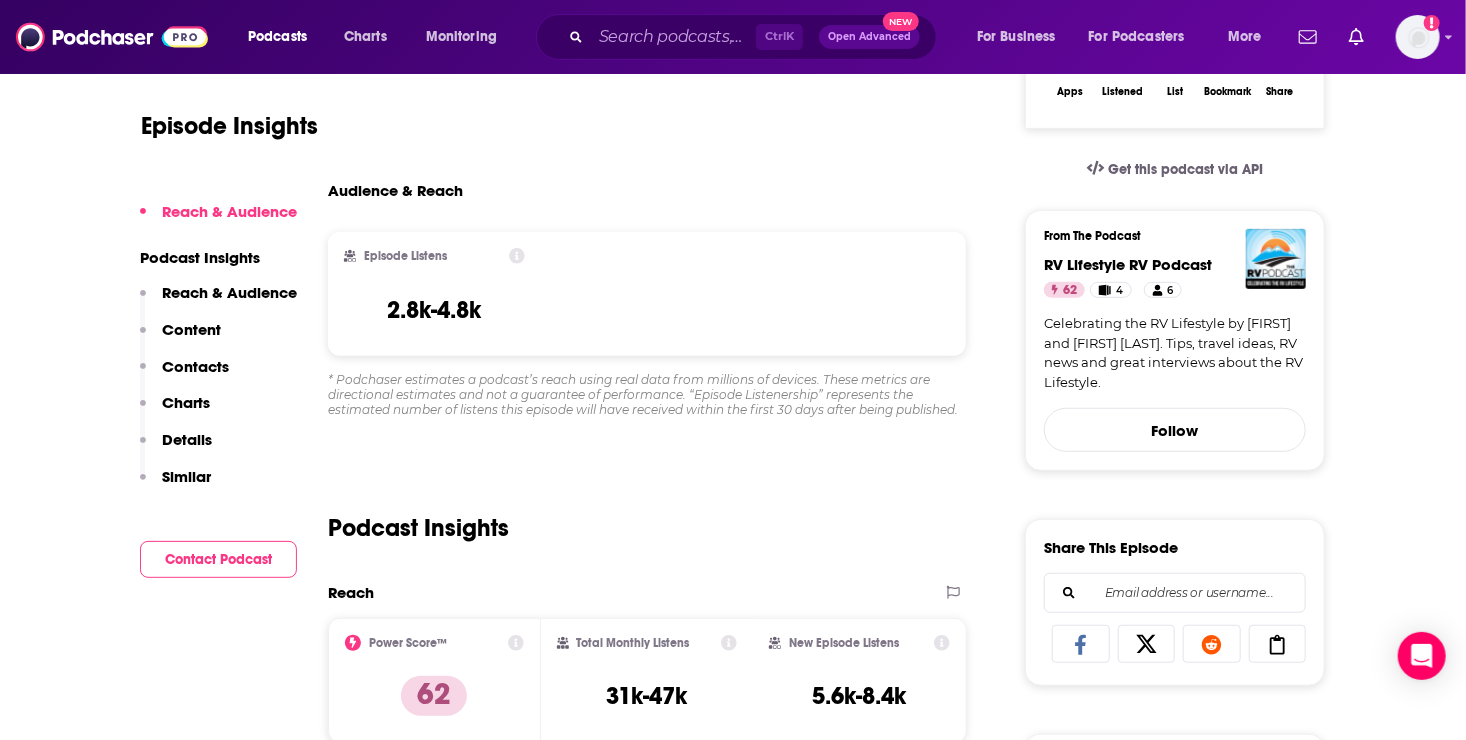 scroll, scrollTop: 413, scrollLeft: 0, axis: vertical 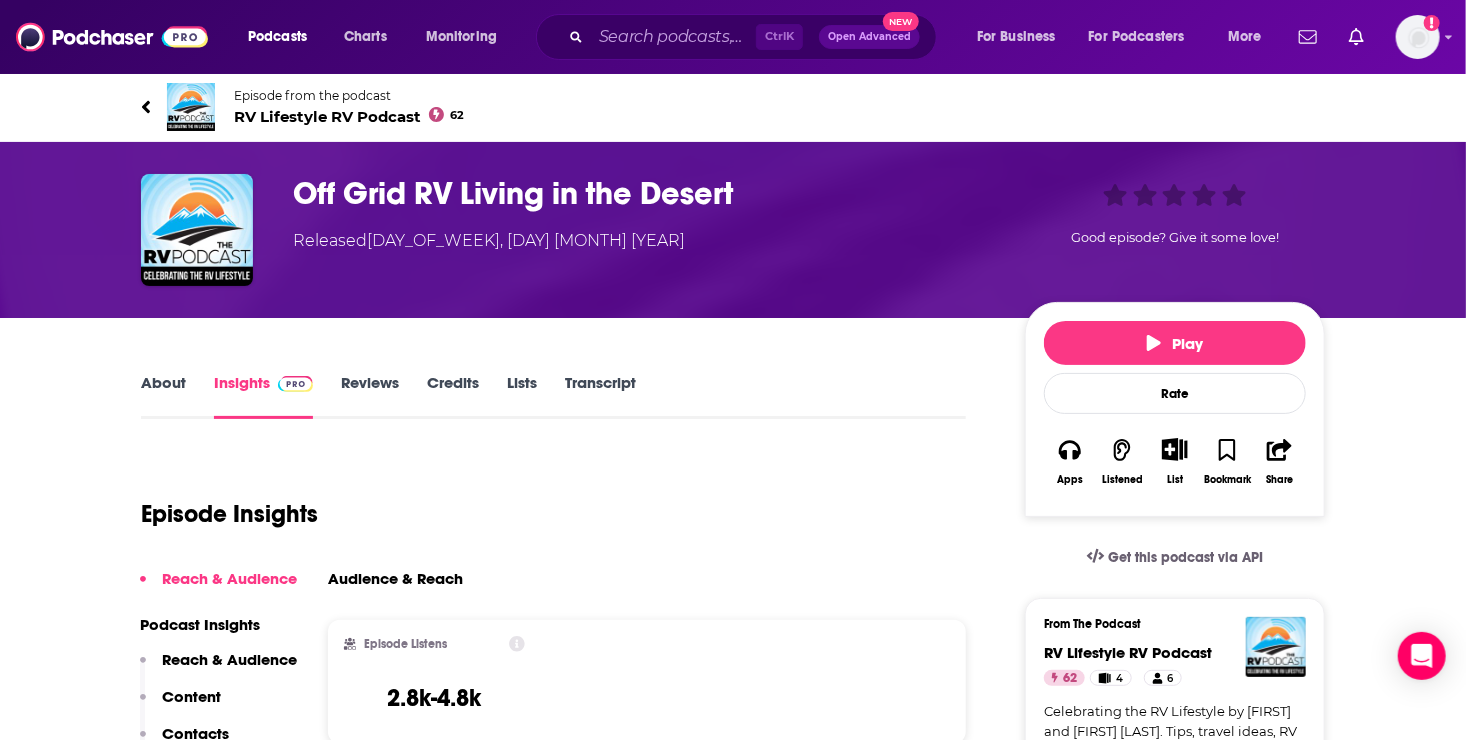 click on "Lists" at bounding box center (522, 396) 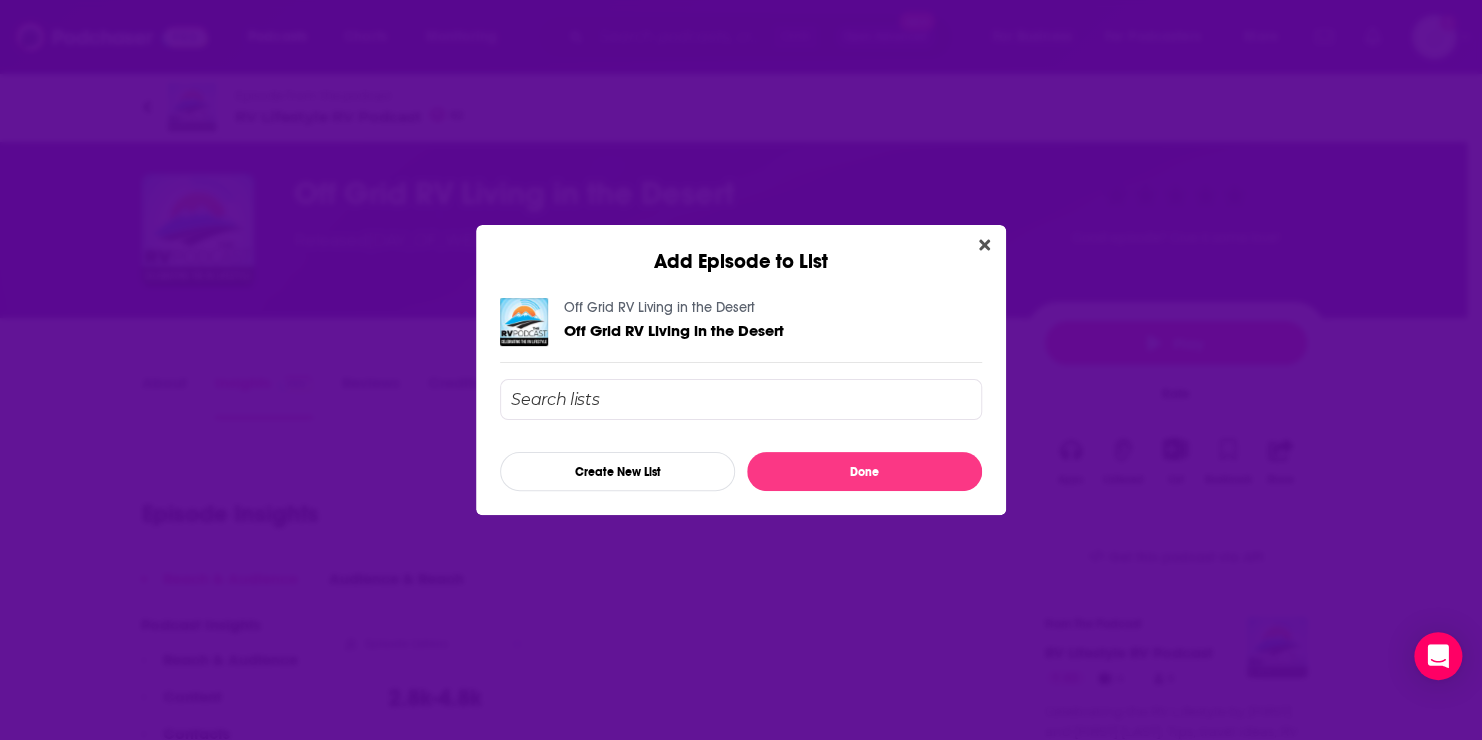 click at bounding box center [741, 399] 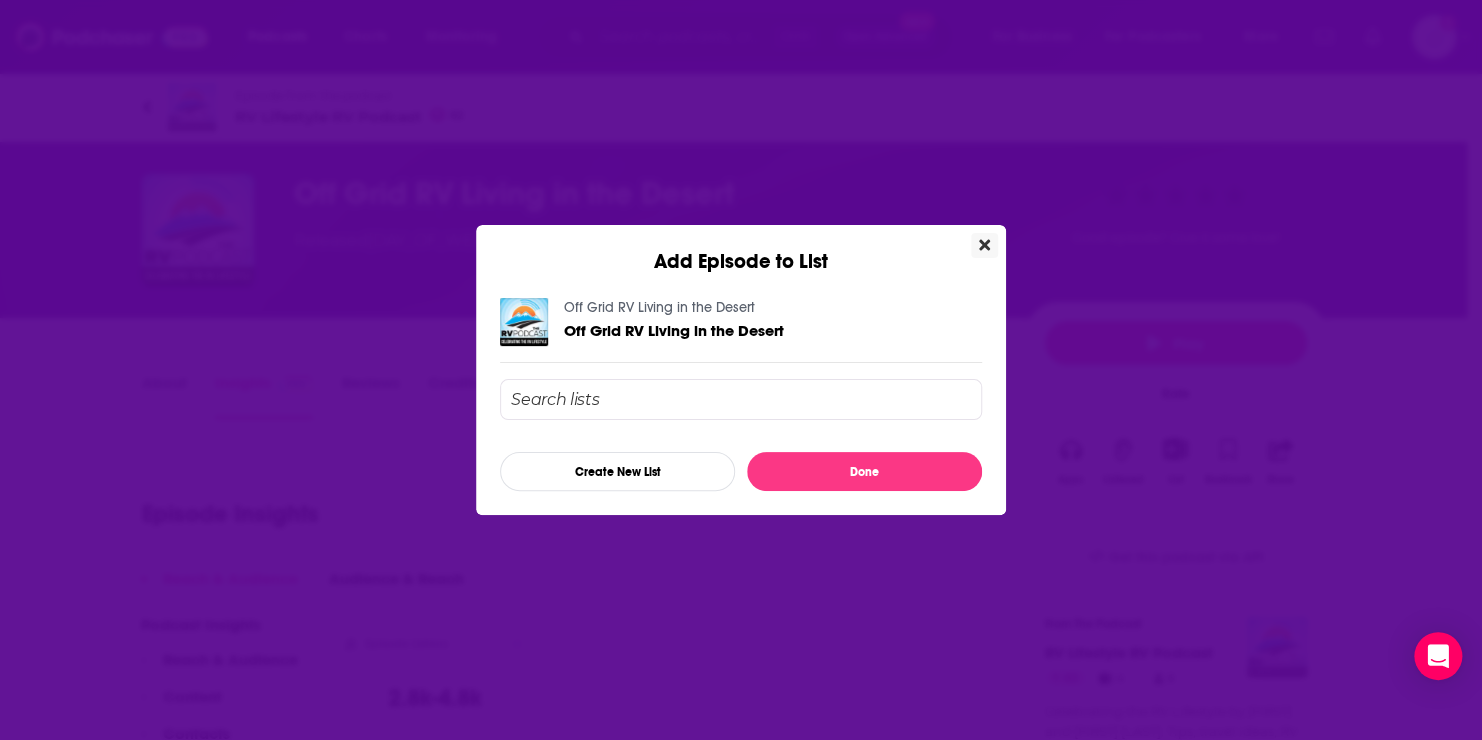 click 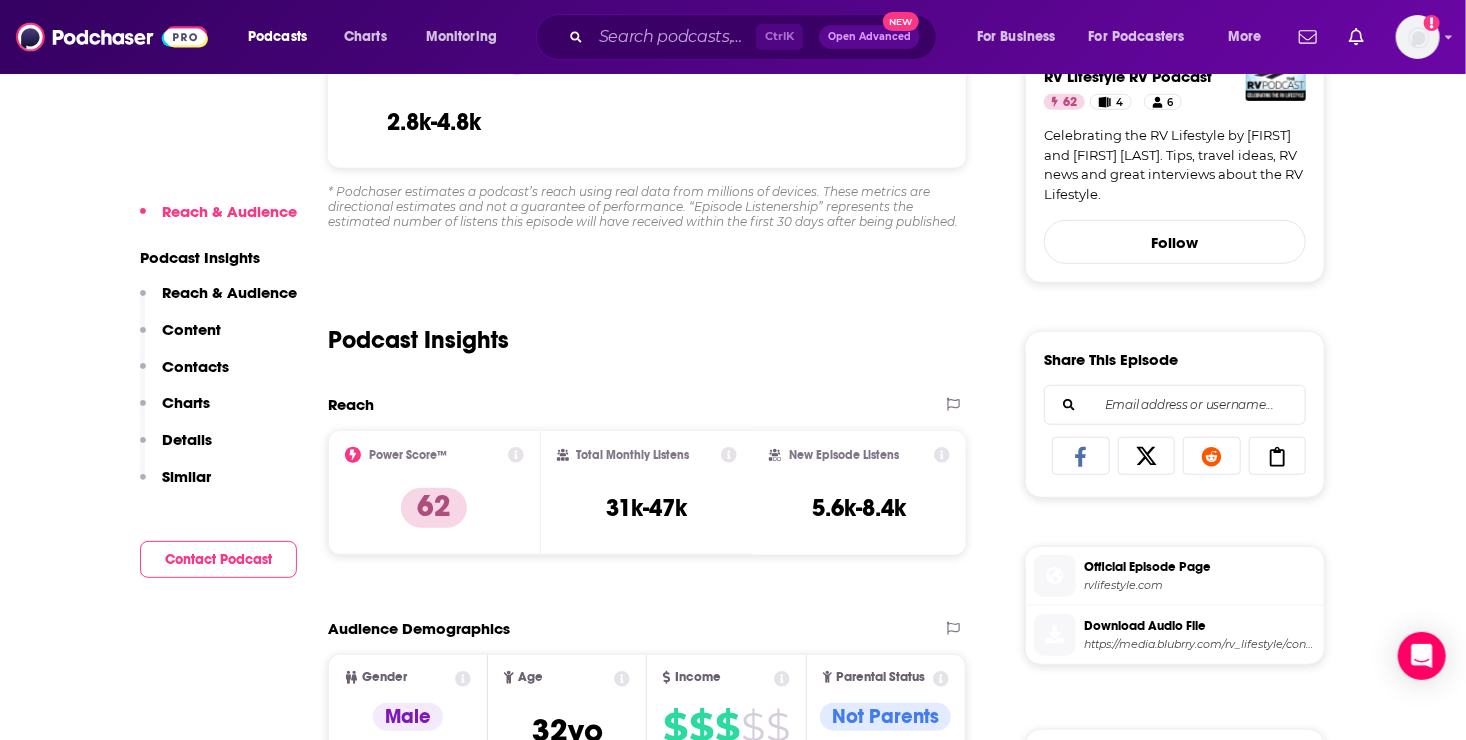 scroll, scrollTop: 601, scrollLeft: 0, axis: vertical 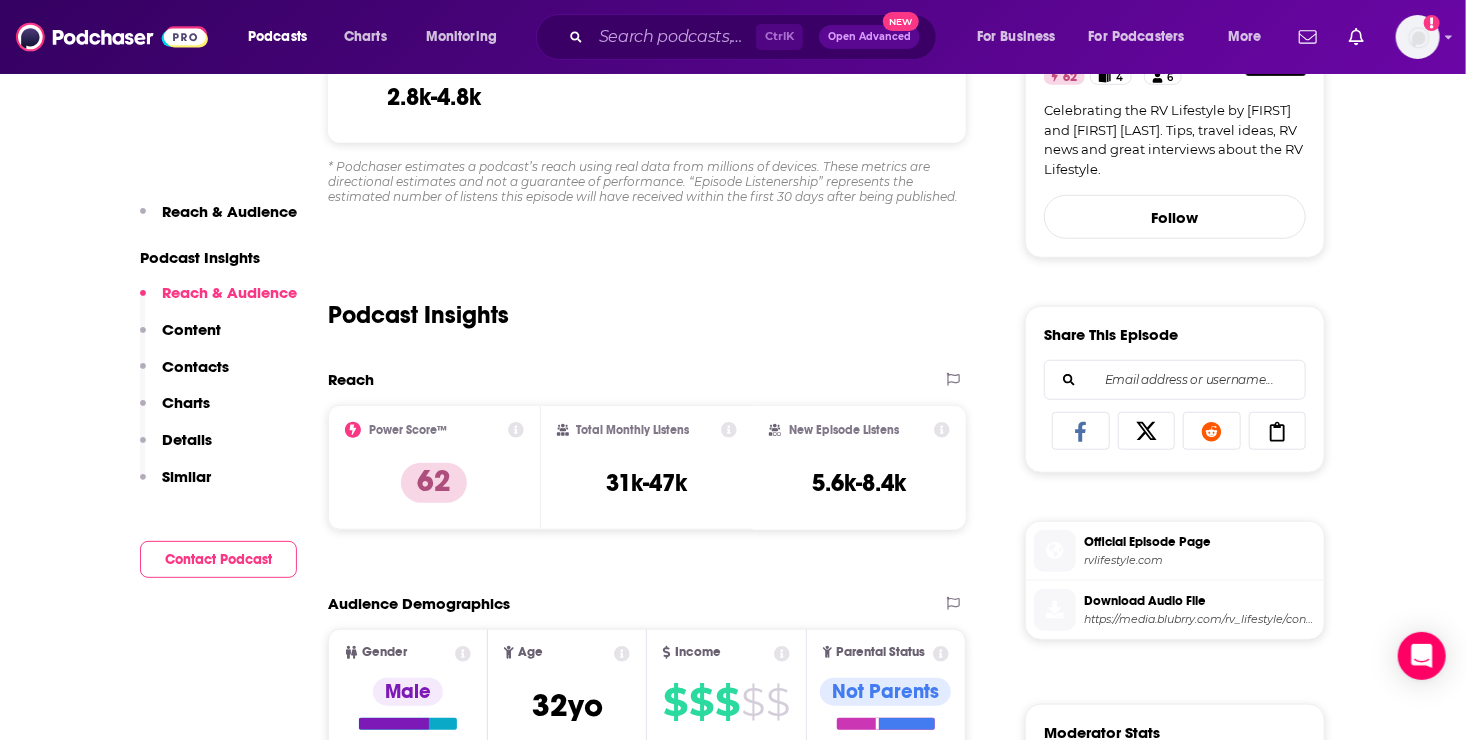 click on "Details" at bounding box center (187, 439) 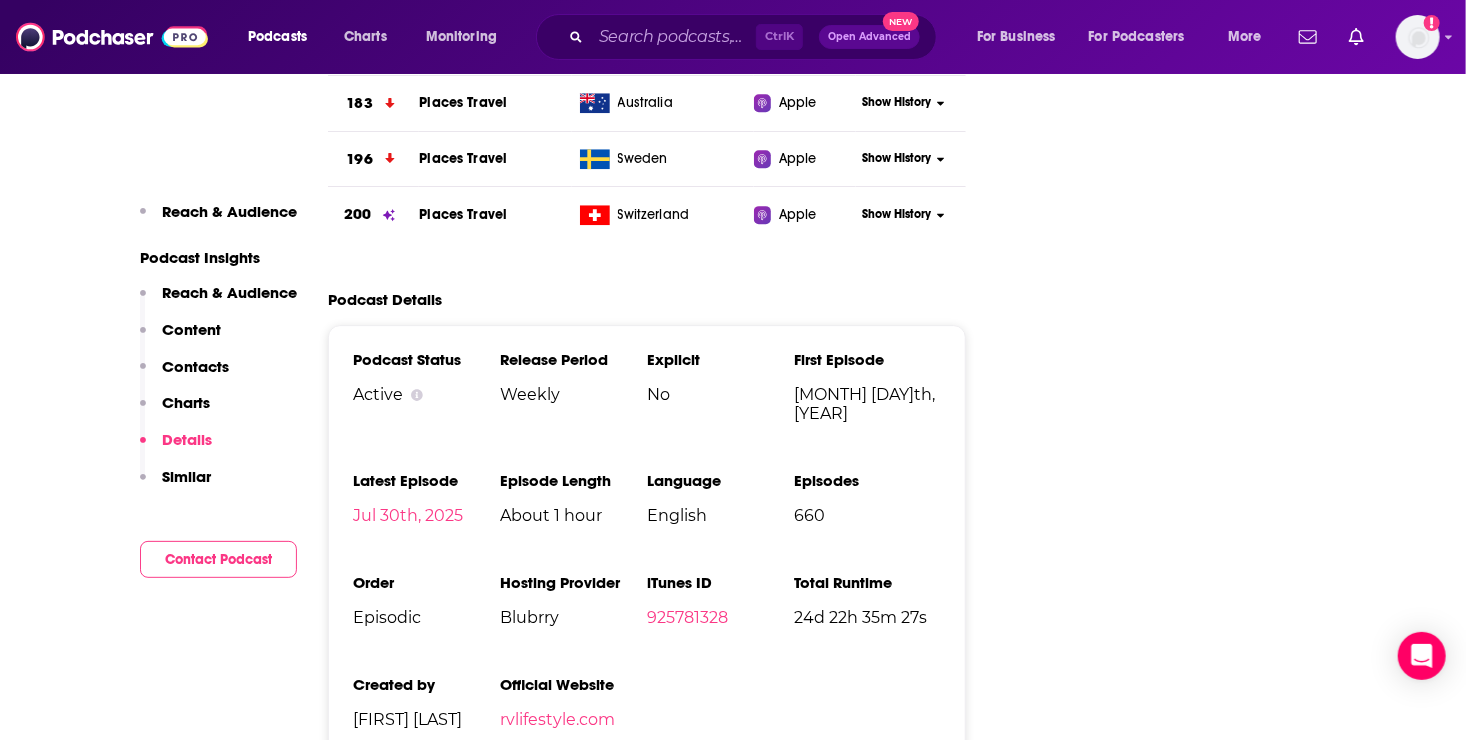 scroll, scrollTop: 2908, scrollLeft: 0, axis: vertical 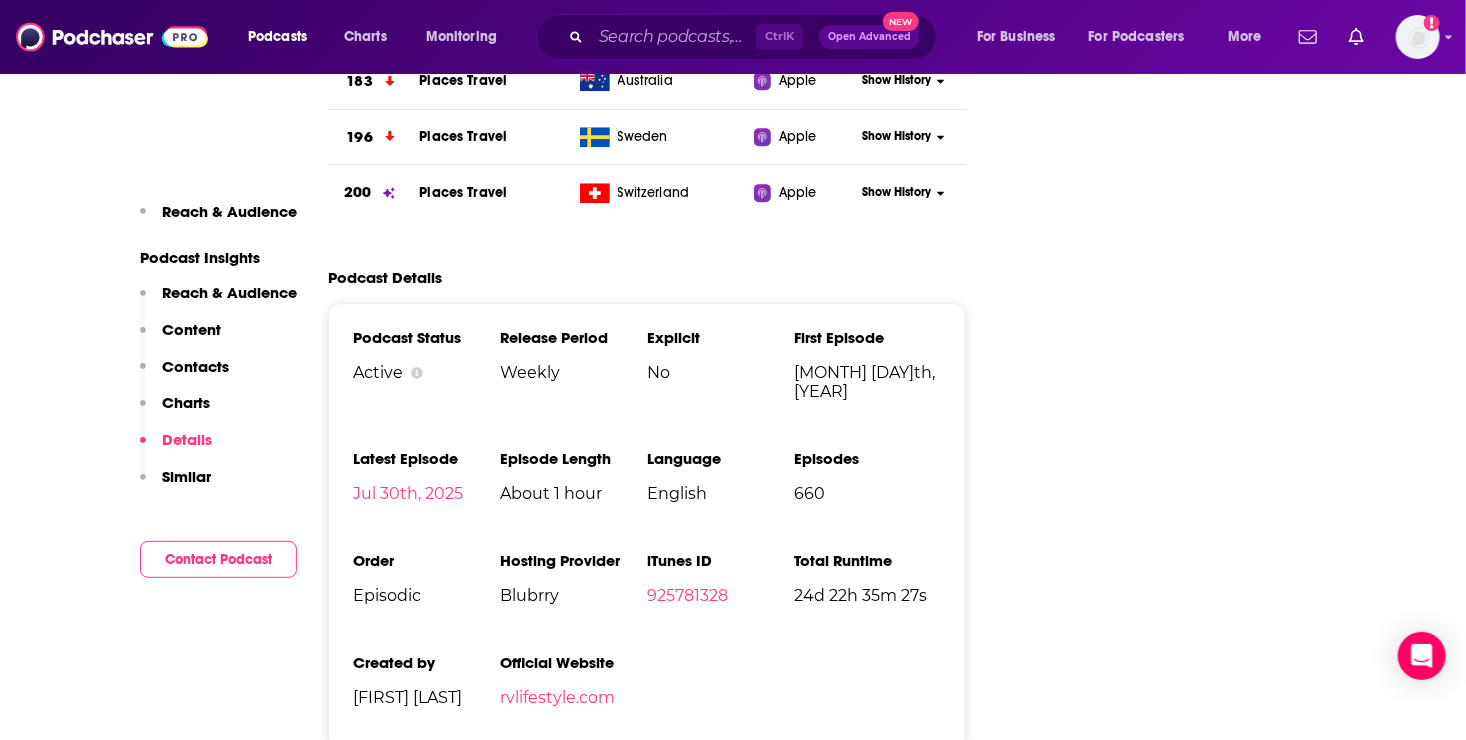 click on "Contacts" at bounding box center (195, 366) 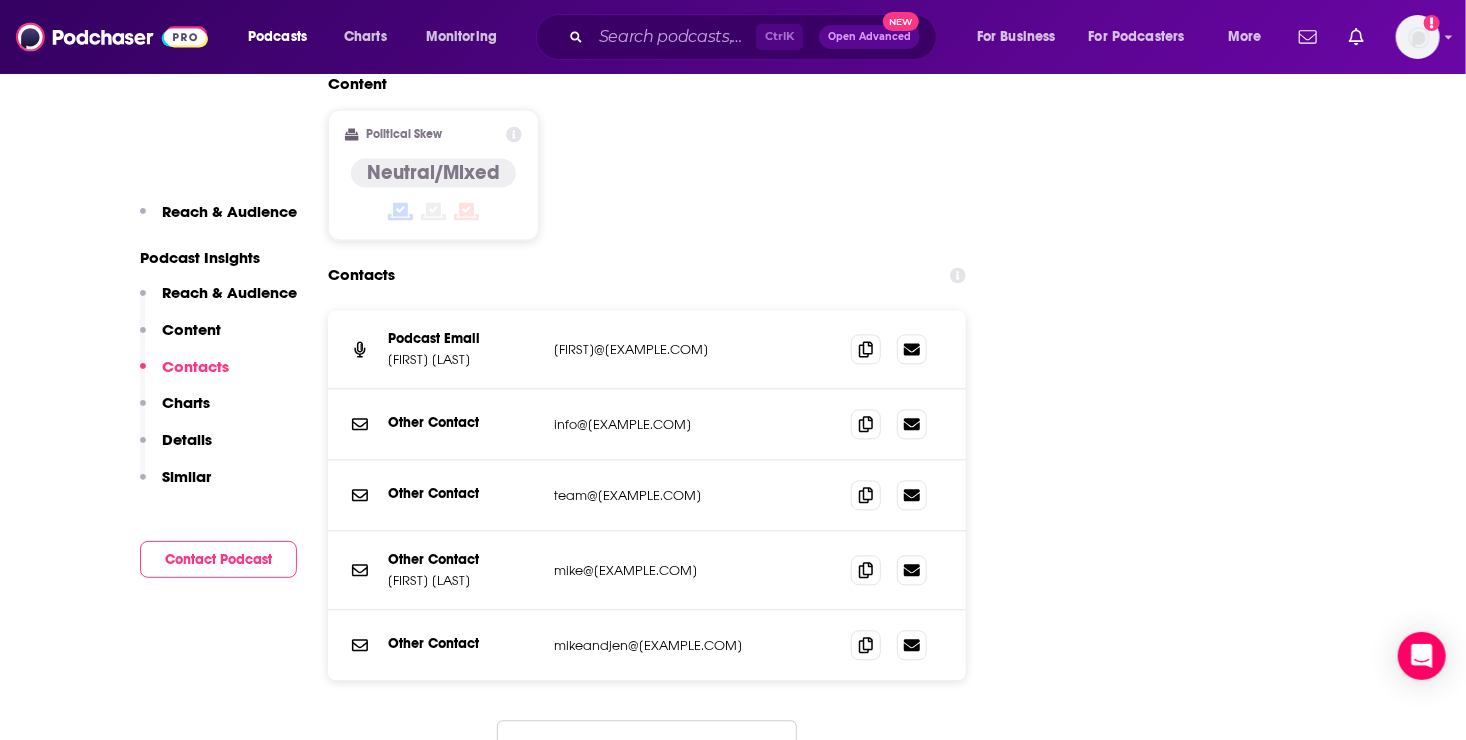 scroll, scrollTop: 1879, scrollLeft: 0, axis: vertical 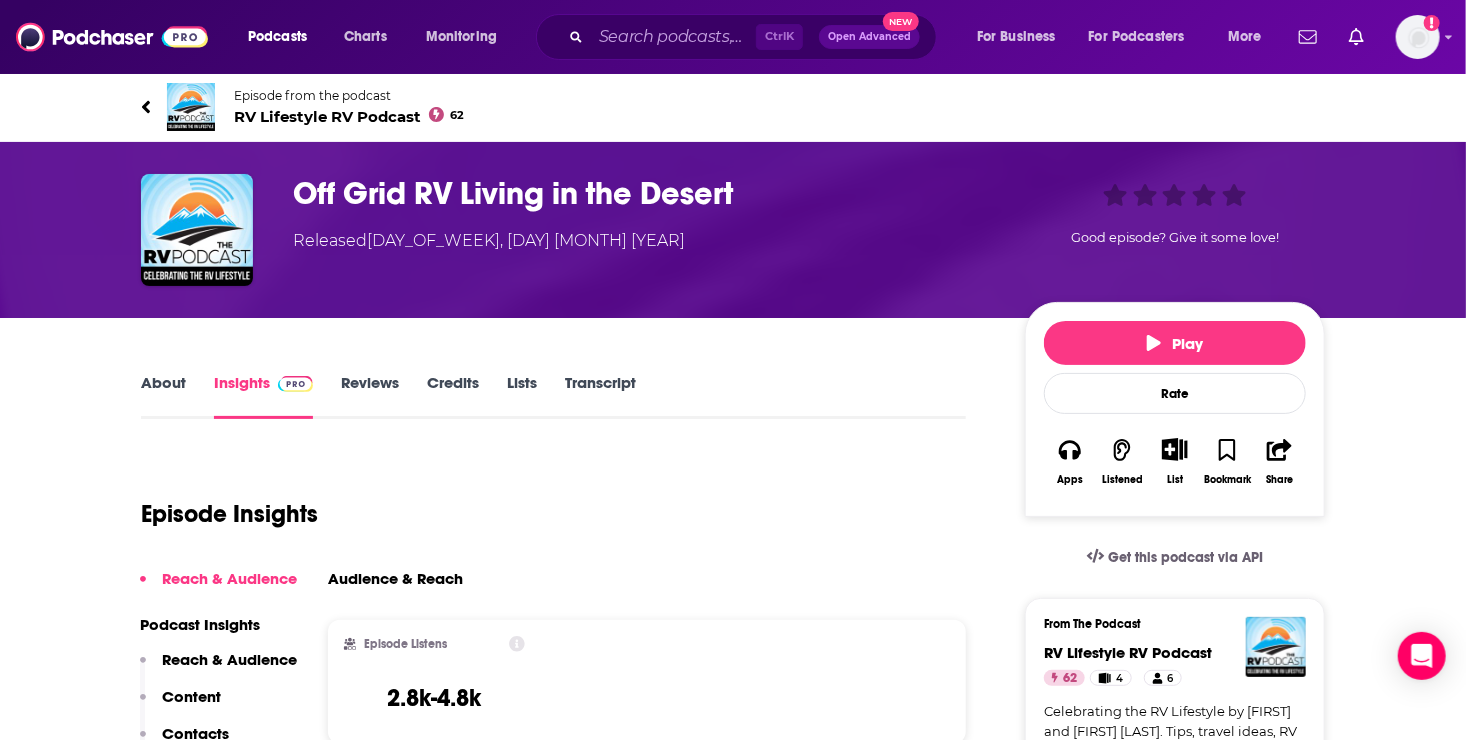 click on "Lists" at bounding box center (522, 396) 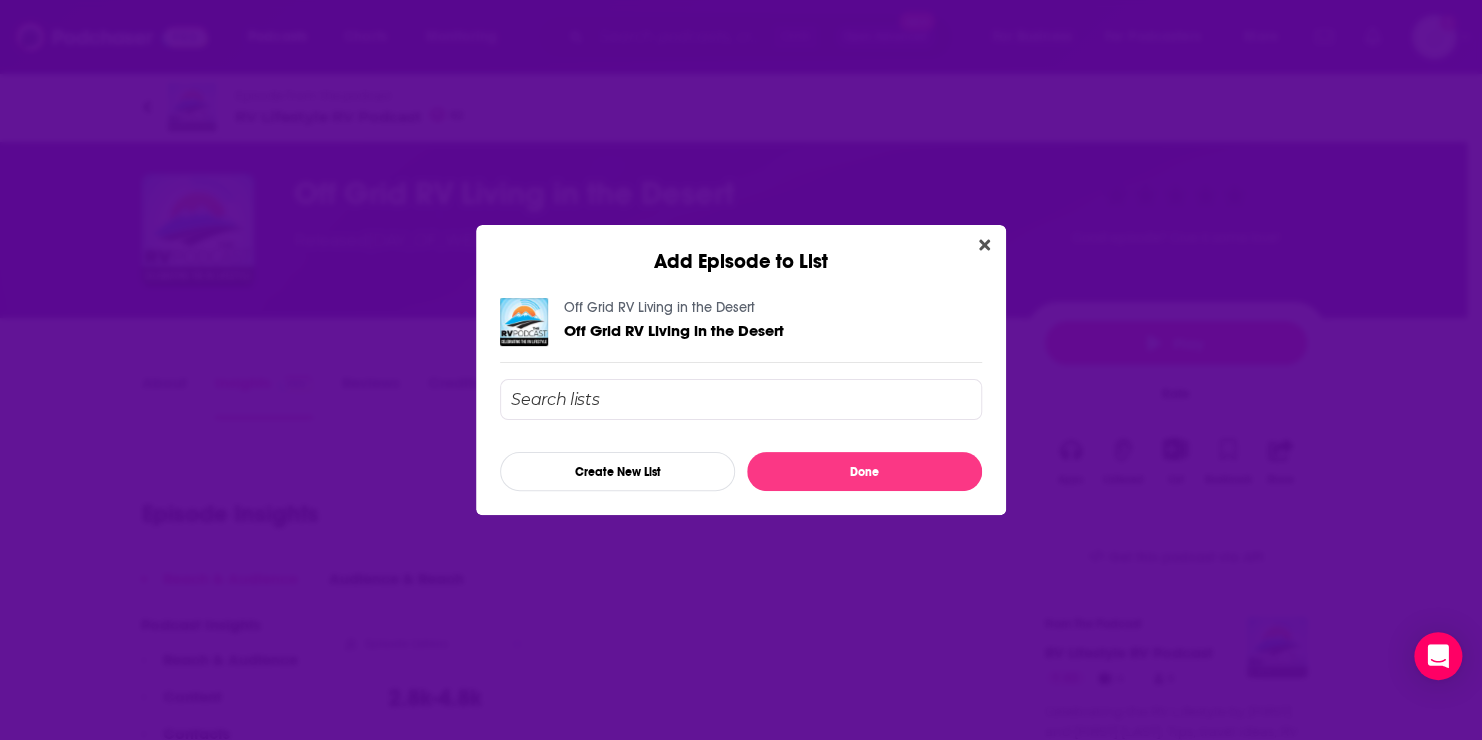 click at bounding box center (741, 399) 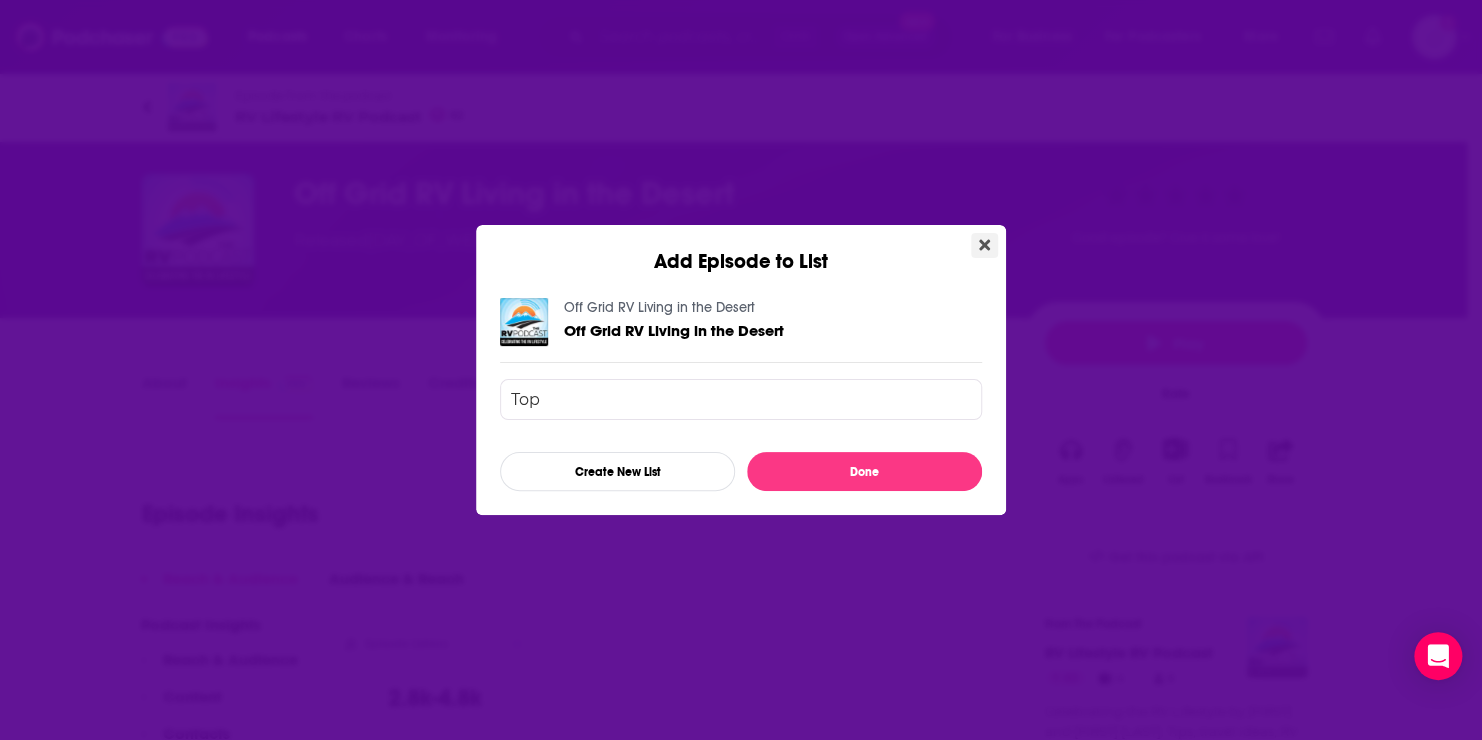 type on "Top" 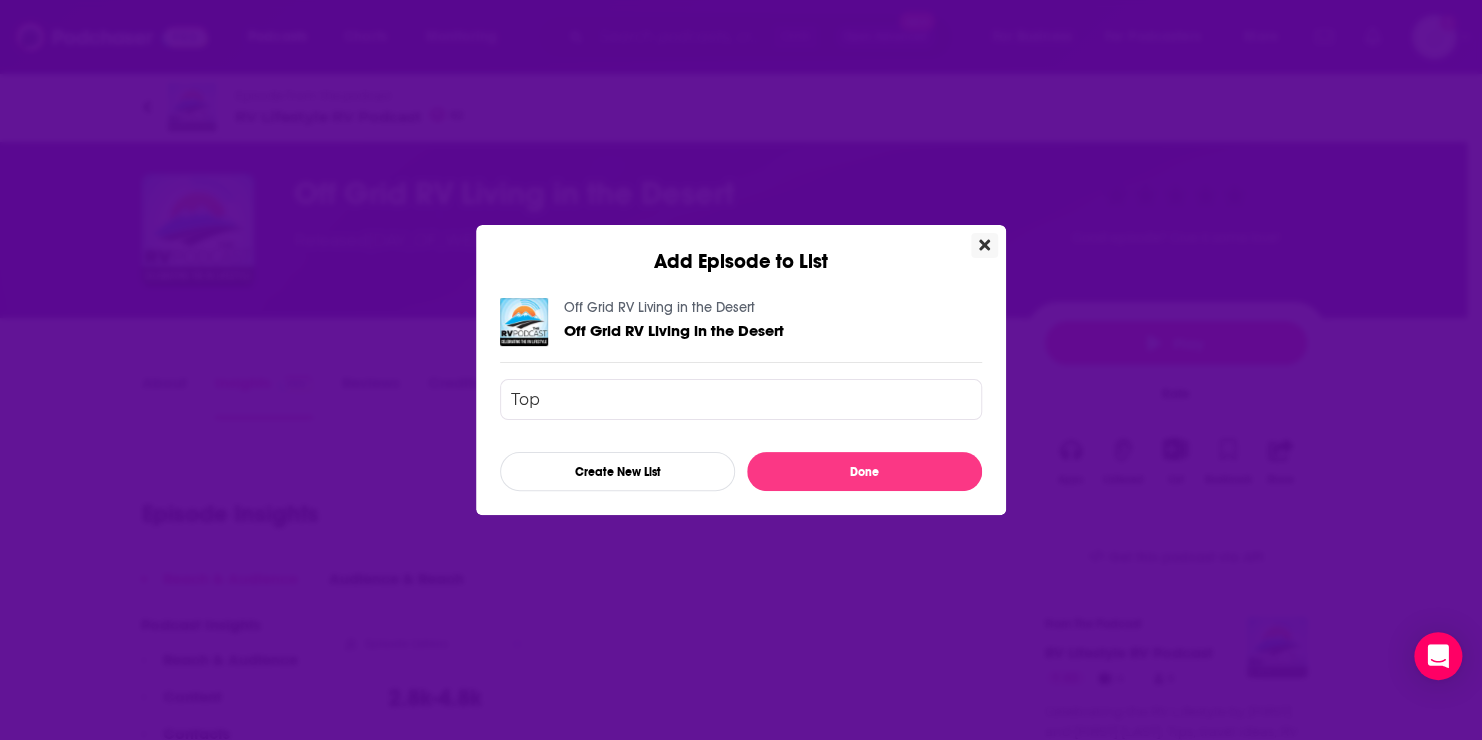 click 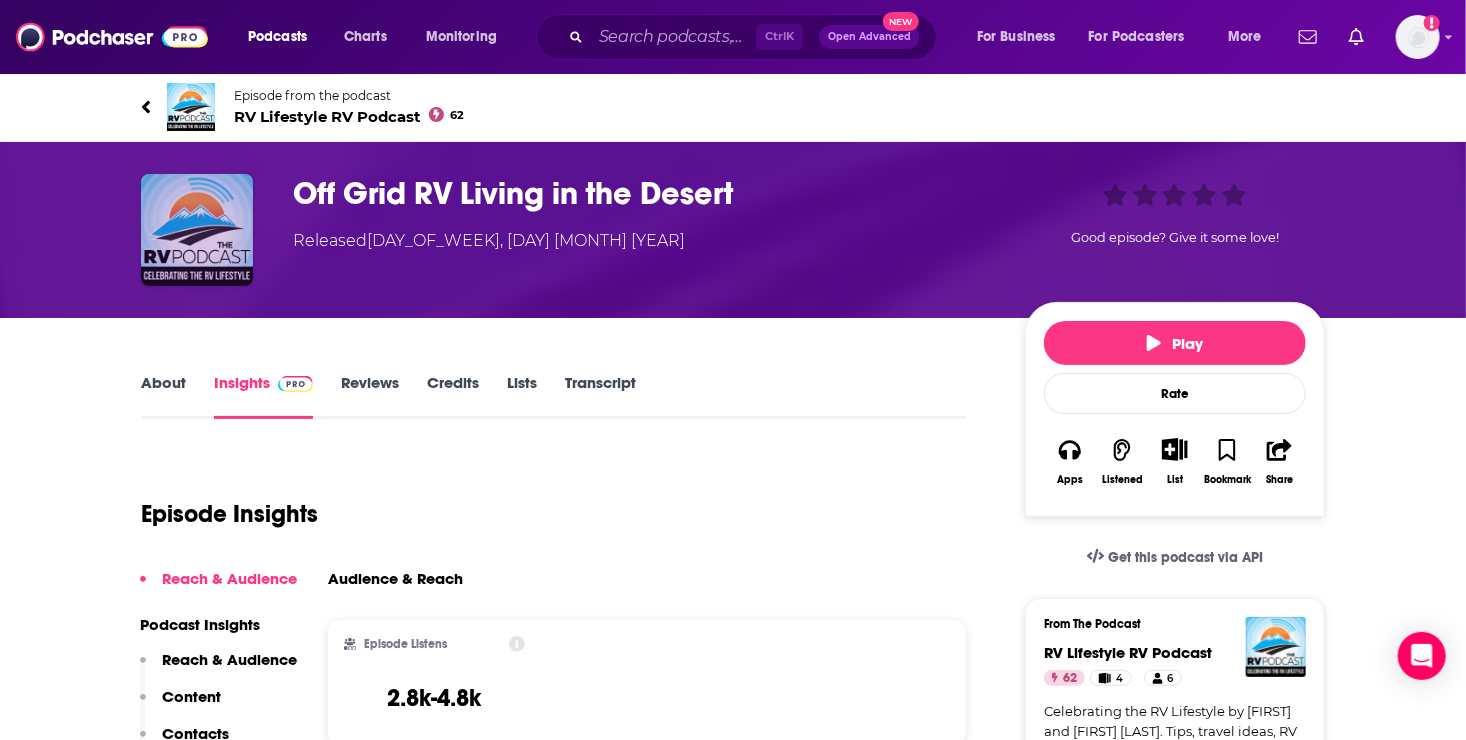 click at bounding box center [197, 230] 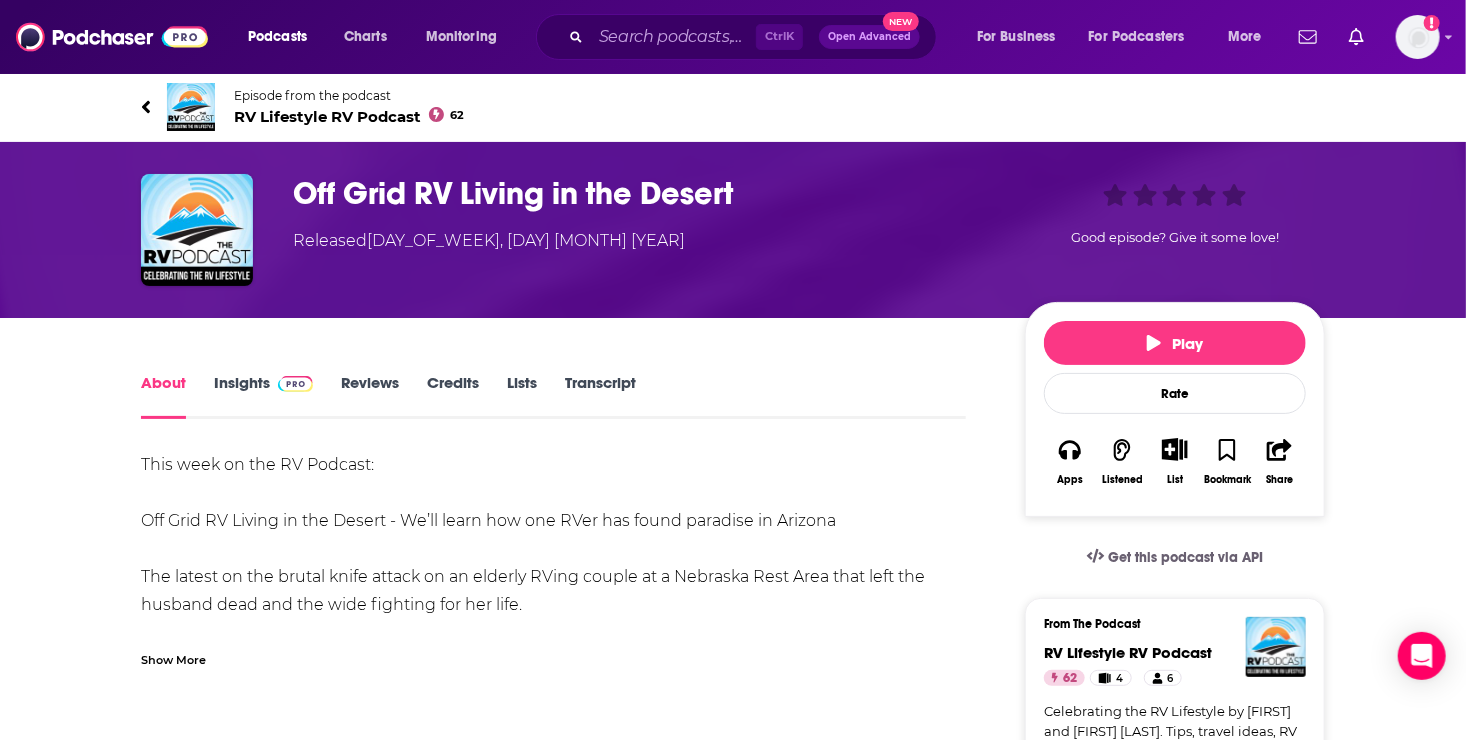 click on "RV Lifestyle RV Podcast 62" at bounding box center [349, 116] 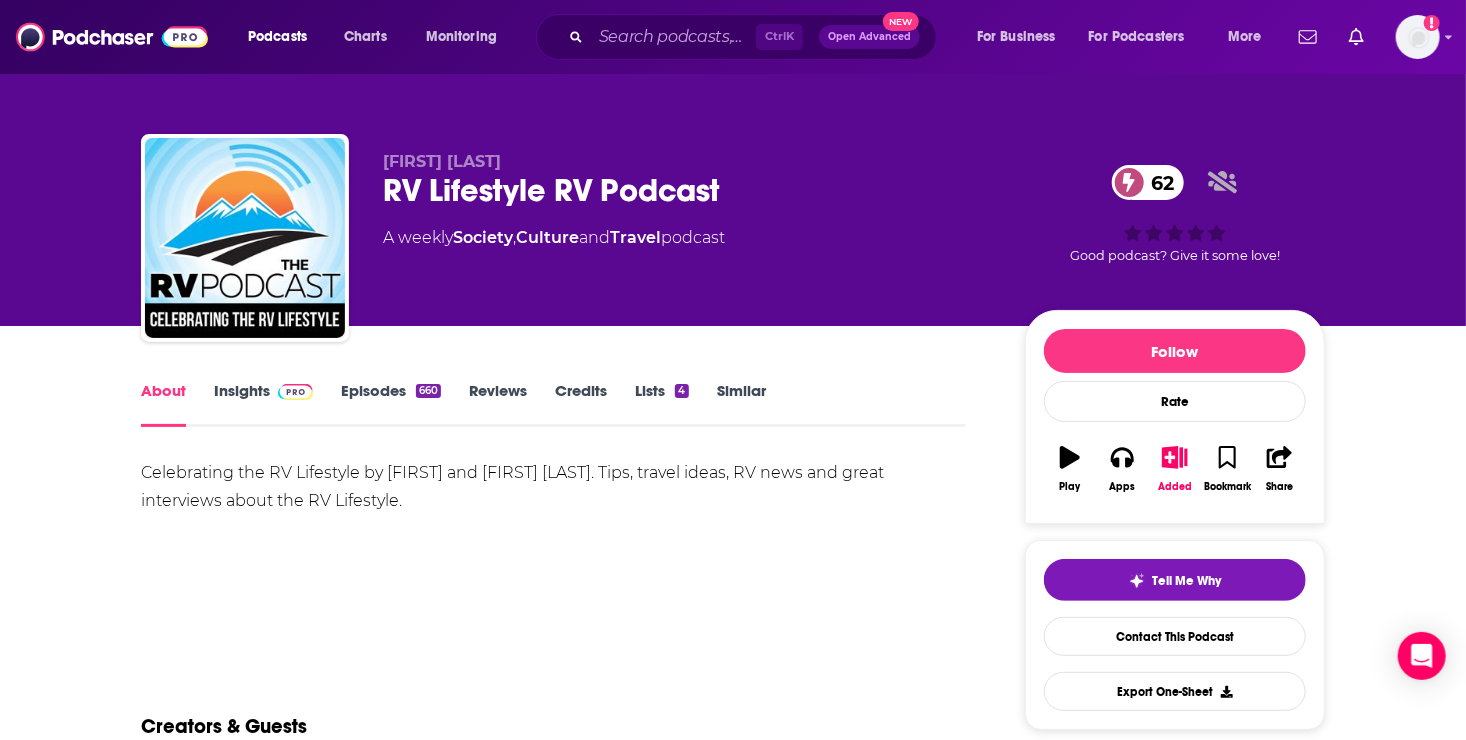 click on "Lists 4" at bounding box center [661, 404] 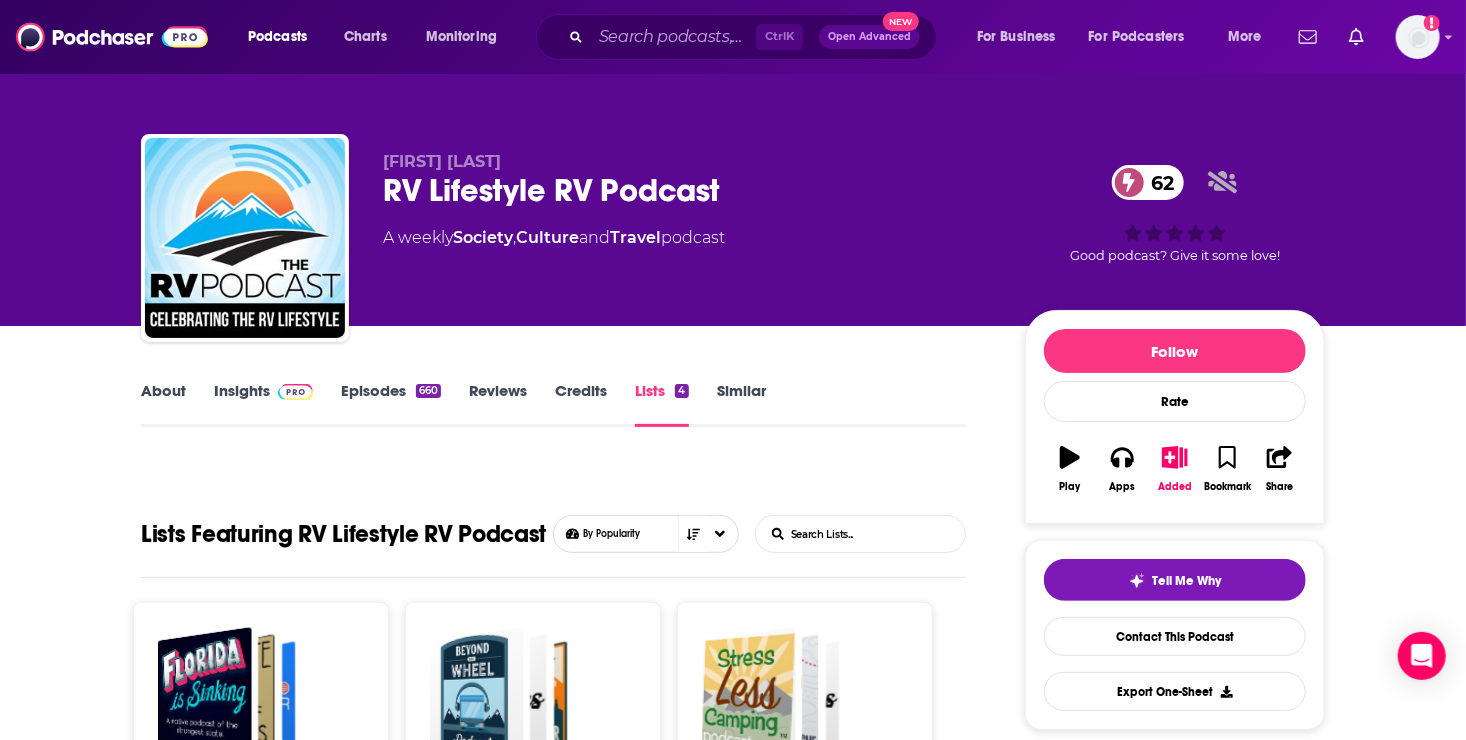 click on "Lists 4" at bounding box center [661, 404] 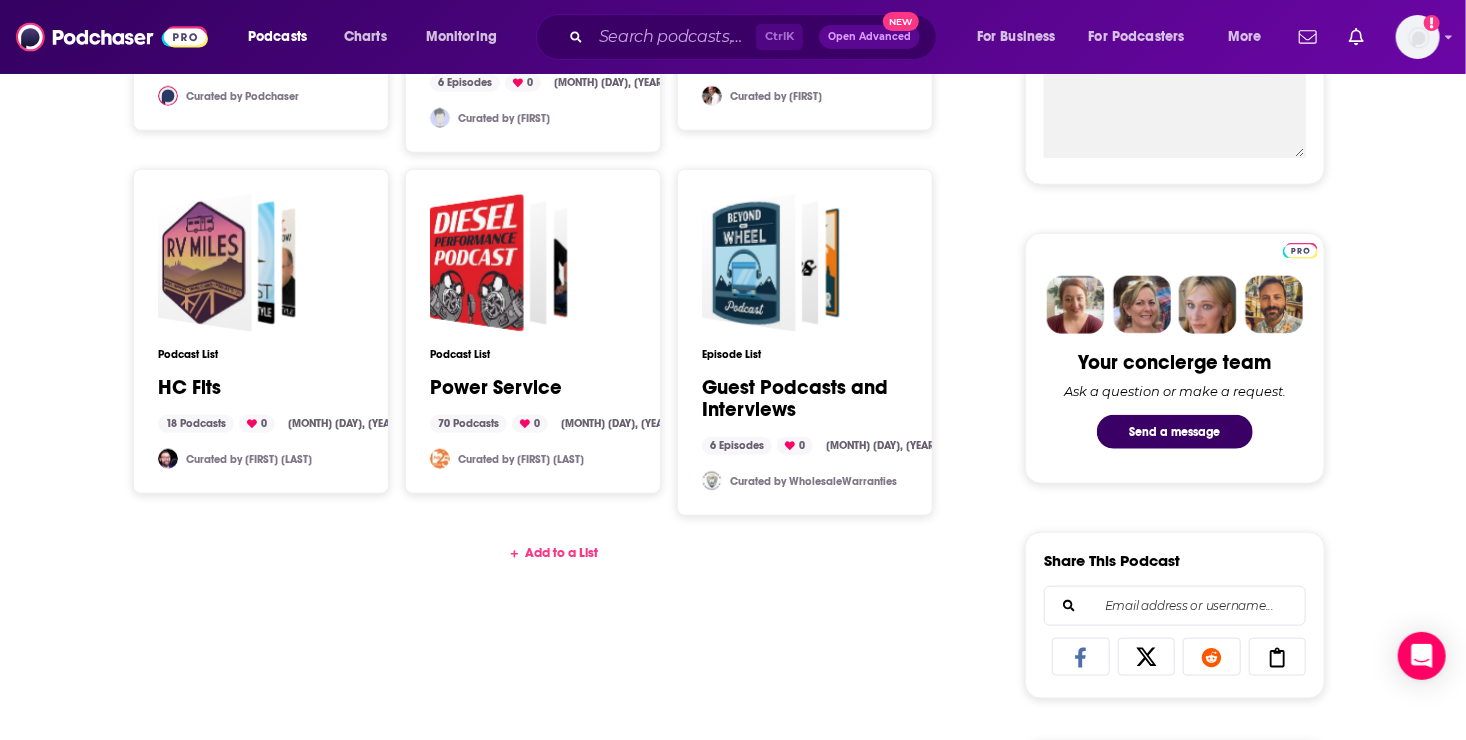 scroll, scrollTop: 741, scrollLeft: 0, axis: vertical 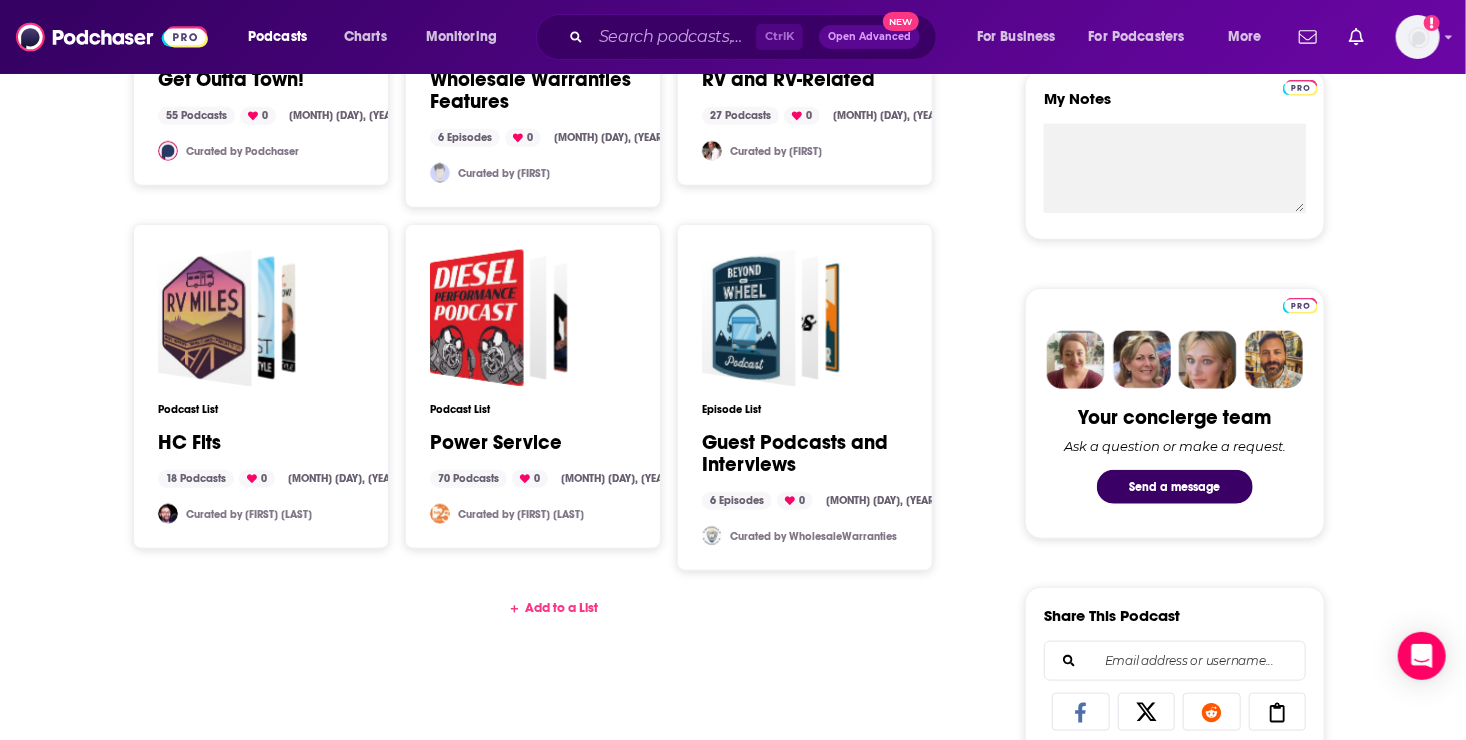 click on "Add to a List" at bounding box center [553, 608] 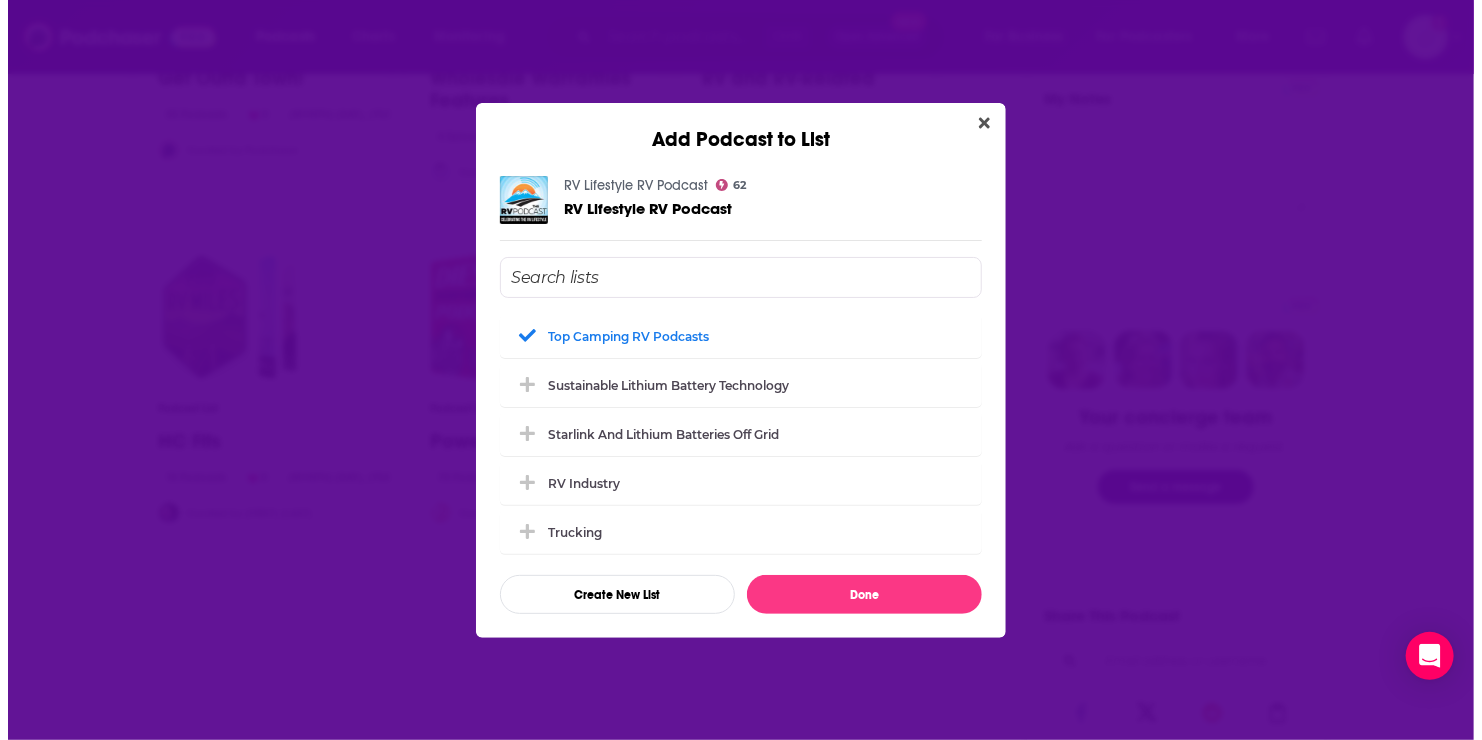 scroll, scrollTop: 0, scrollLeft: 0, axis: both 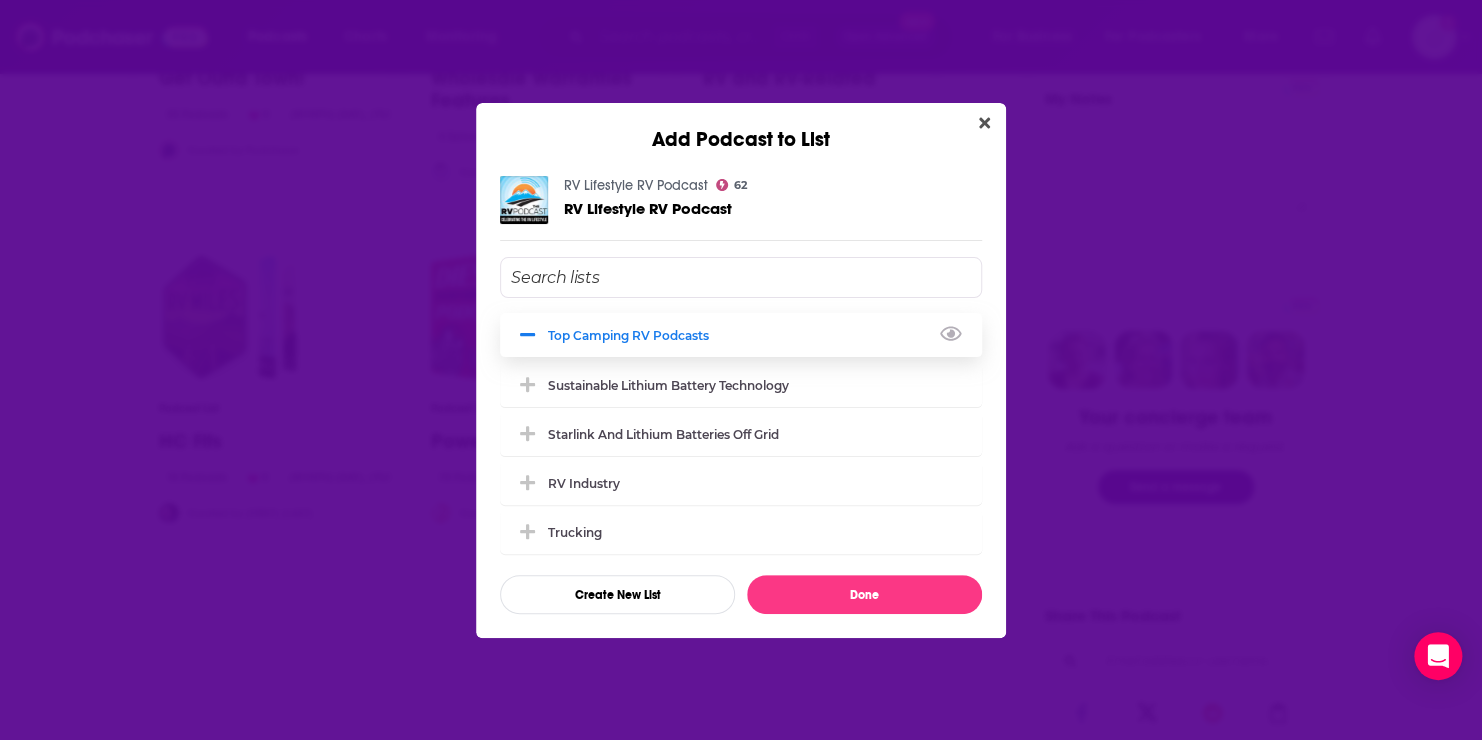 click on "Top Camping RV Podcasts" at bounding box center [634, 335] 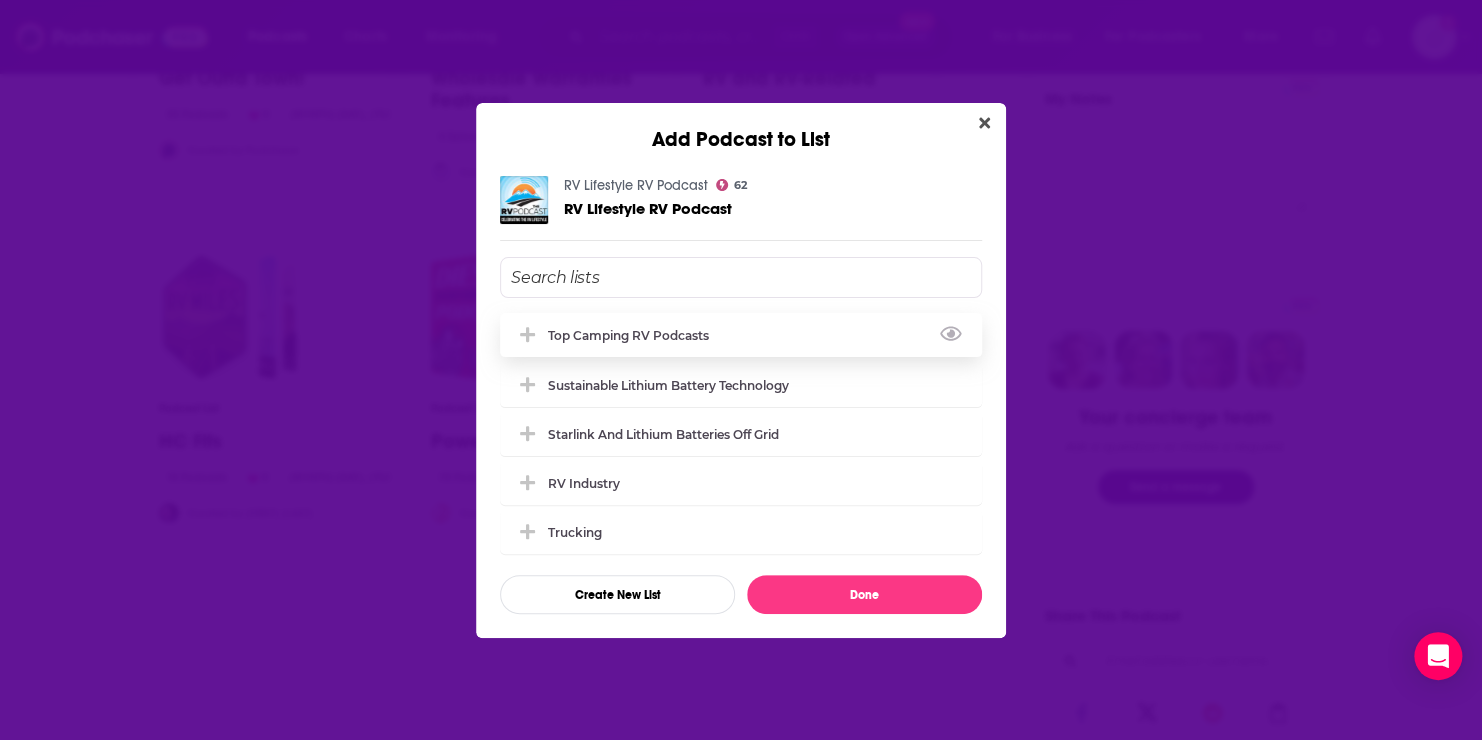 click on "Top Camping RV Podcasts" at bounding box center (741, 335) 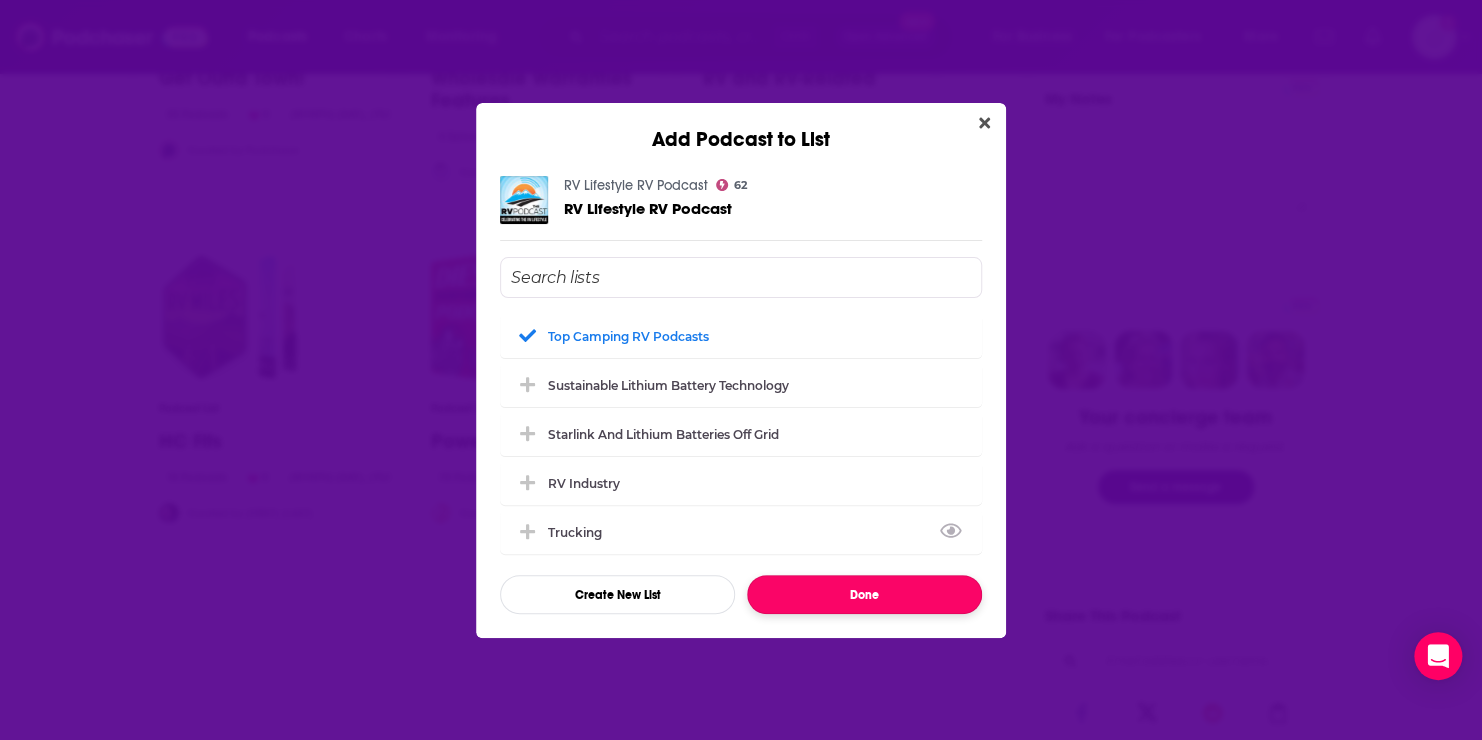 click on "Done" at bounding box center [864, 594] 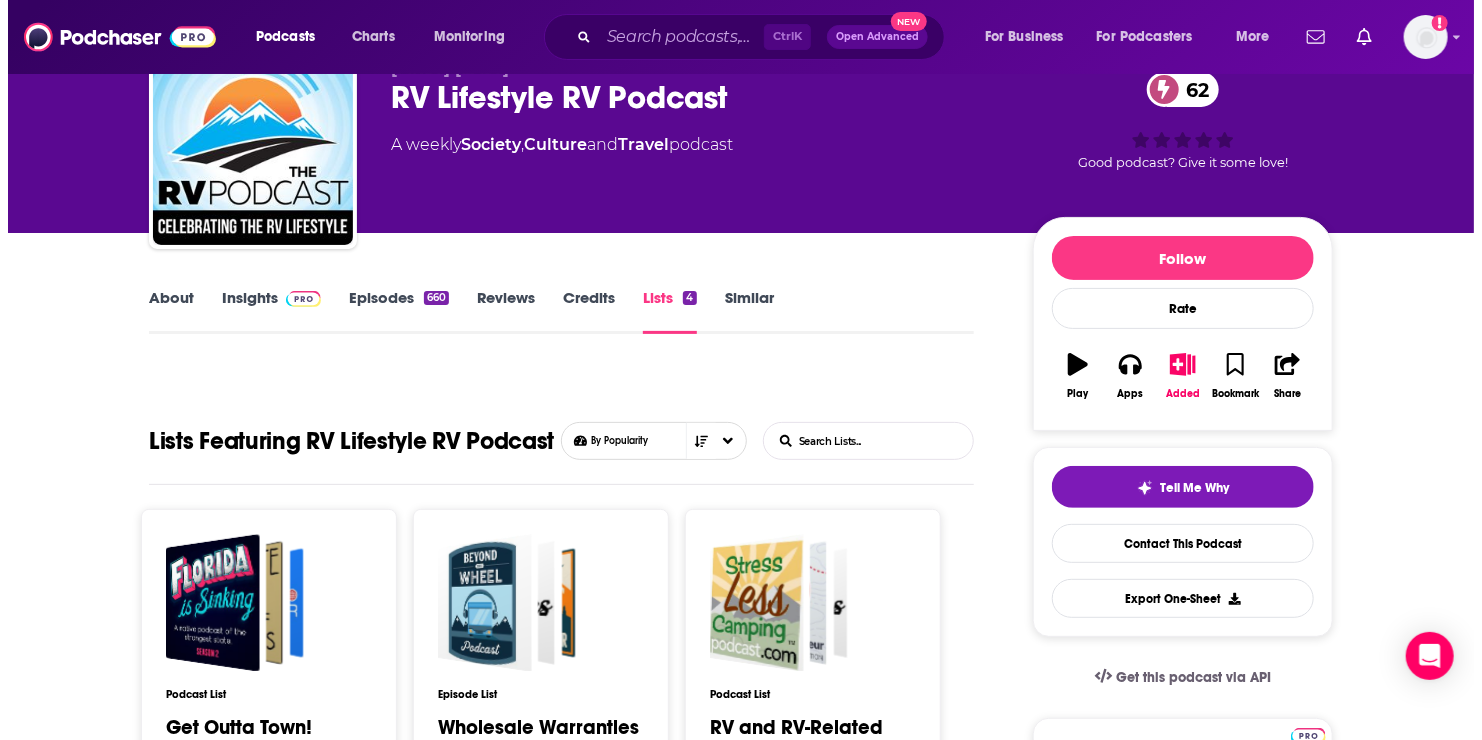 scroll, scrollTop: 0, scrollLeft: 0, axis: both 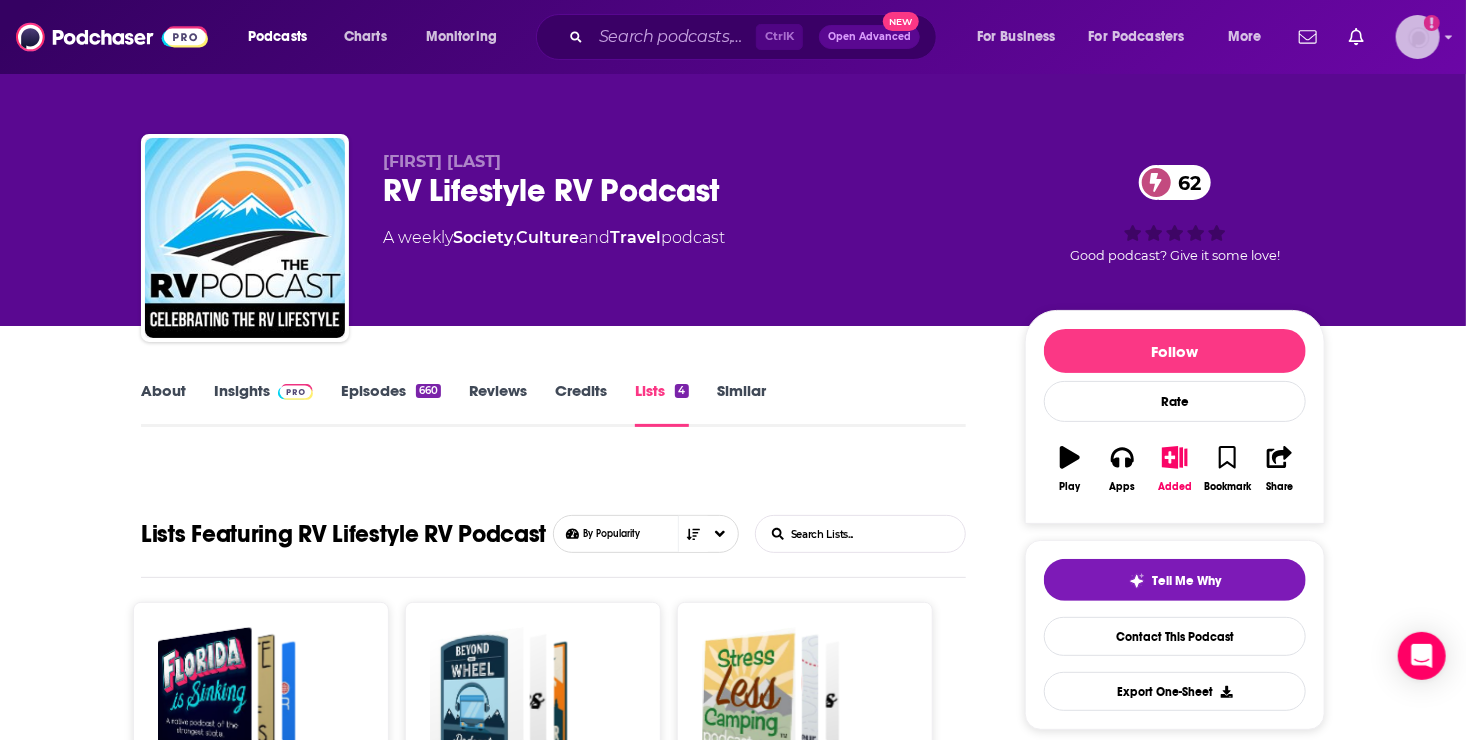 click at bounding box center [1418, 37] 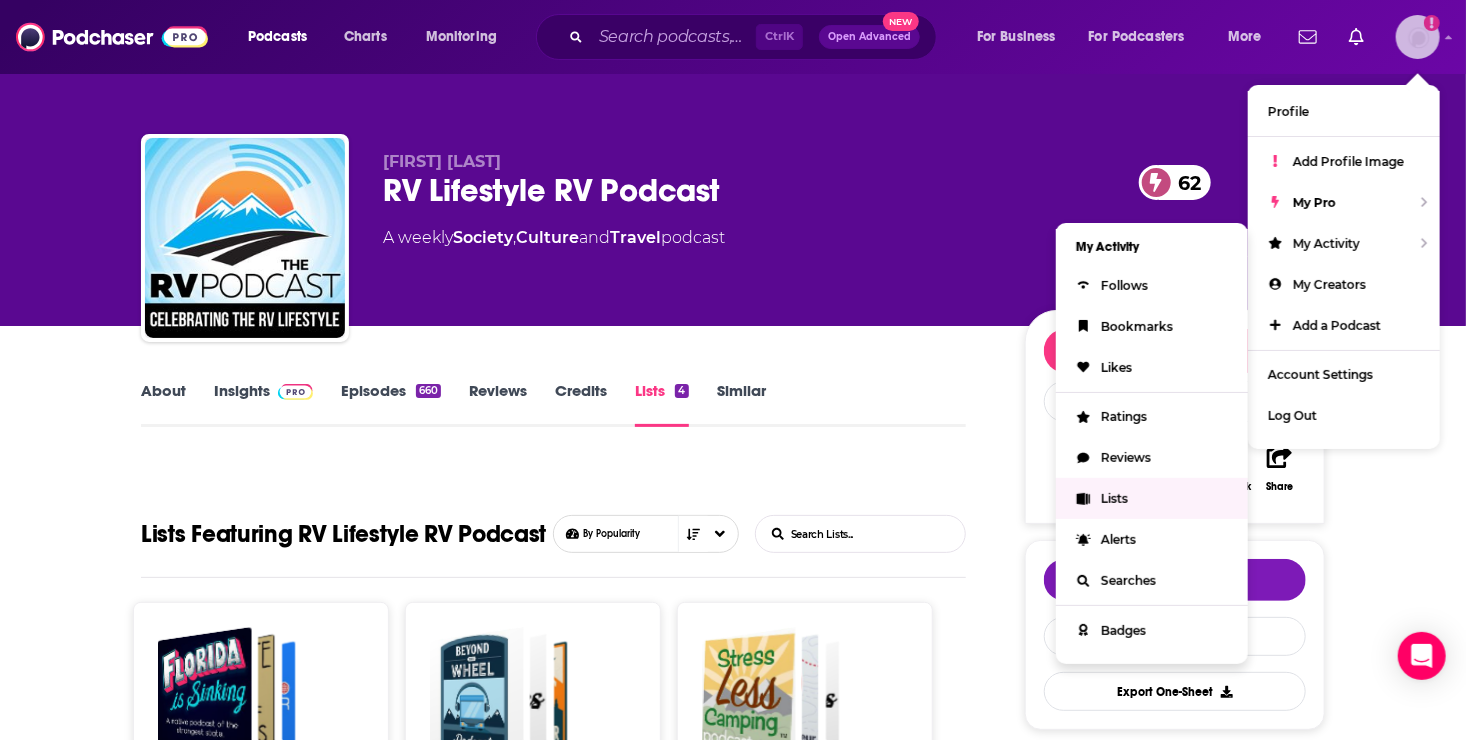 click on "Lists" at bounding box center [1114, 498] 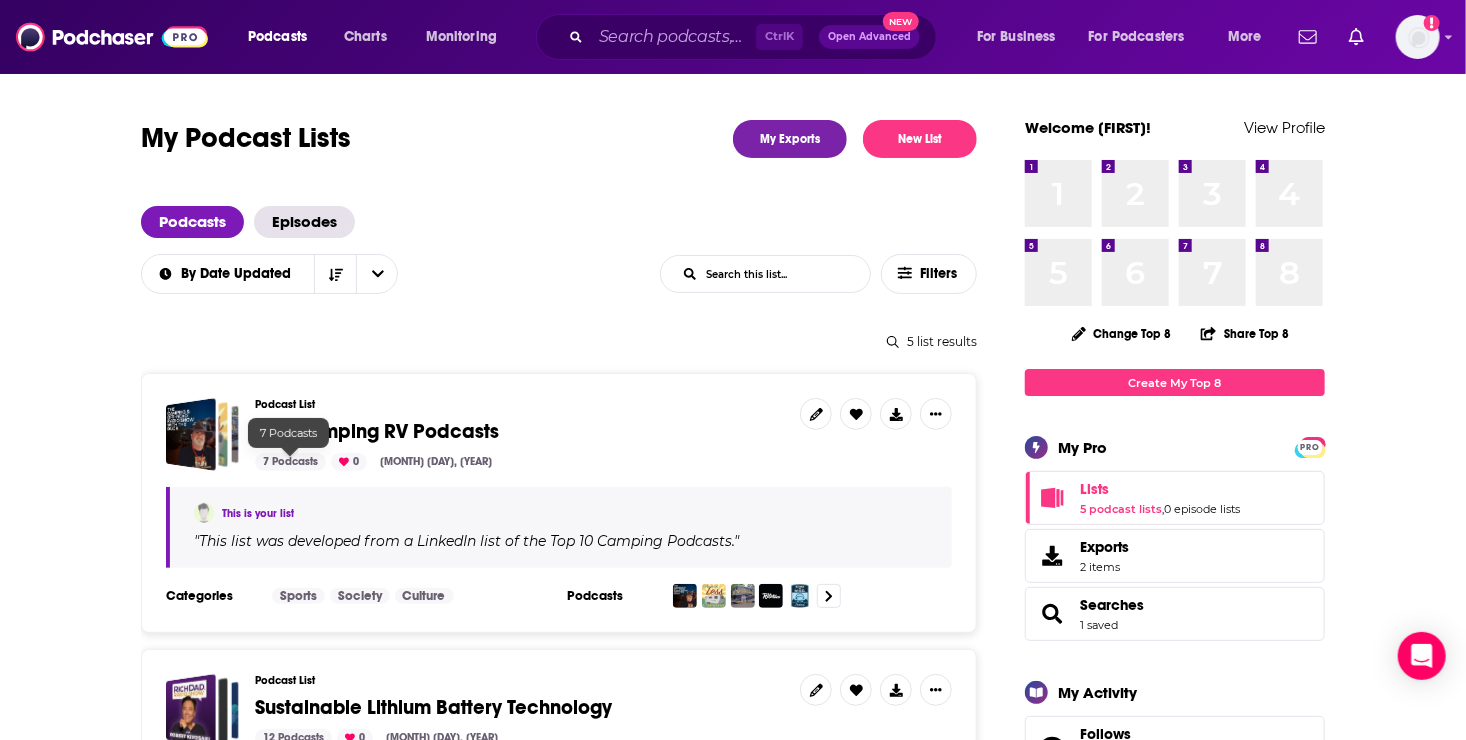 click on "7   Podcasts" at bounding box center (290, 462) 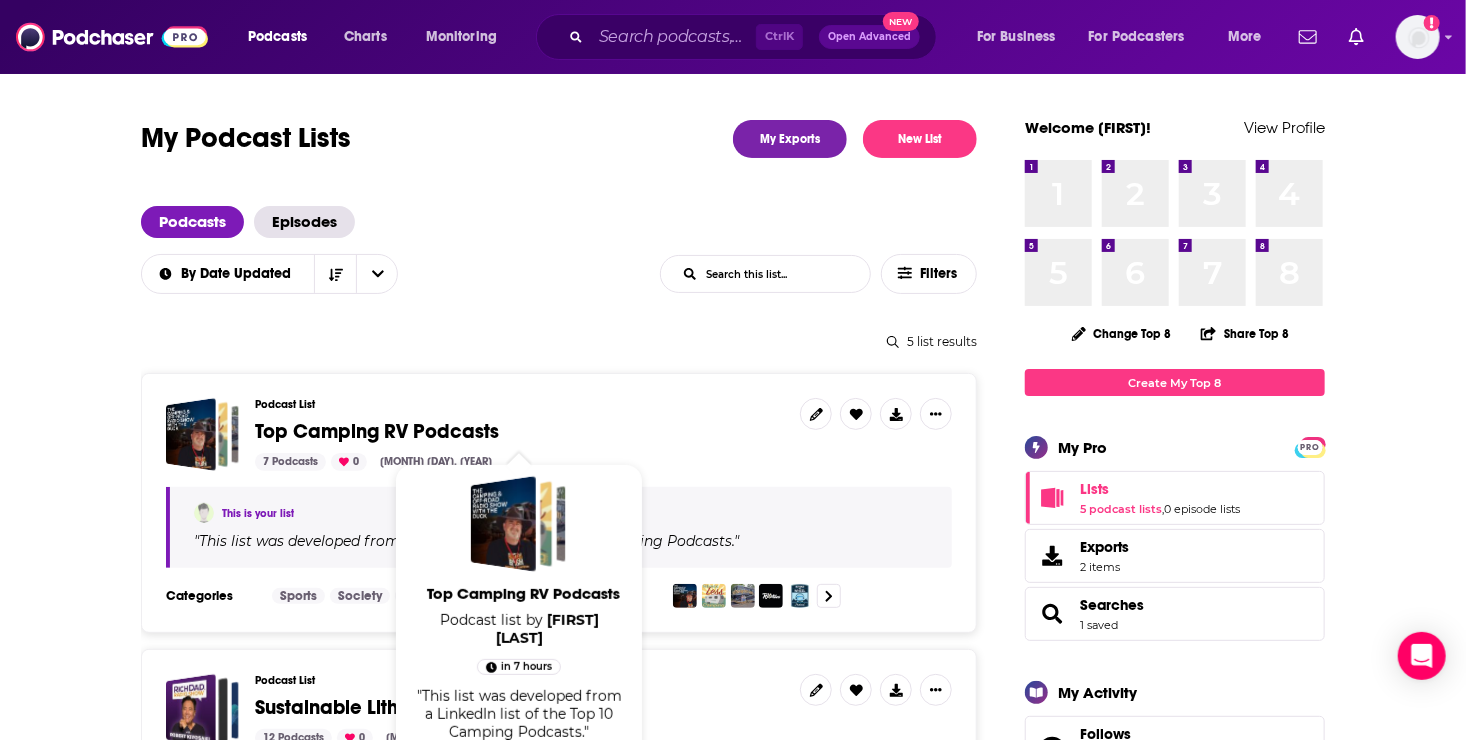 click on "Top Camping RV Podcasts" at bounding box center [377, 431] 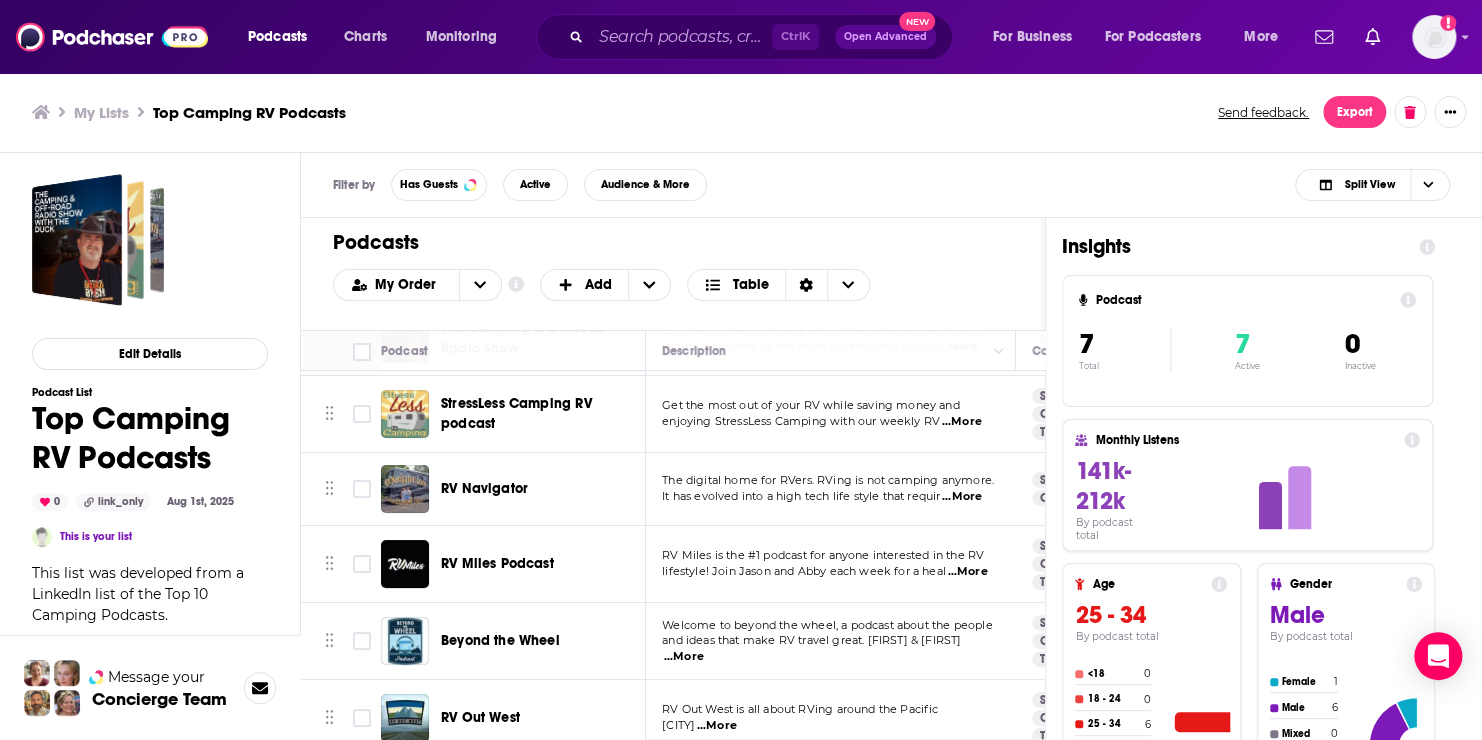 scroll, scrollTop: 86, scrollLeft: 0, axis: vertical 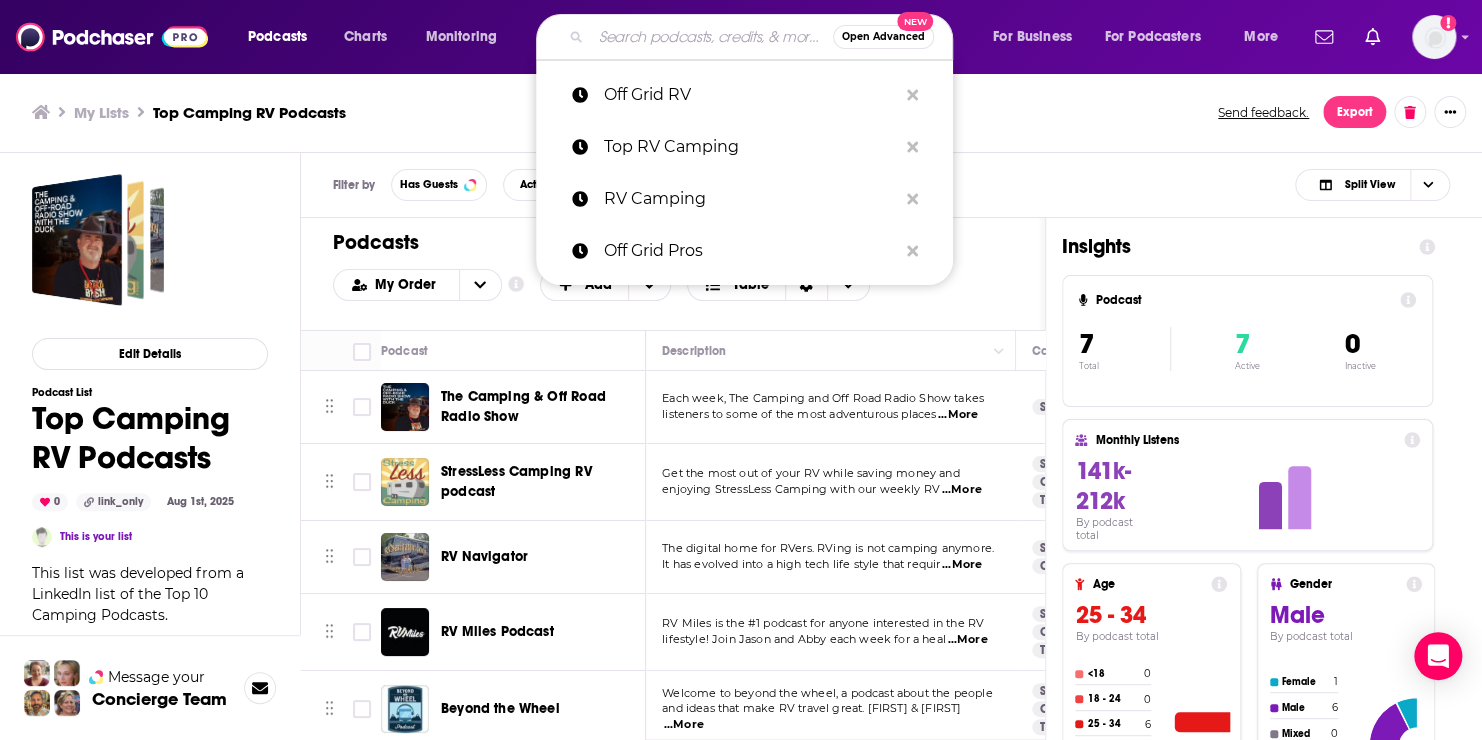 click at bounding box center [712, 37] 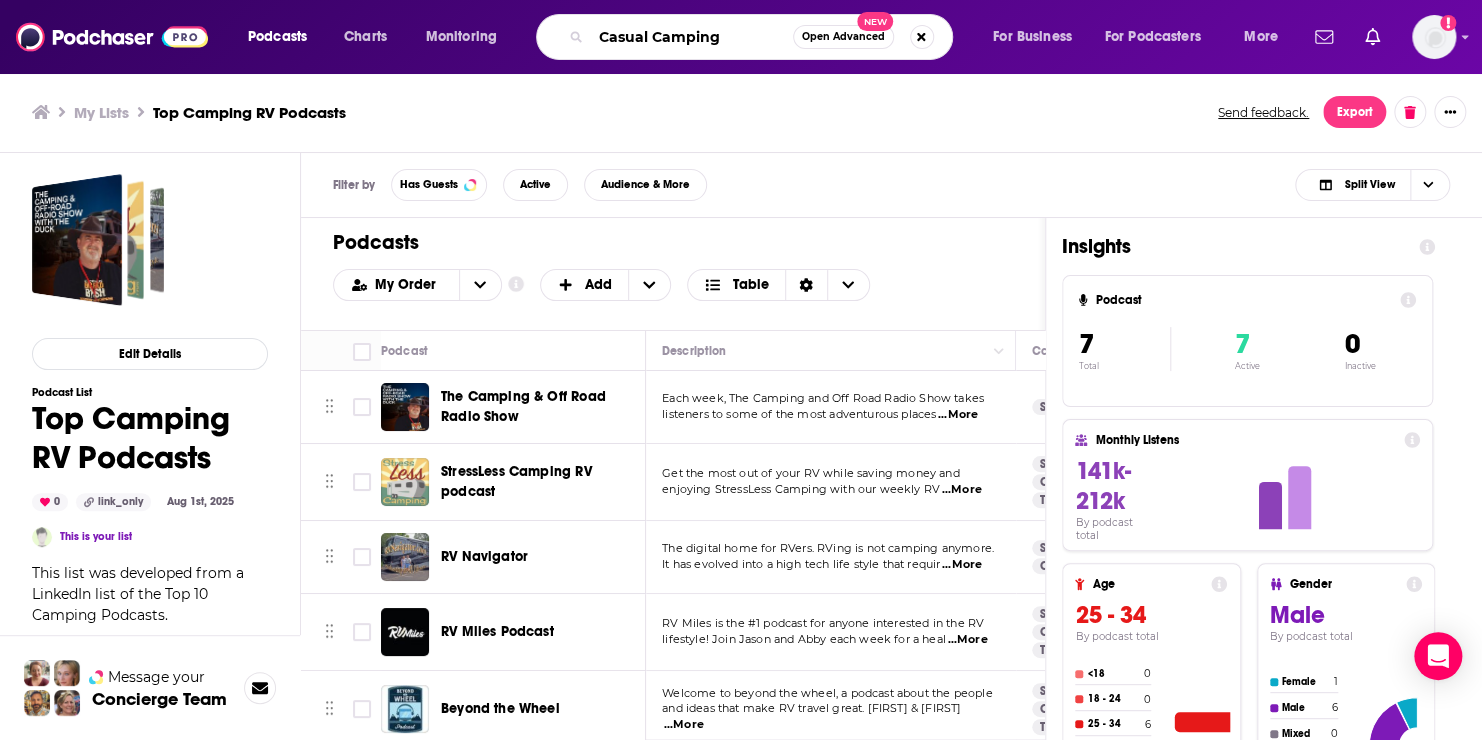 type on "Casual Camping" 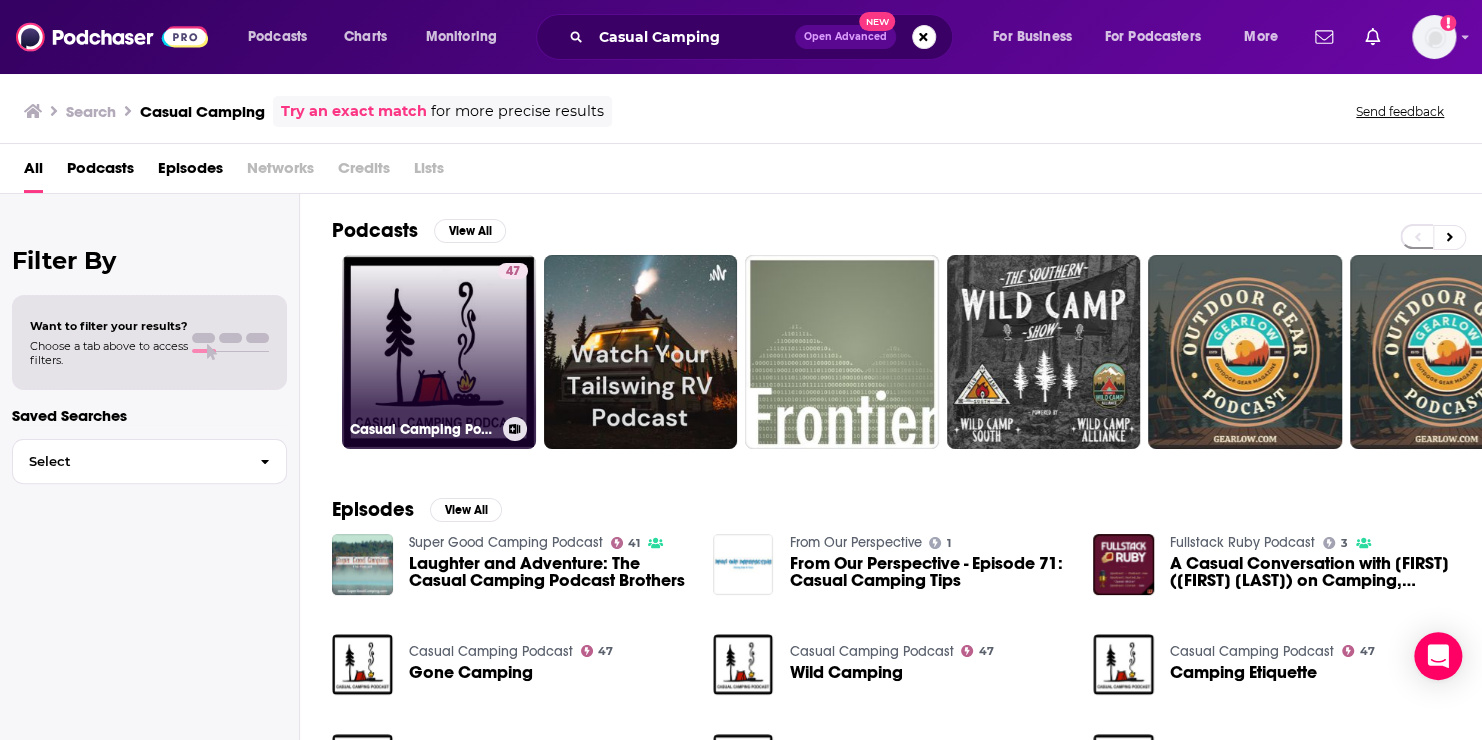 click on "47 Casual Camping Podcast" at bounding box center [439, 352] 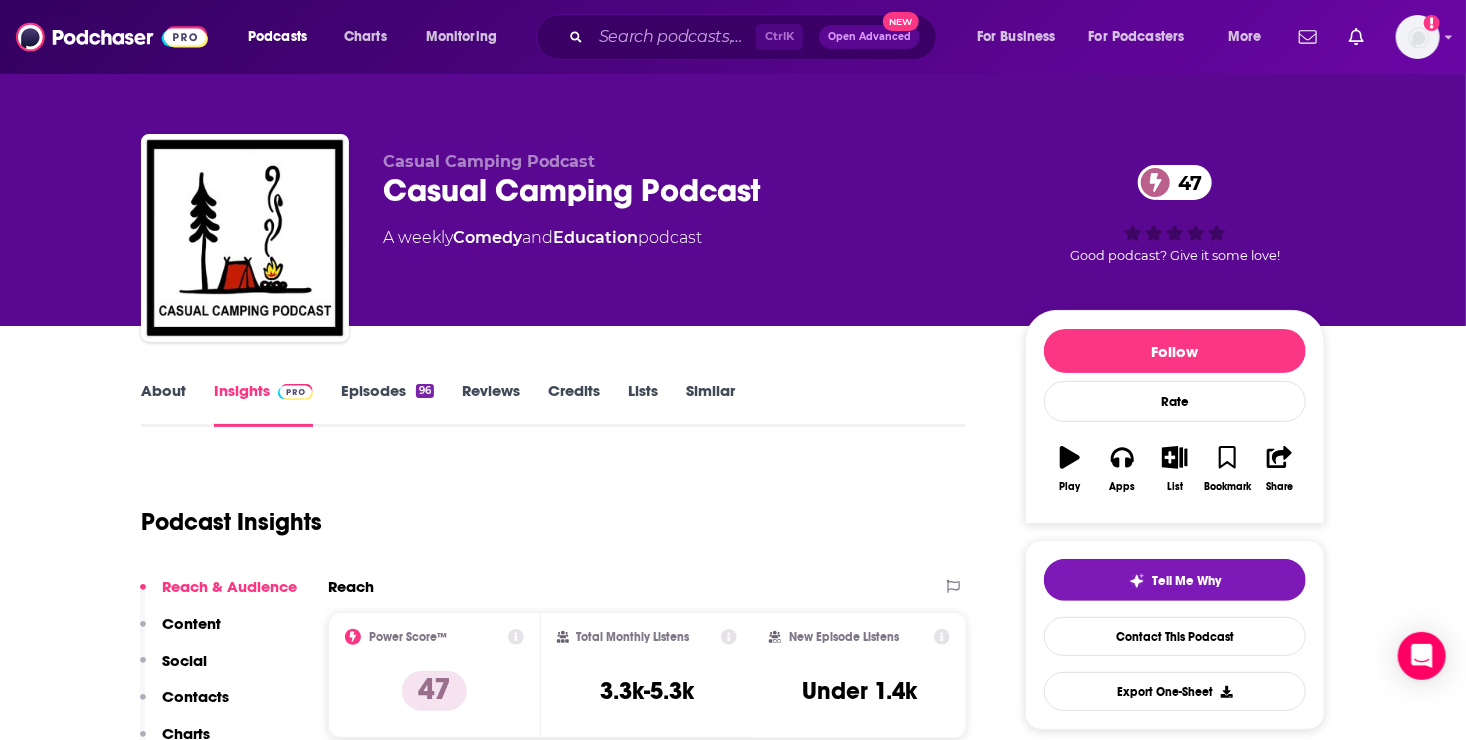 click on "Lists" at bounding box center (643, 404) 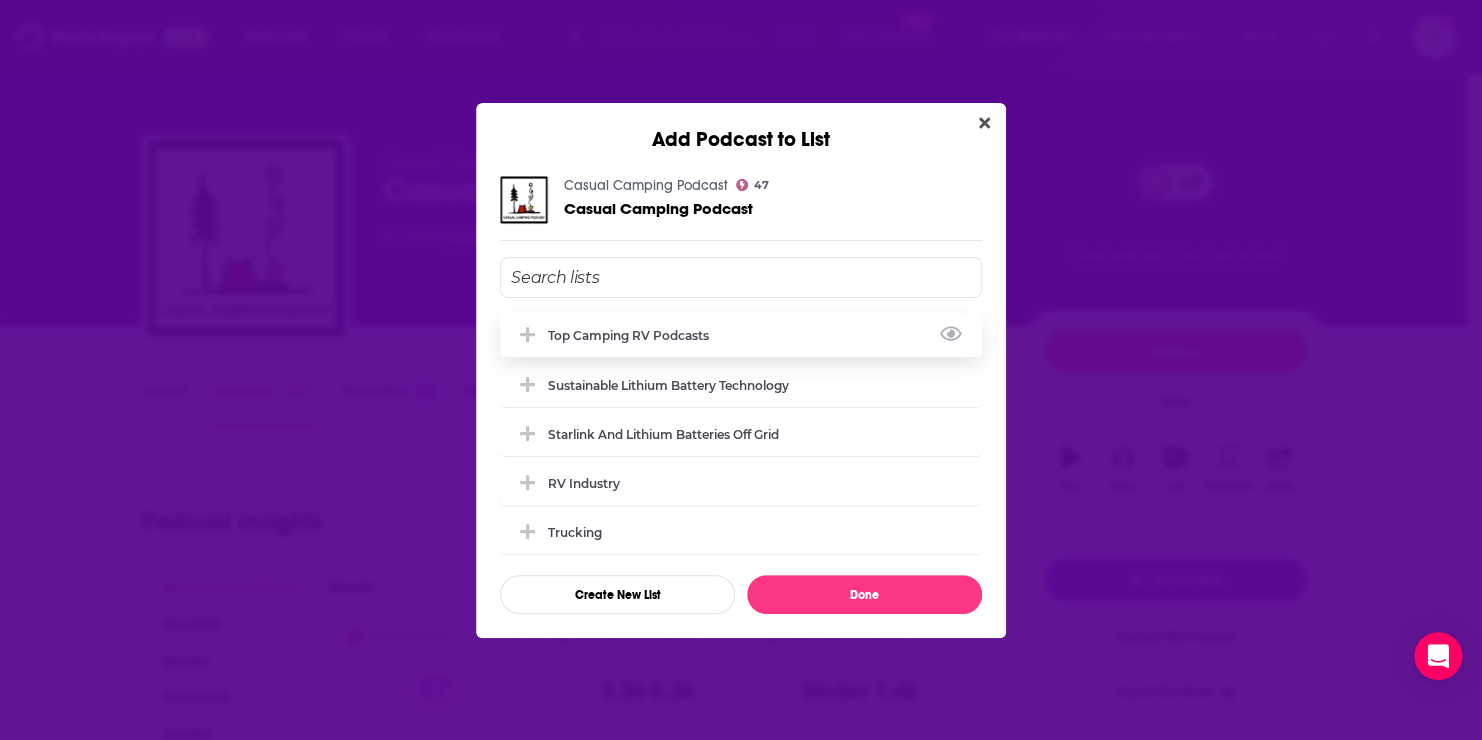 click on "Top Camping RV Podcasts" at bounding box center (634, 335) 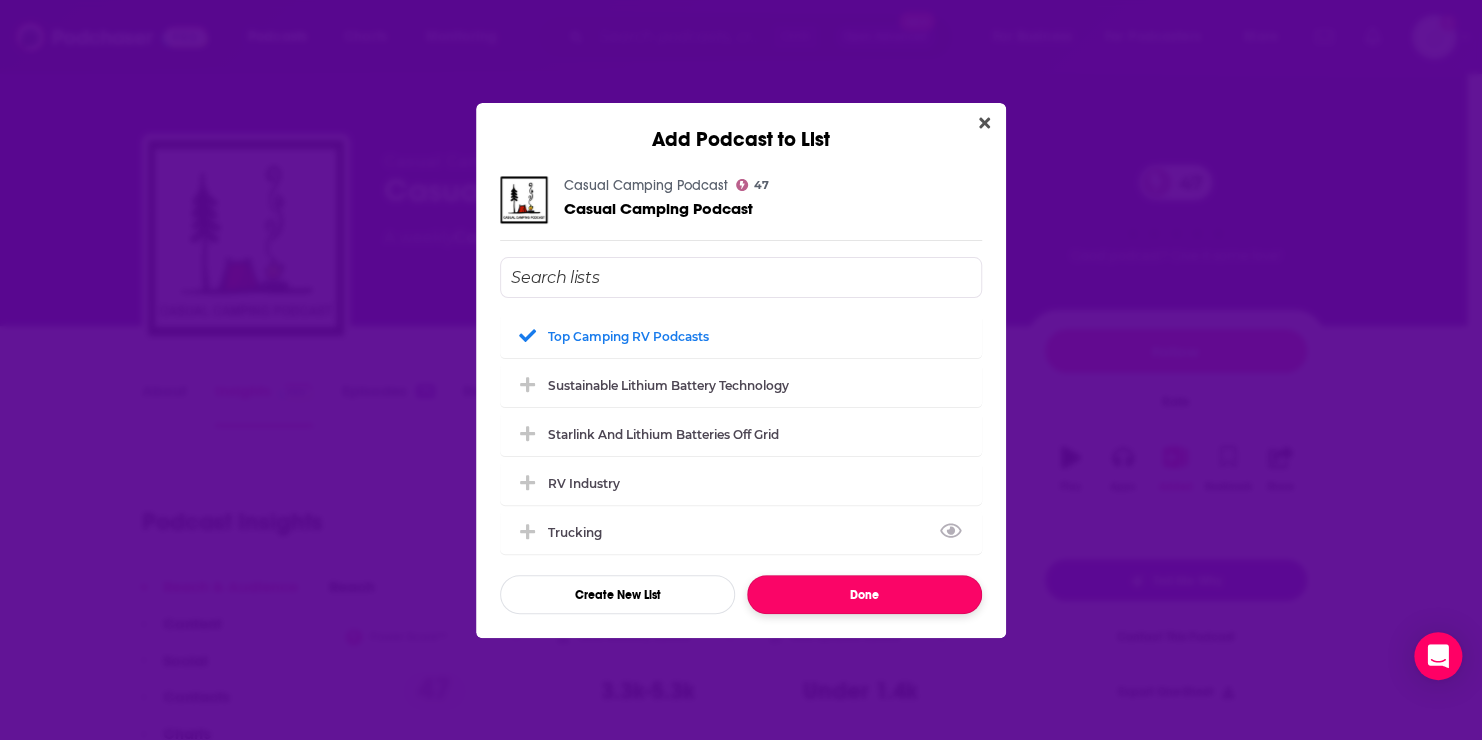 click on "Done" at bounding box center (864, 594) 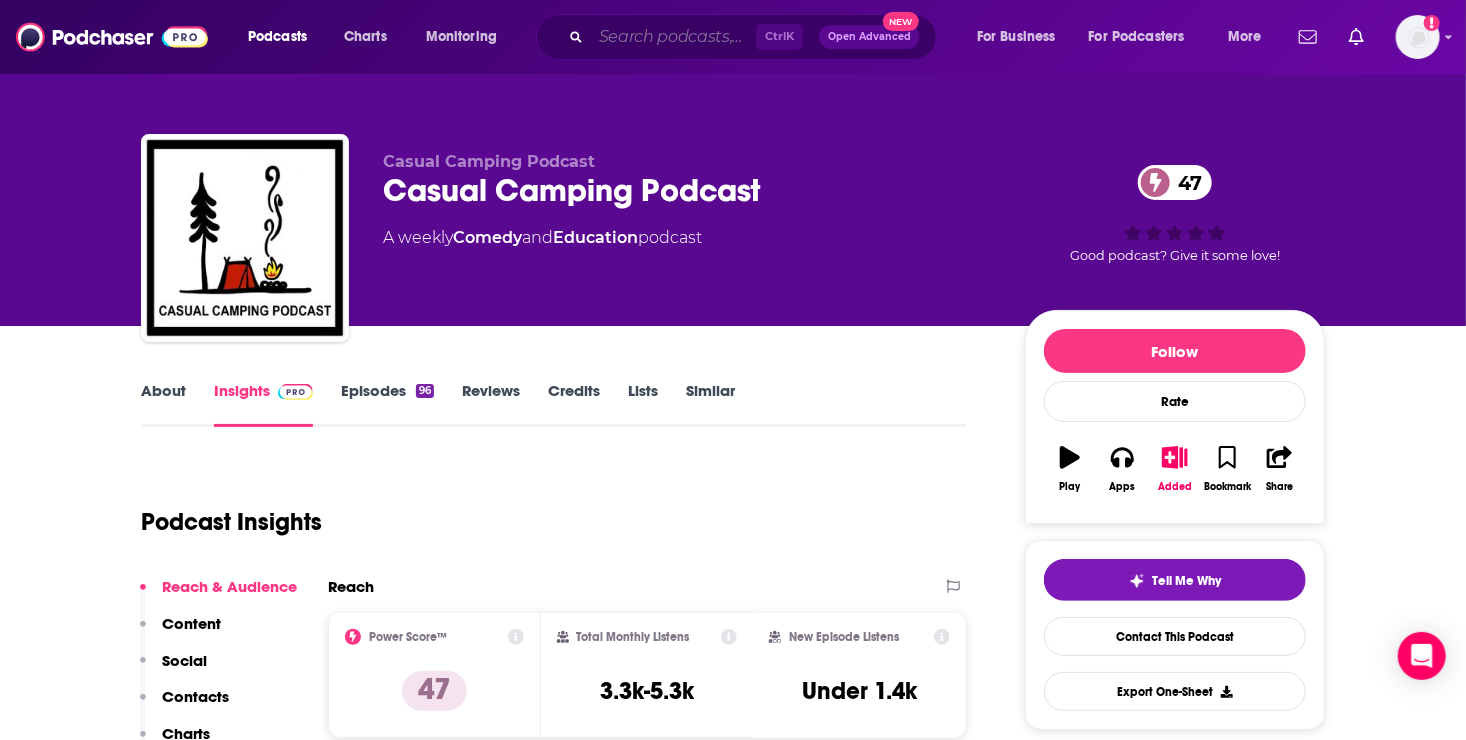 click at bounding box center (673, 37) 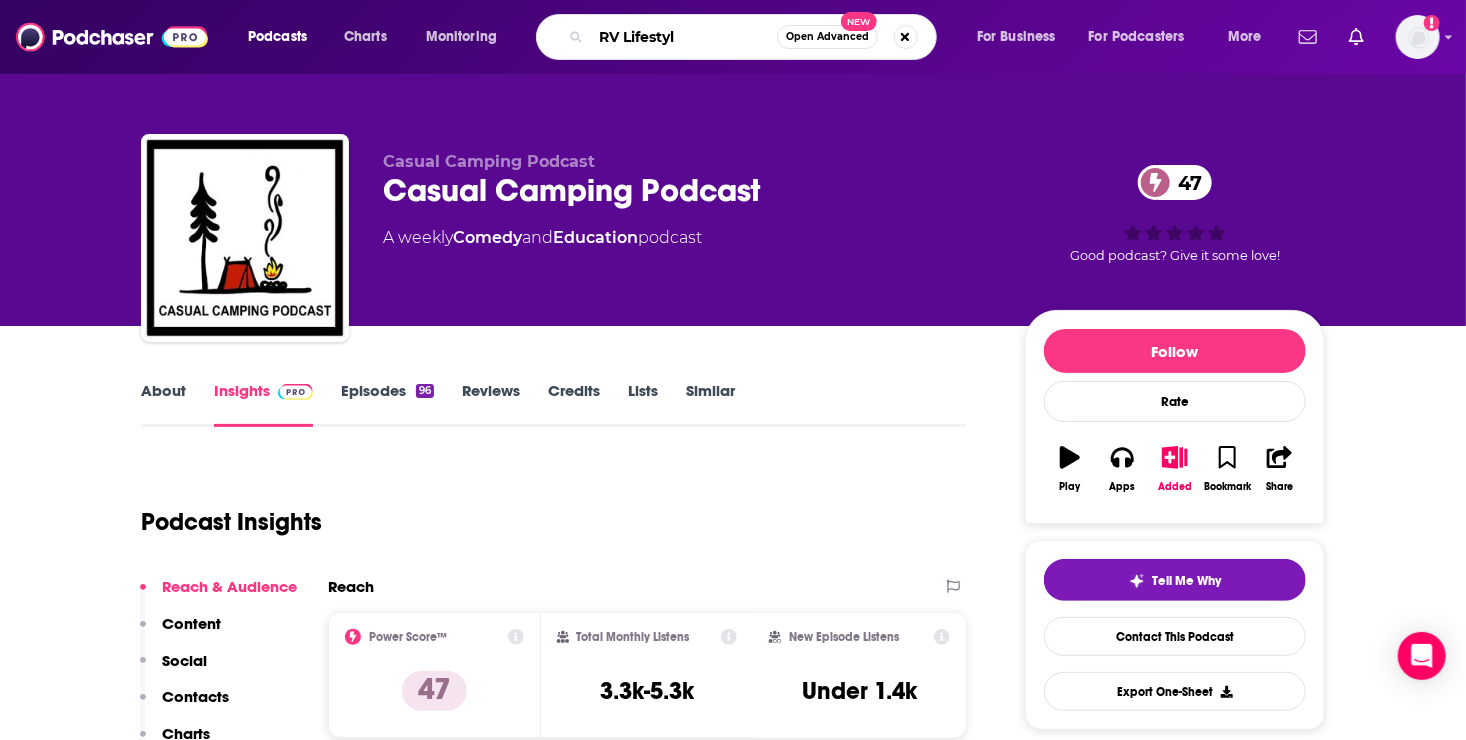 type on "RV Lifestyle" 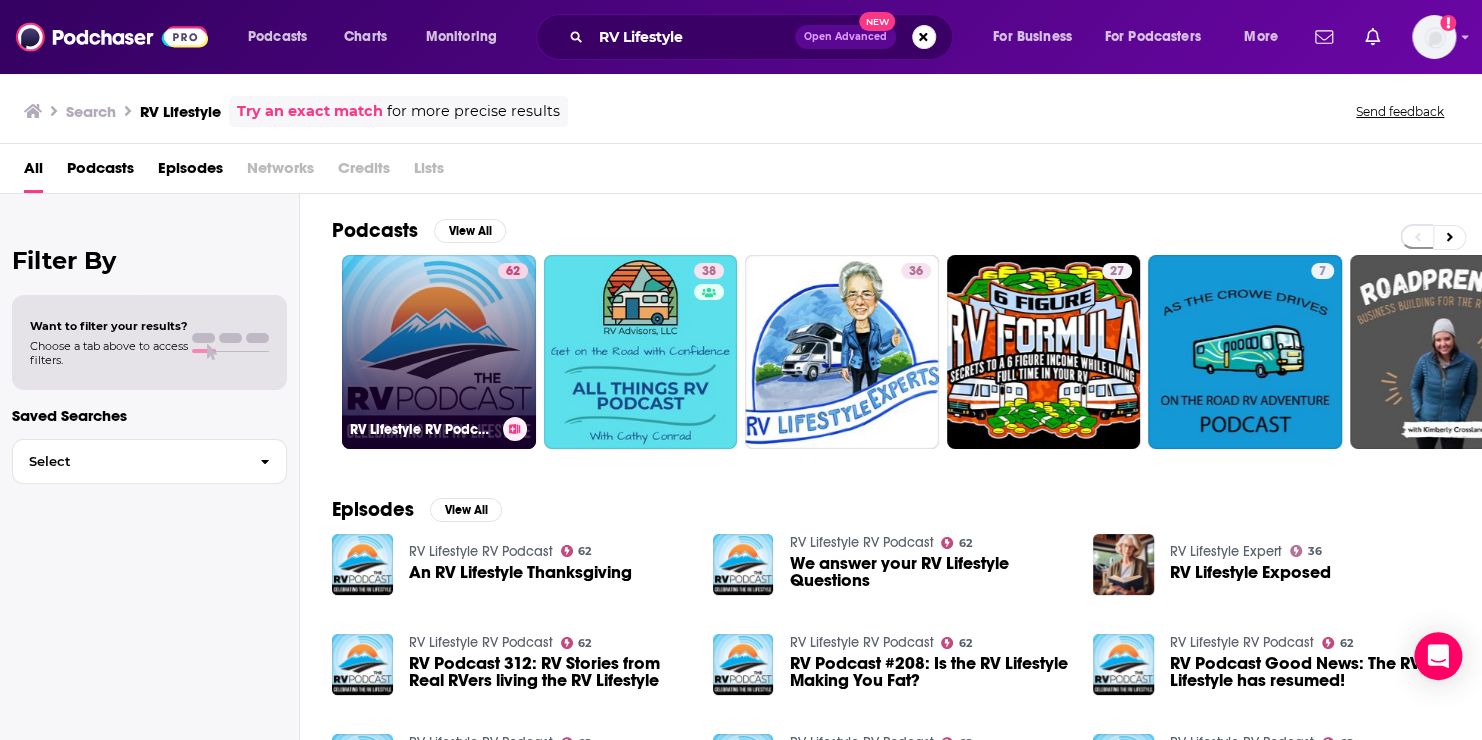 click on "62 RV Lifestyle RV Podcast" at bounding box center (439, 352) 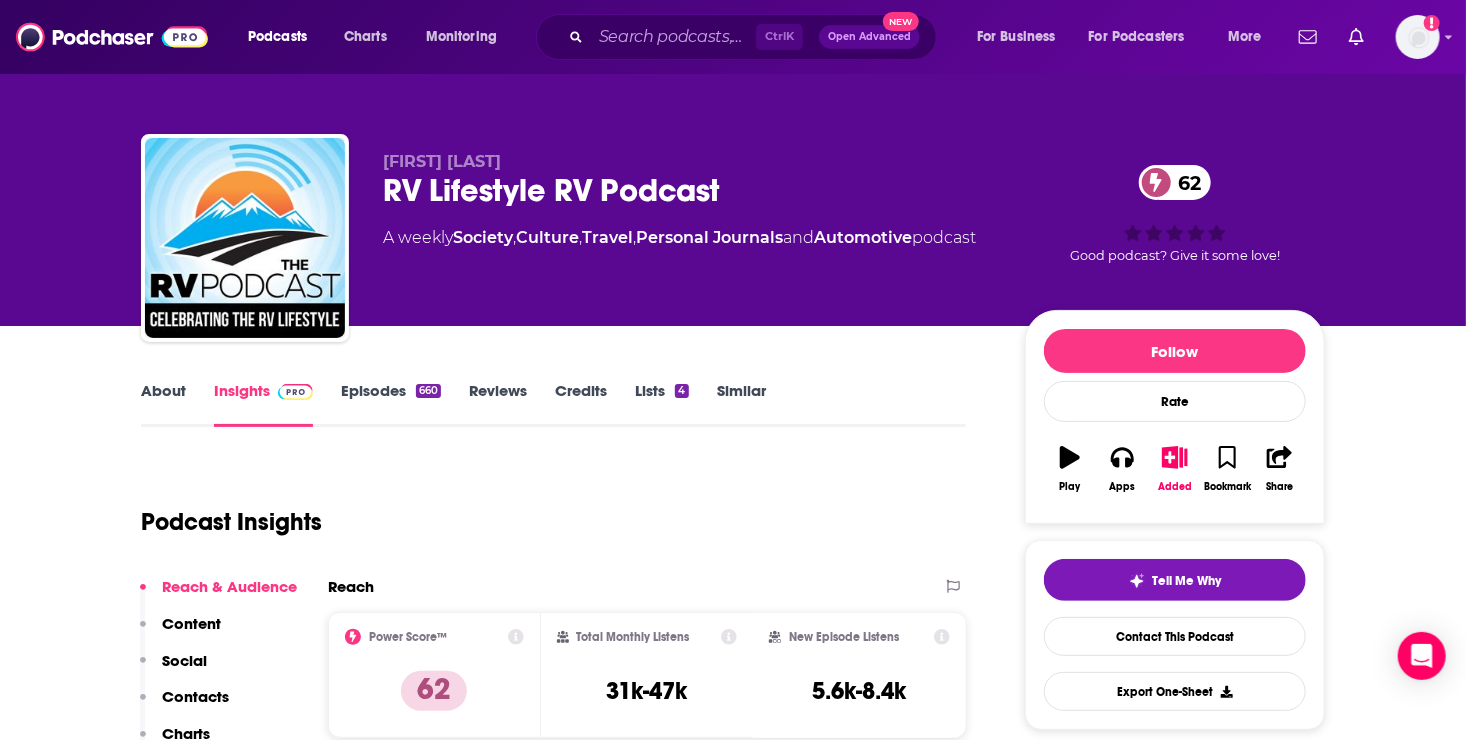 click on "About Insights Episodes 660 Reviews Credits Lists 4 Similar" at bounding box center (553, 402) 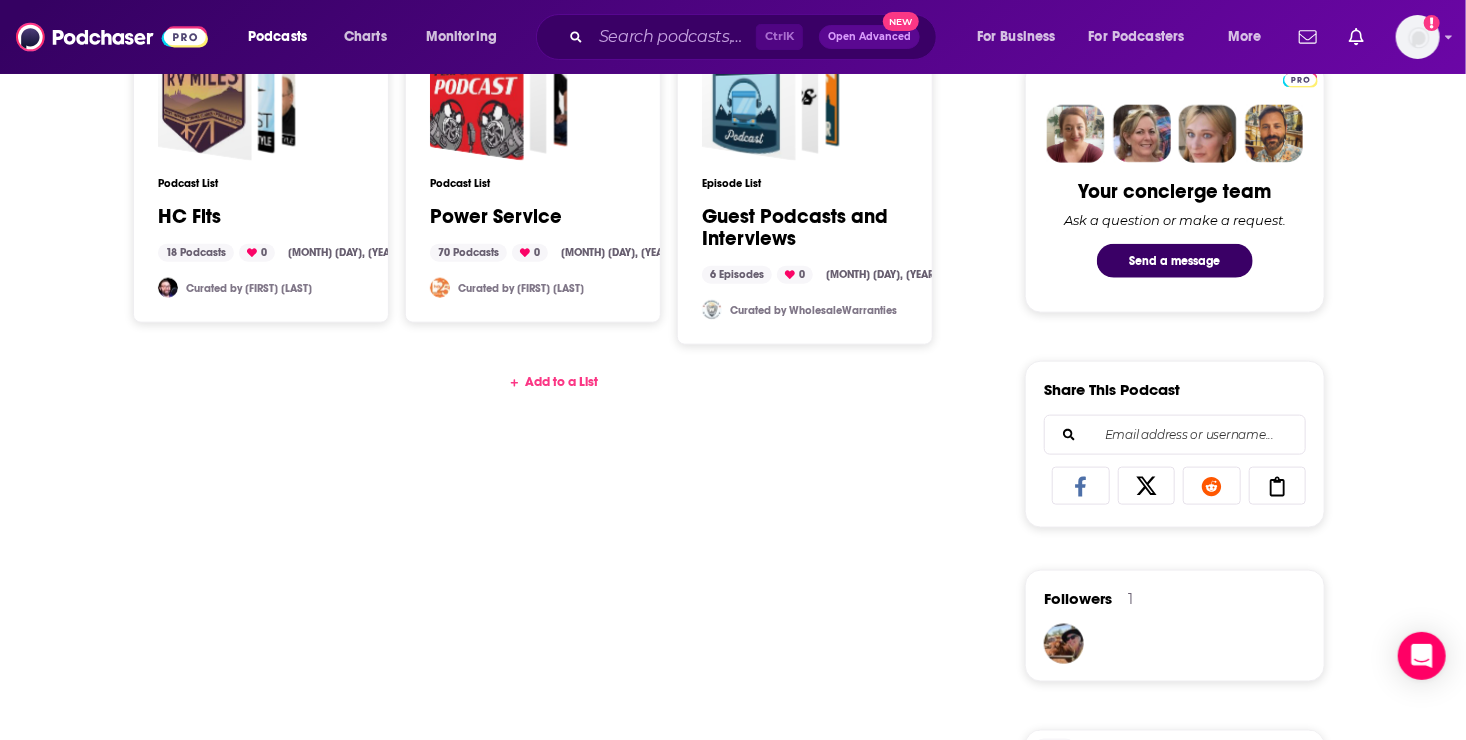scroll, scrollTop: 1040, scrollLeft: 0, axis: vertical 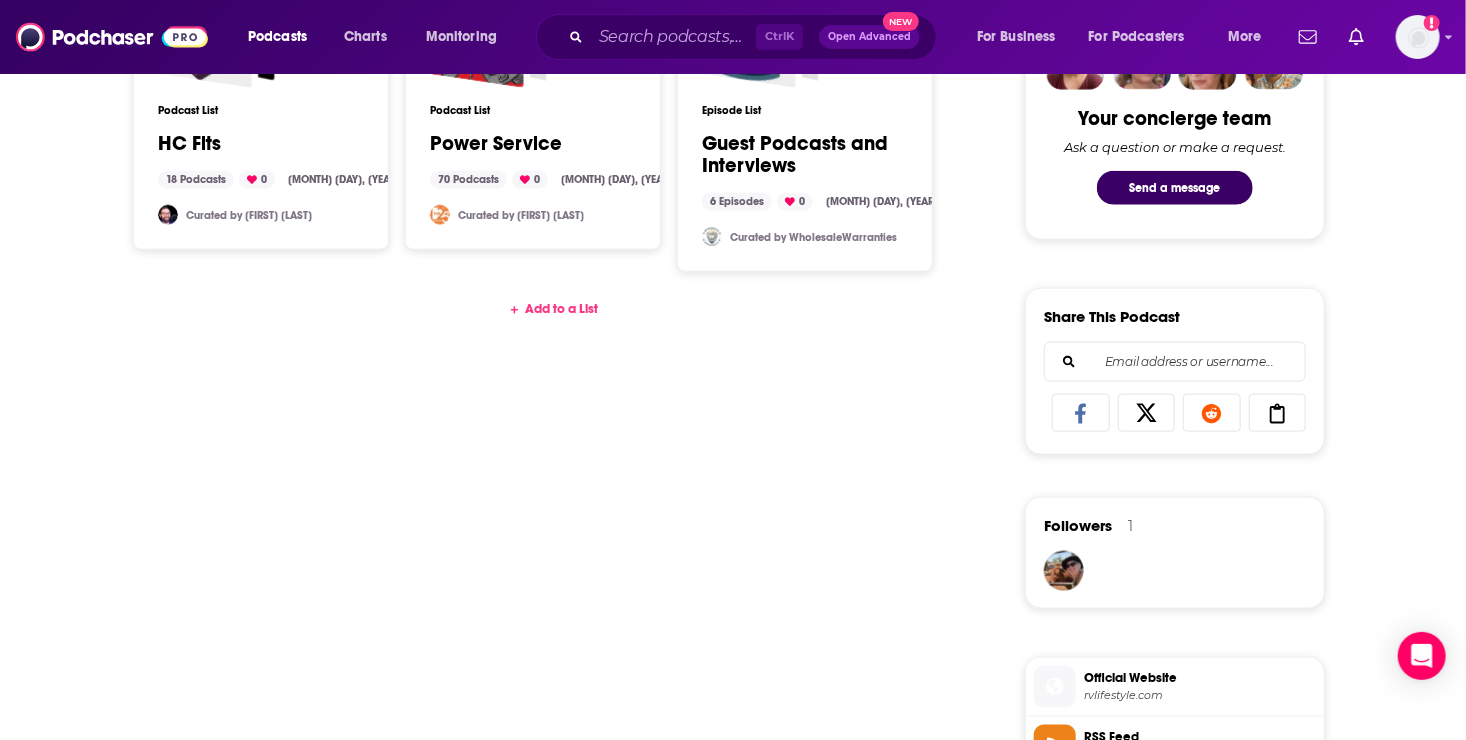 click on "Add to a List" at bounding box center (553, 309) 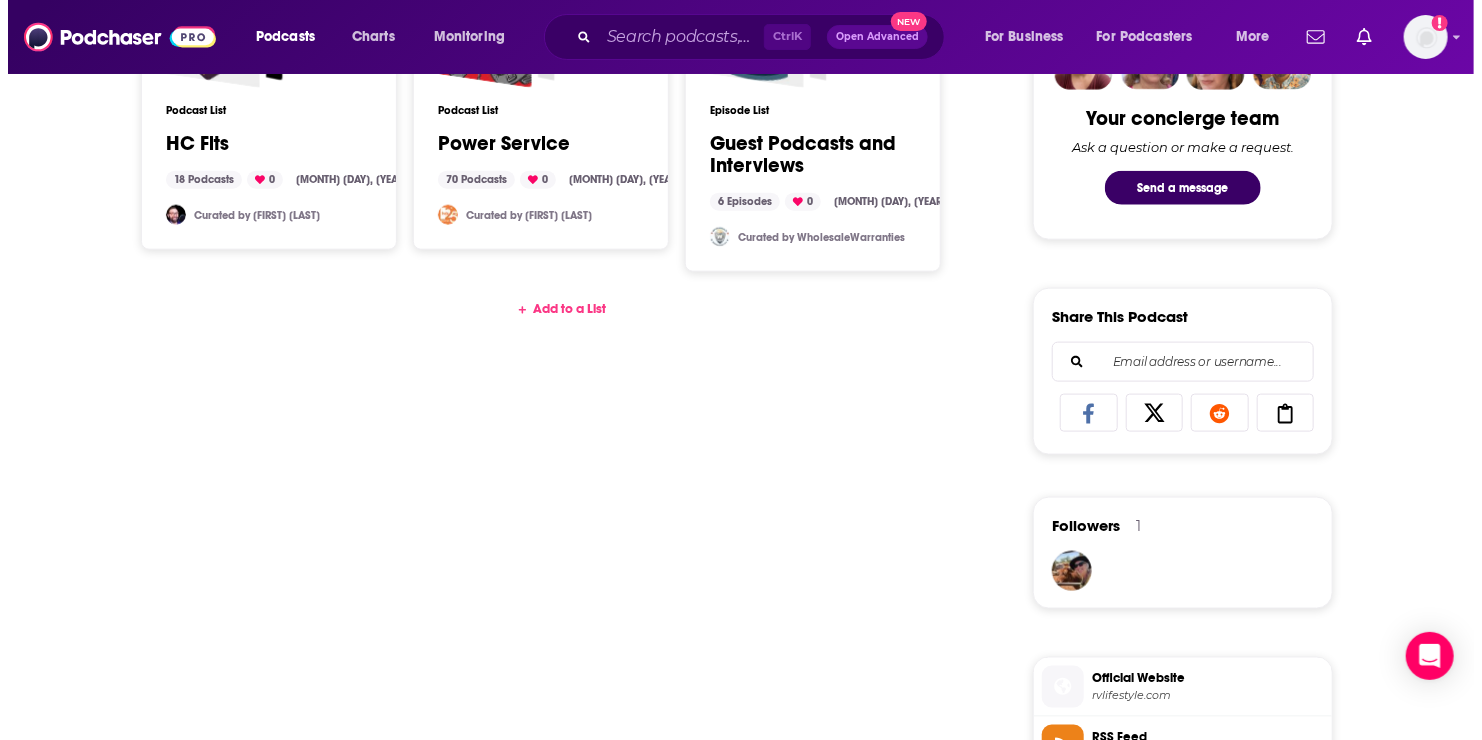 scroll, scrollTop: 0, scrollLeft: 0, axis: both 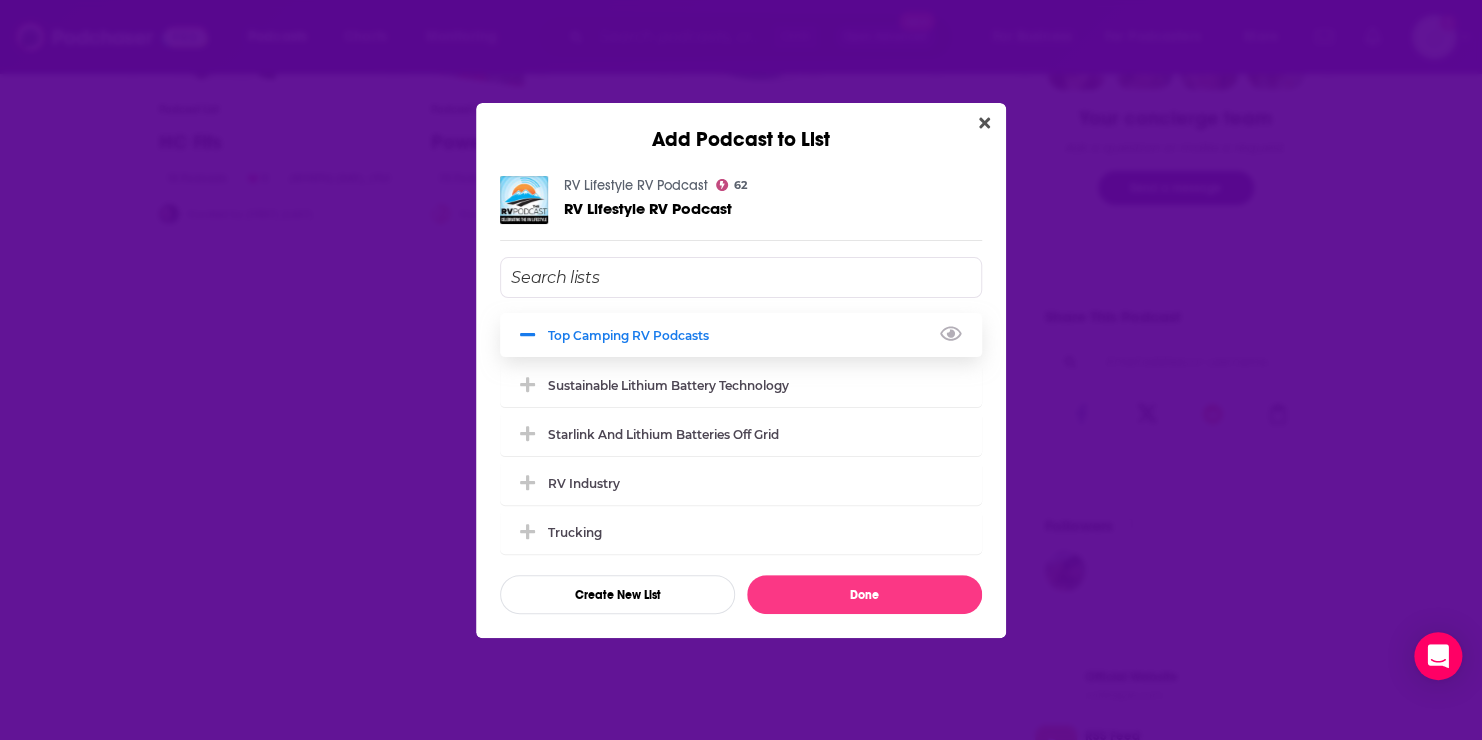 click on "Top Camping RV Podcasts" at bounding box center [634, 335] 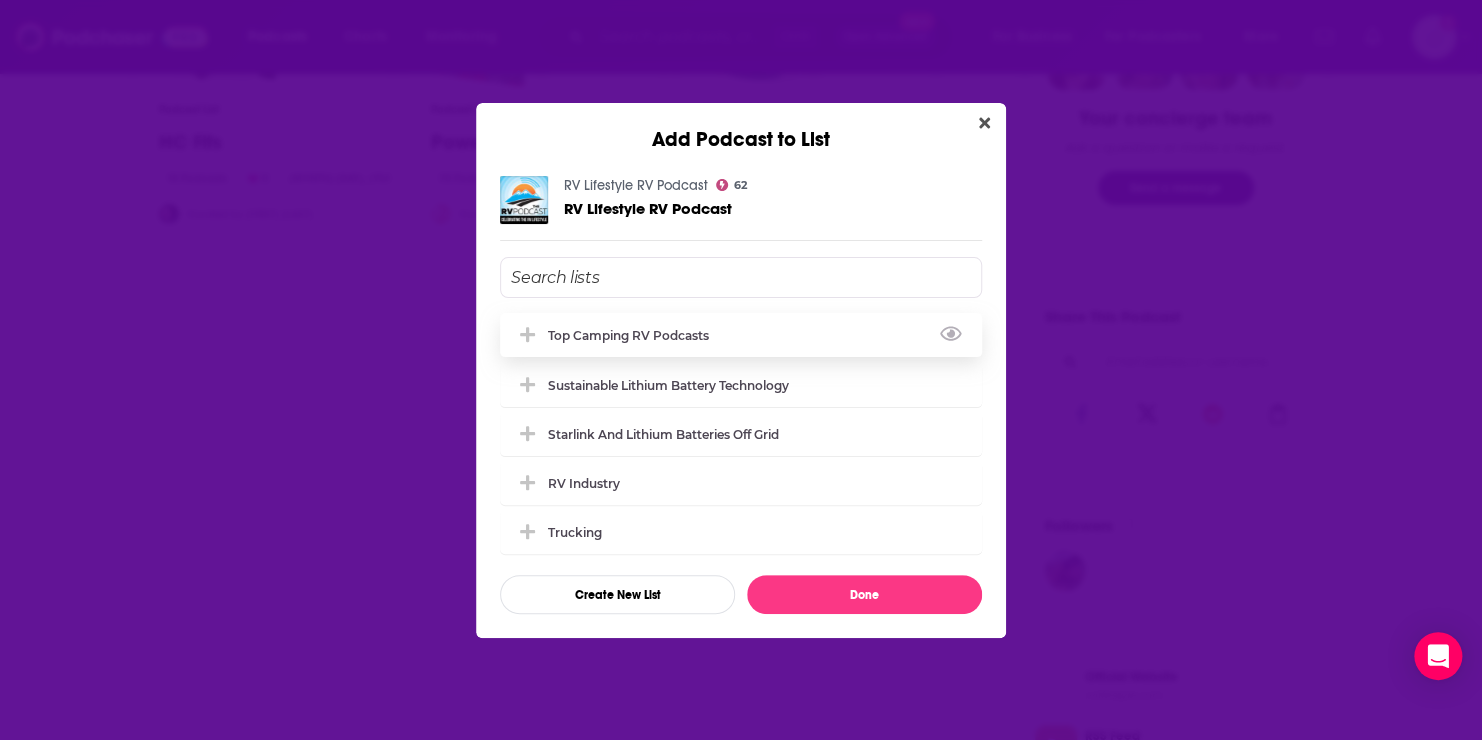 click on "Top Camping RV Podcasts" at bounding box center [634, 335] 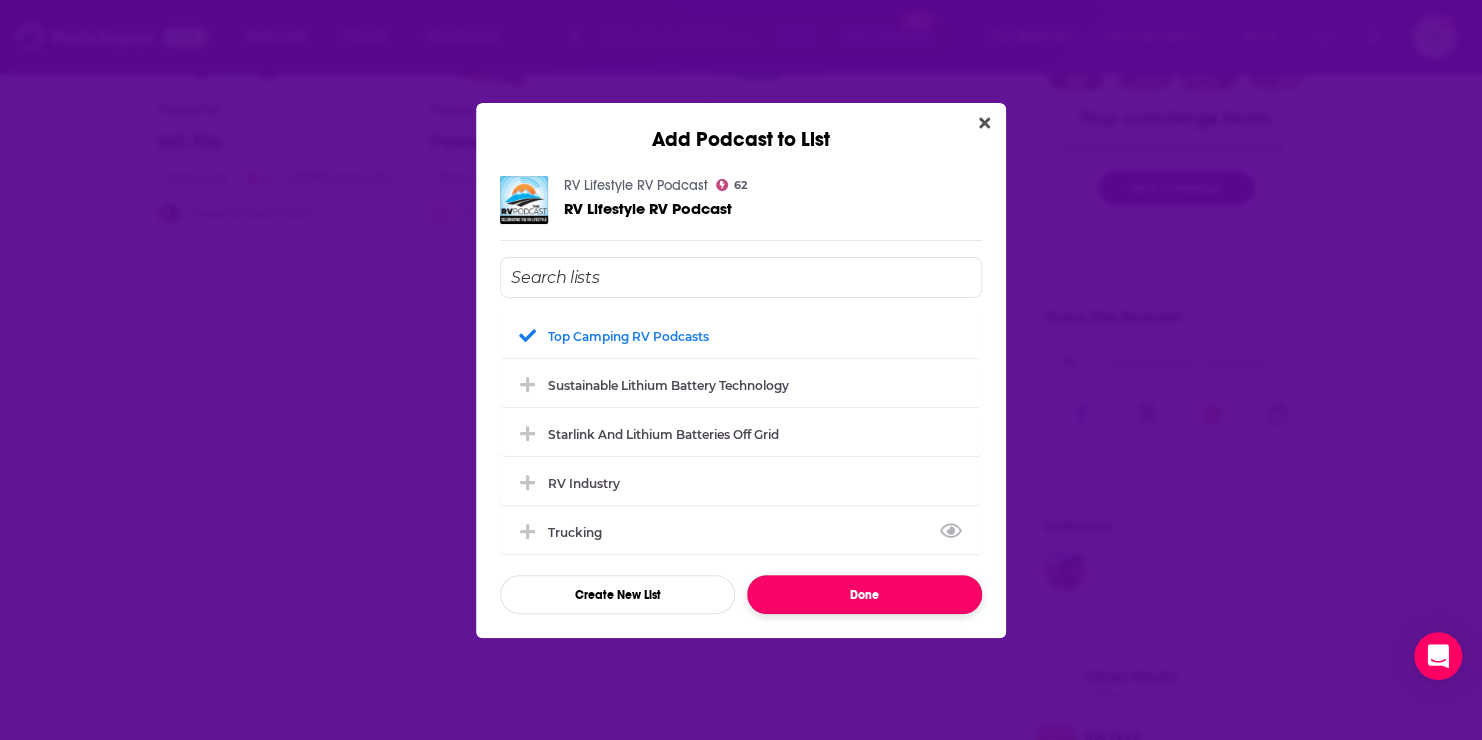 click on "Done" at bounding box center (864, 594) 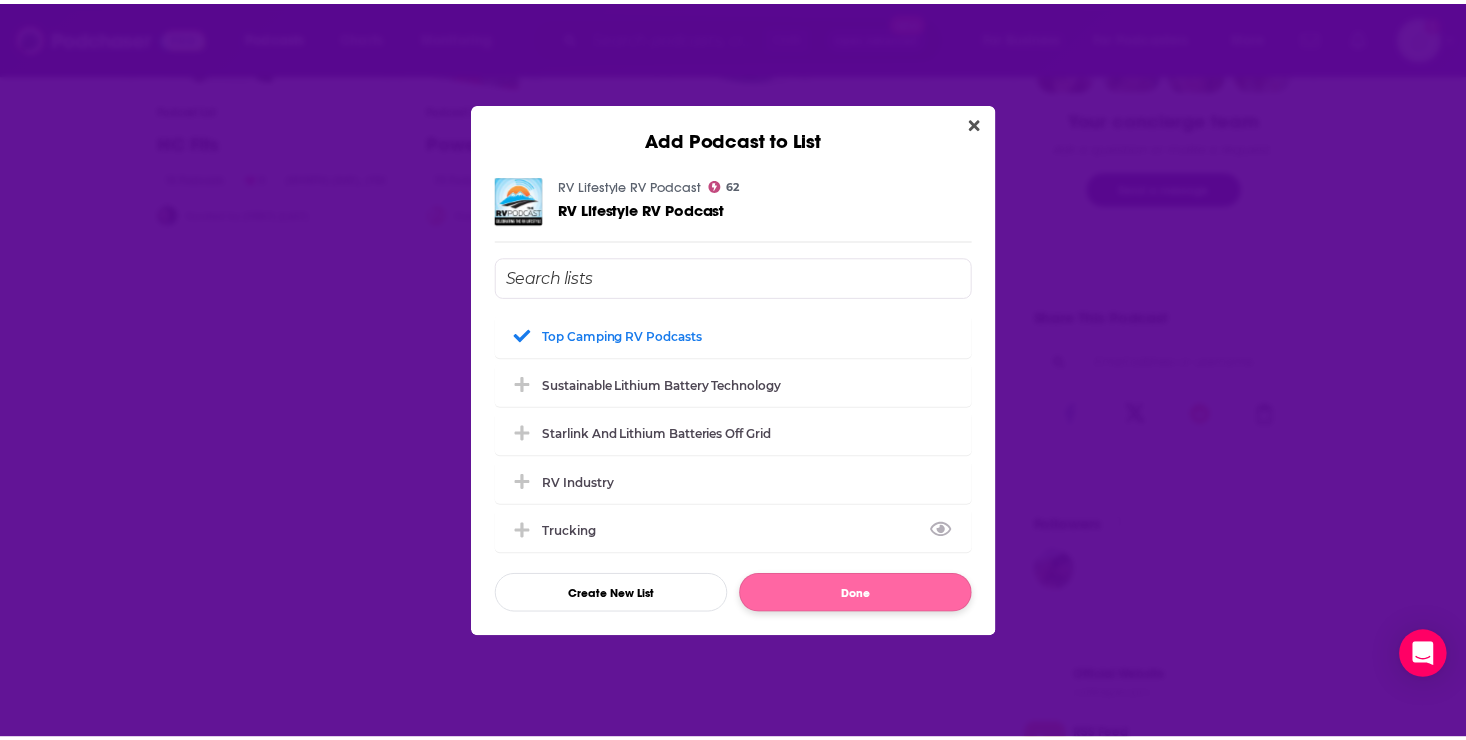 scroll, scrollTop: 1040, scrollLeft: 0, axis: vertical 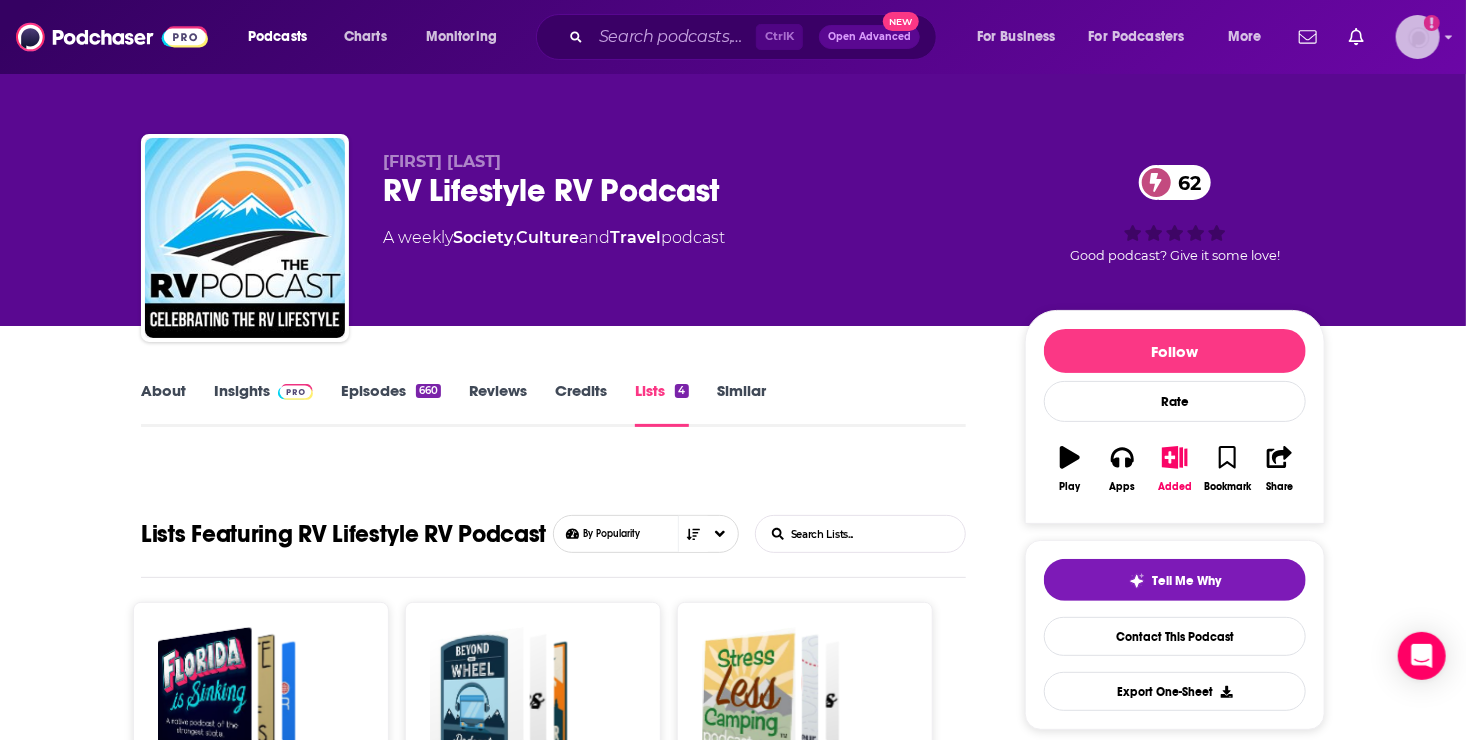 click at bounding box center [1418, 37] 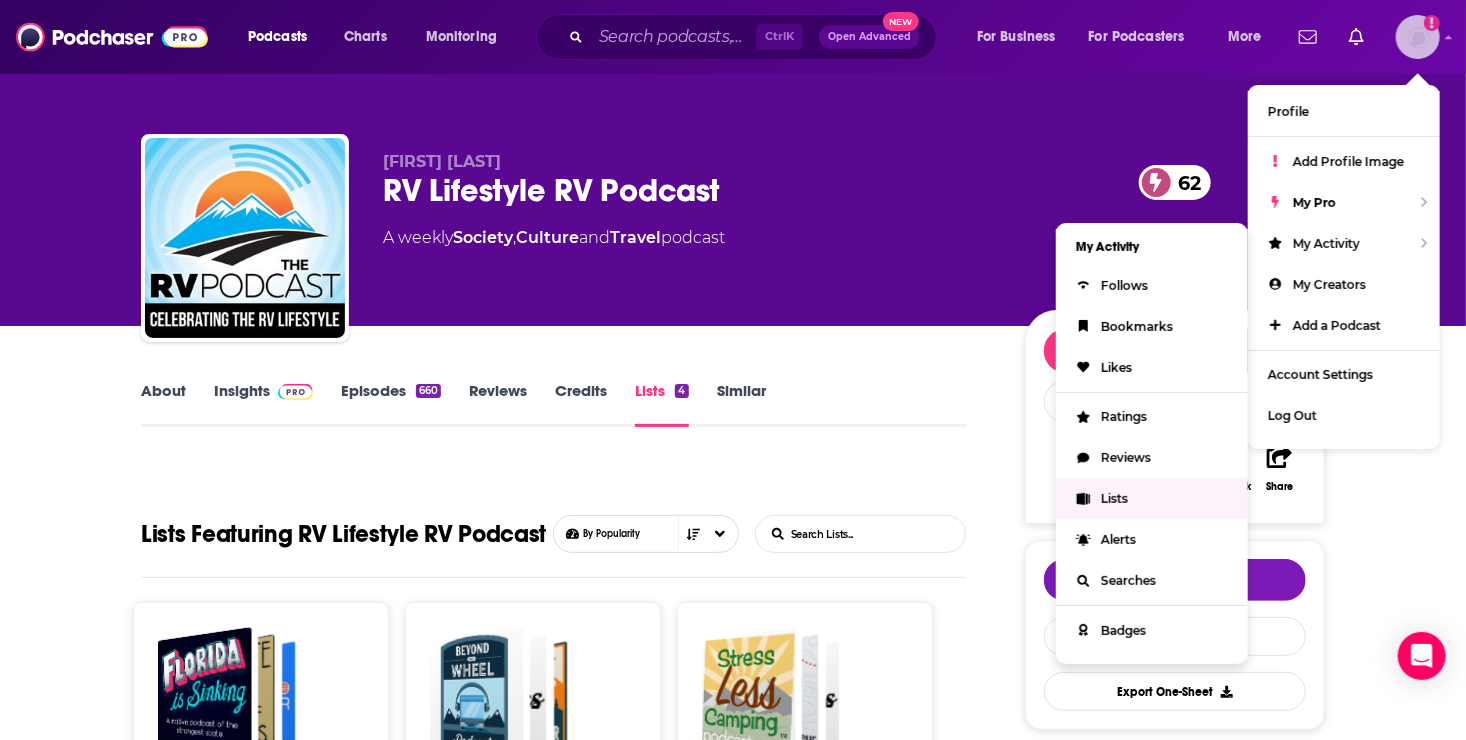 click on "Lists" at bounding box center (1114, 498) 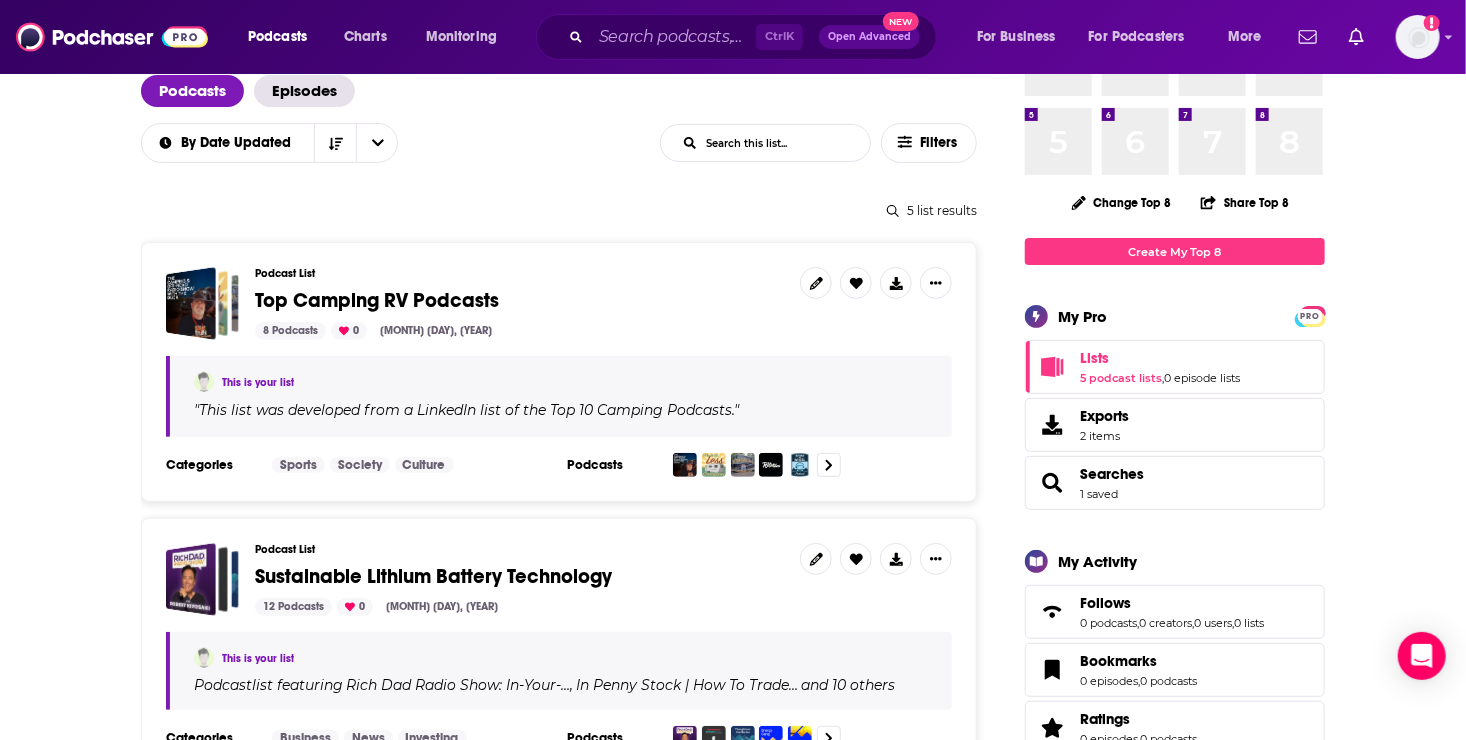 scroll, scrollTop: 135, scrollLeft: 0, axis: vertical 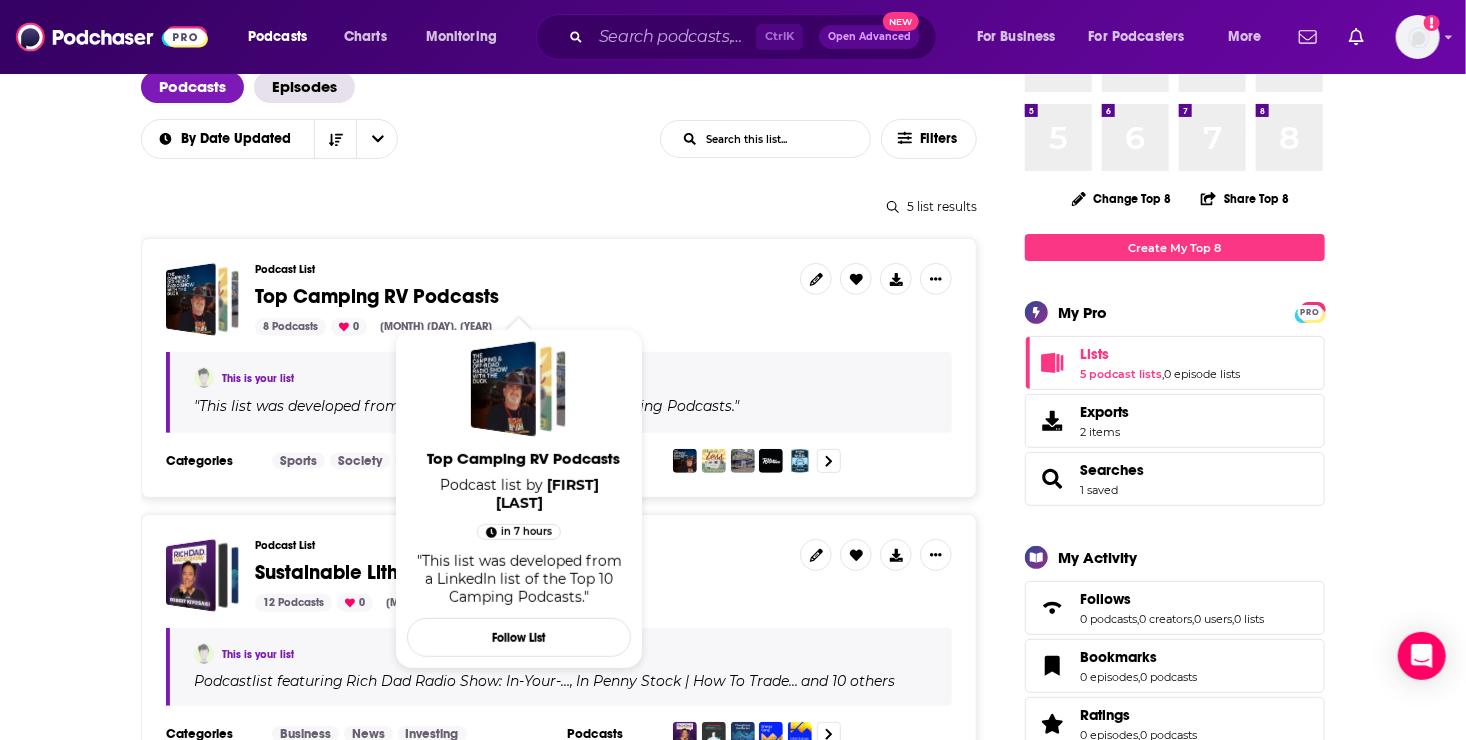 click on "Top Camping RV Podcasts" at bounding box center (377, 296) 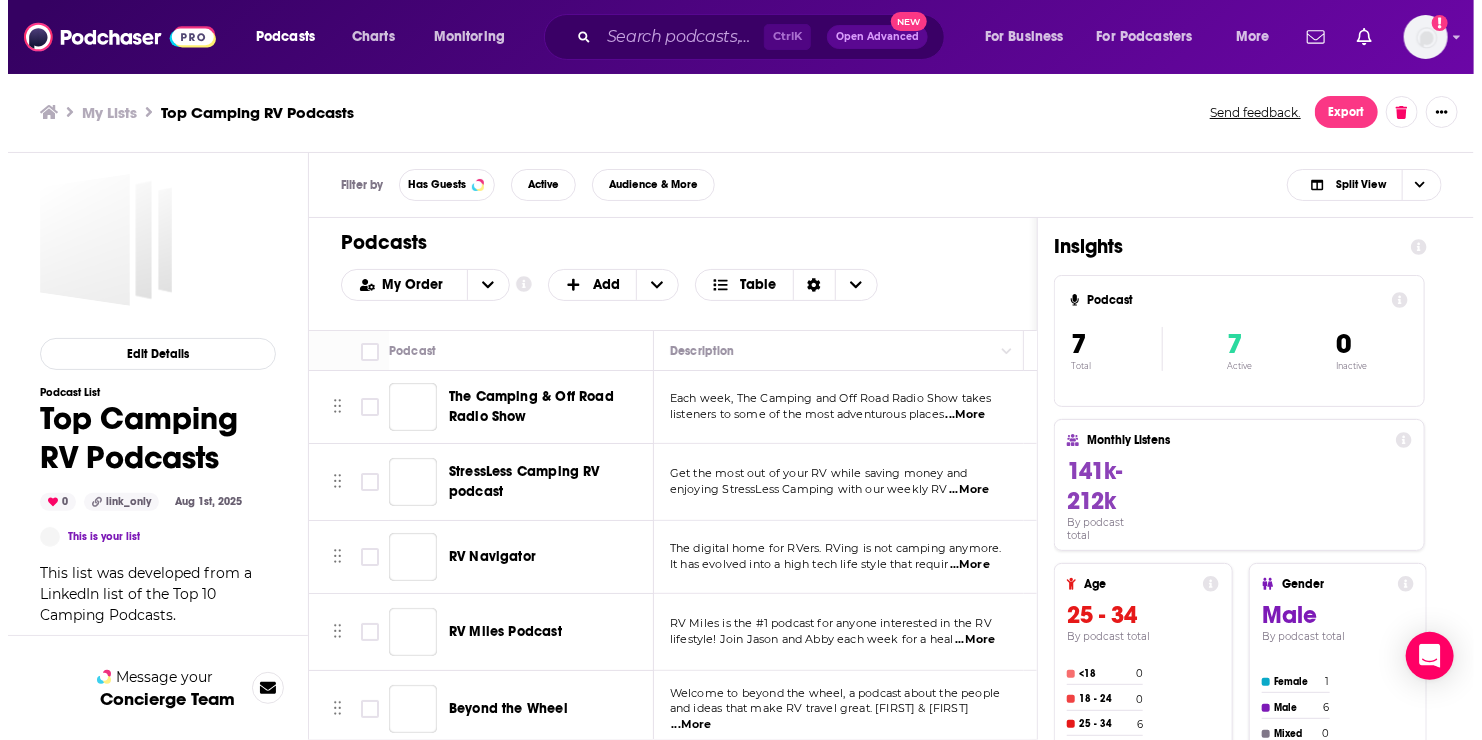 scroll, scrollTop: 0, scrollLeft: 0, axis: both 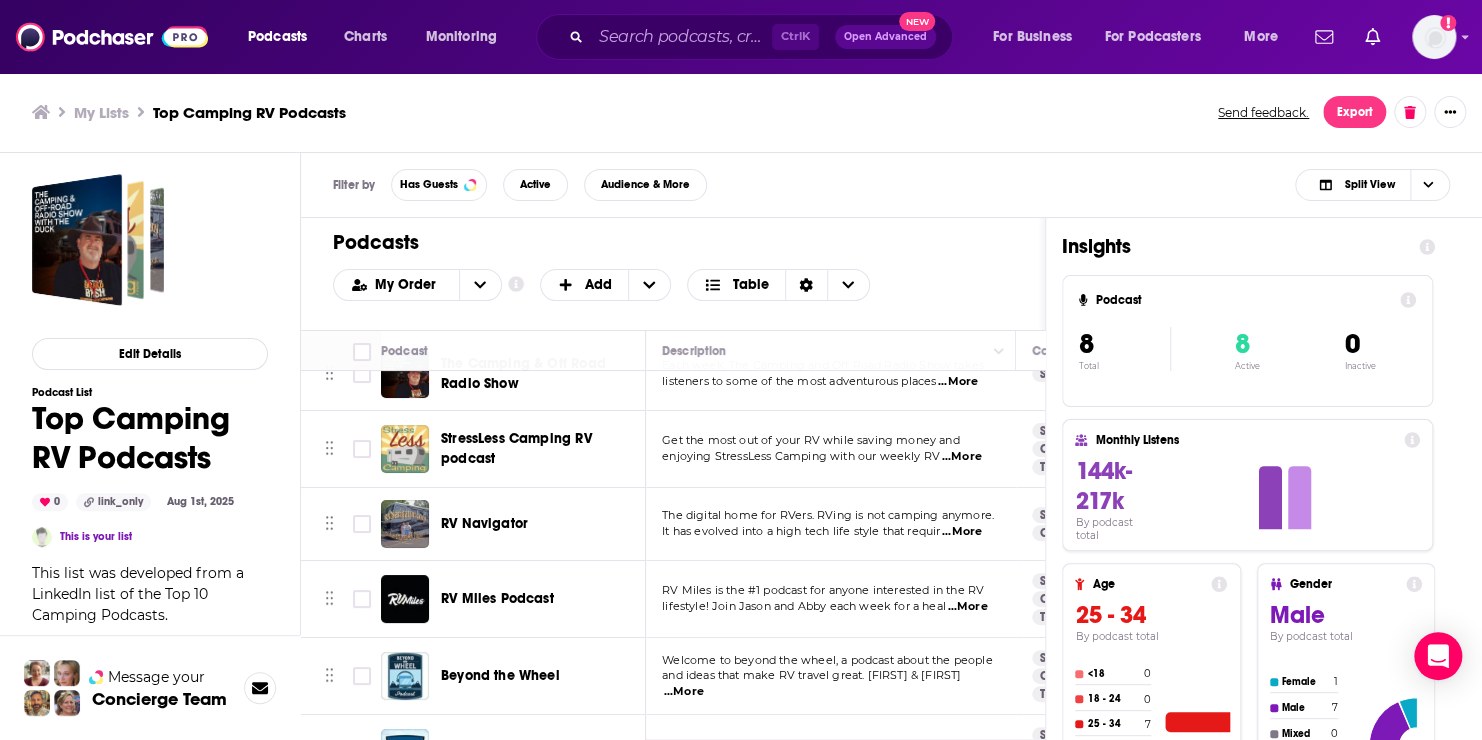click on "My Lists Top Camping RV Podcasts Send feedback. Export" at bounding box center (741, 112) 